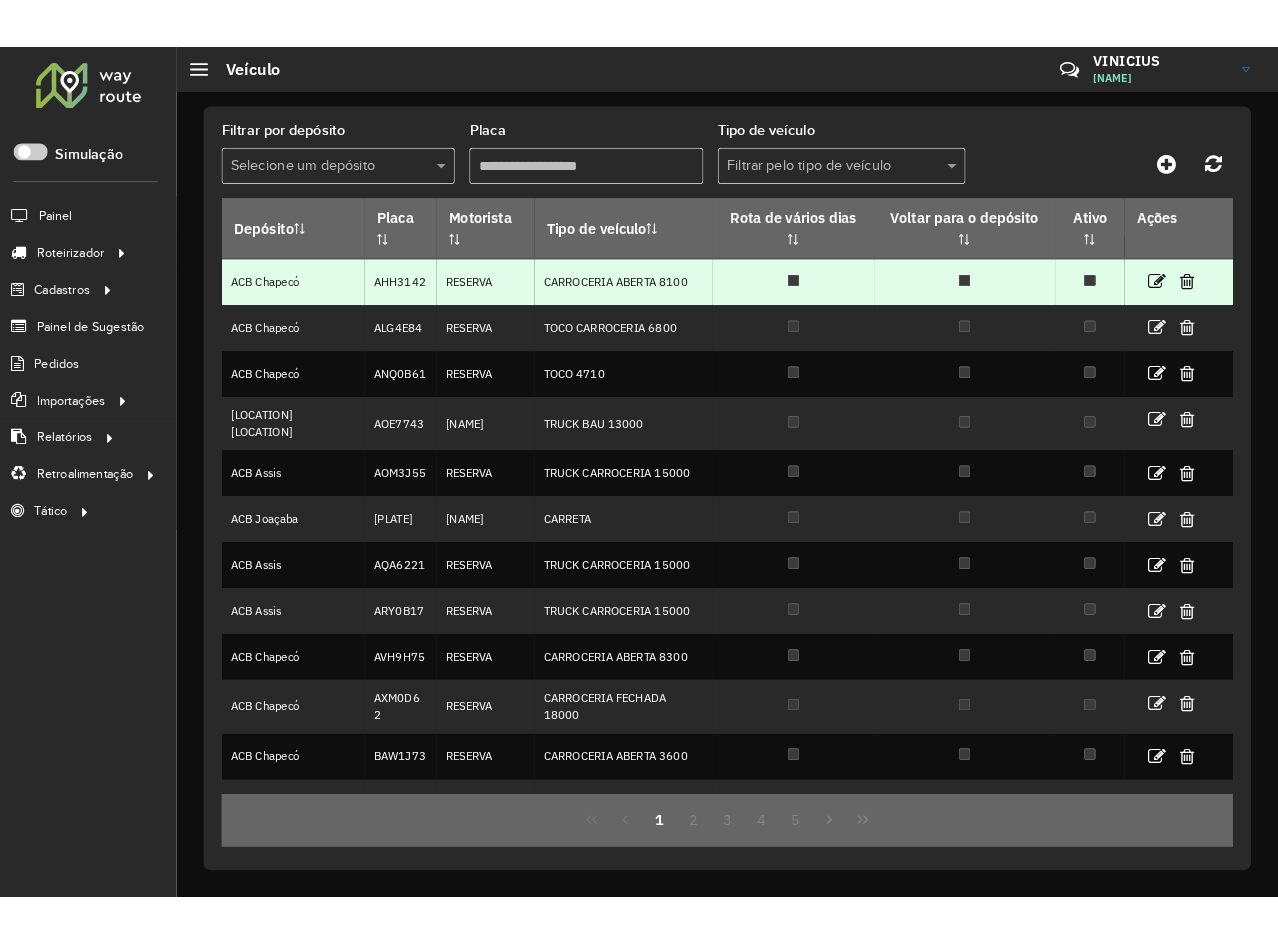 scroll, scrollTop: 0, scrollLeft: 0, axis: both 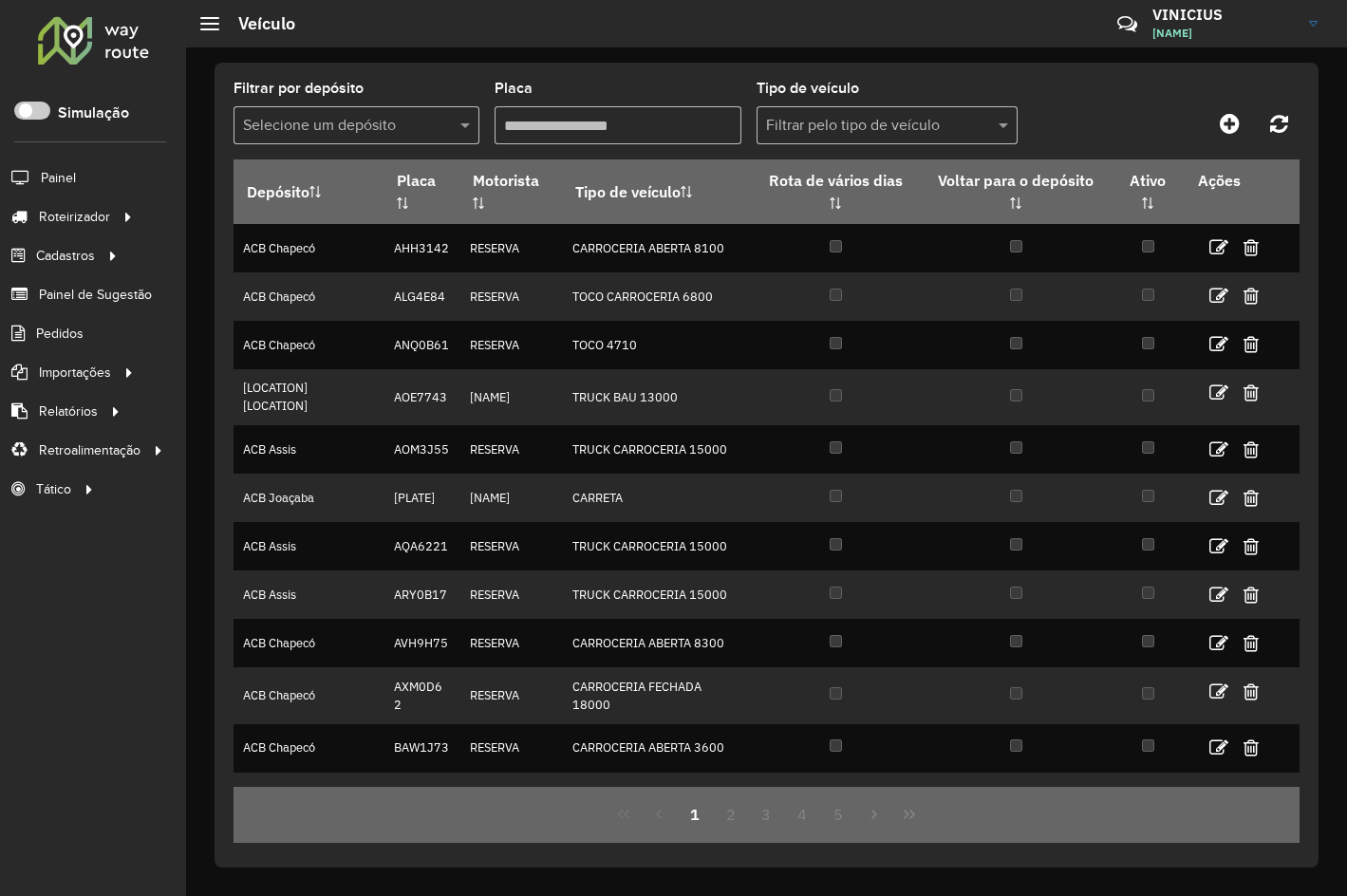 click on "Filtrar por depósito  Selecione um depósito  Placa   Tipo de veículo  Filtrar pelo tipo de veículo  Depósito   Placa   Motorista   Tipo de veículo   Rota de vários dias   Voltar para o depósito   Ativo   Ações   [LOCATION]   [PLATE]   RESERVA   CARROCERIA ABERTA [NUMBER]   [LOCATION]   [PLATE]   RESERVA   TOCO CARROCERIA [NUMBER]   [LOCATION]   [PLATE]   RESERVA   TOCO [NUMBER]   [LOCATION]   [NAME]   TRUCK BAU [NUMBER]   [LOCATION]   [PLATE]   RESERVA   TRUCK CARROCERIA [NUMBER]   [LOCATION]   [PLATE]   [NAME]   CARRETA    [LOCATION]   [PLATE]   RESERVA   TRUCK CARROCERIA [NUMBER]   [LOCATION]   [PLATE]   RESERVA   TRUCK CARROCERIA [NUMBER]   [LOCATION]   [PLATE]   RESERVA   CARROCERIA ABERTA [NUMBER]   [LOCATION]   [PLATE]   RESERVA   CARROCERIA FECHADA [NUMBER]   [LOCATION]   [PLATE]   RESERVA   CARROCERIA ABERTA [NUMBER]   [LOCATION]   [PLATE]   RESERVA   TRUCK CARROCERIA [NUMBER]   [NUMBER]   [NUMBER]   [NUMBER]   [NUMBER]   [NUMBER]" 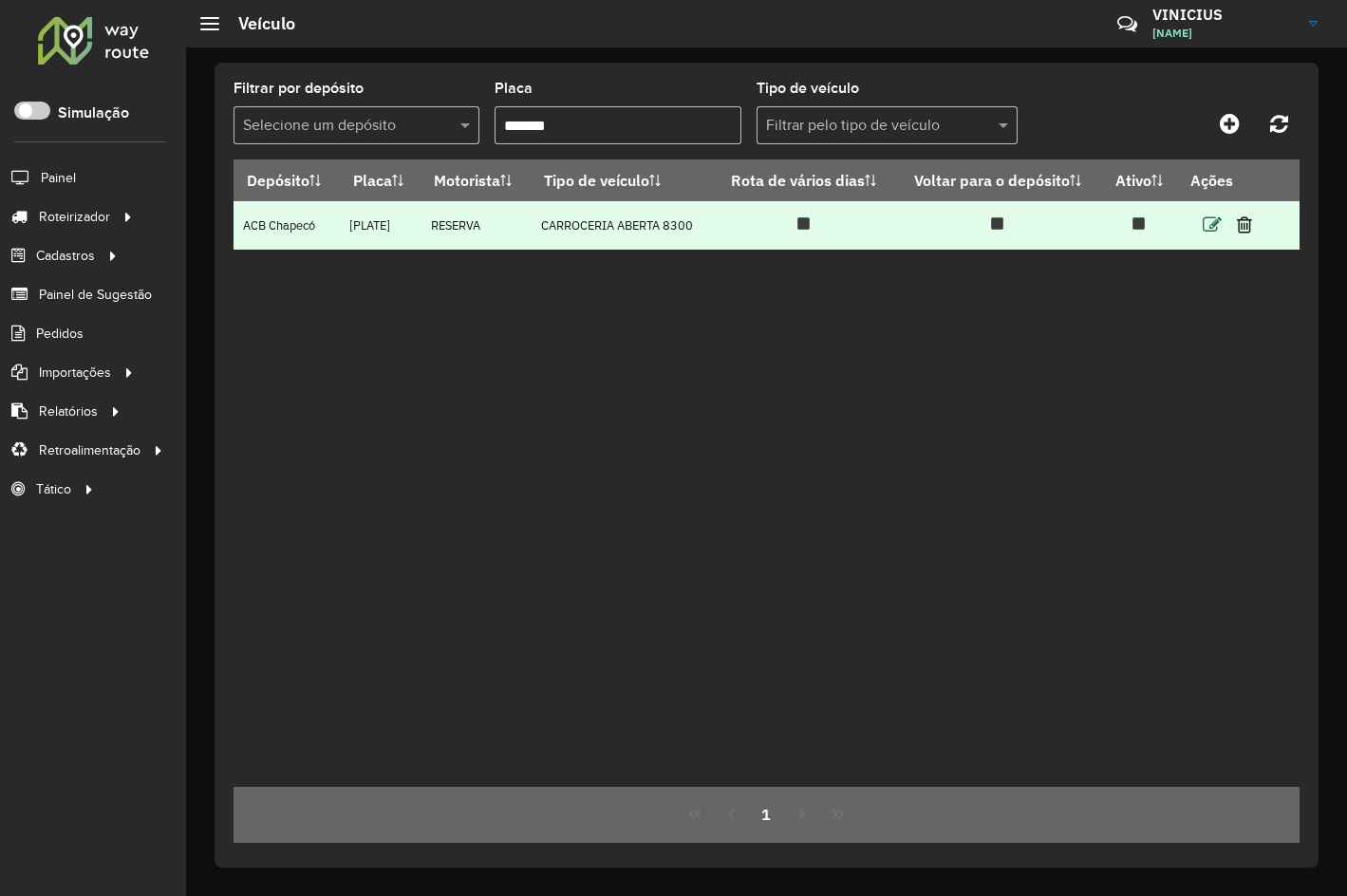 type on "*******" 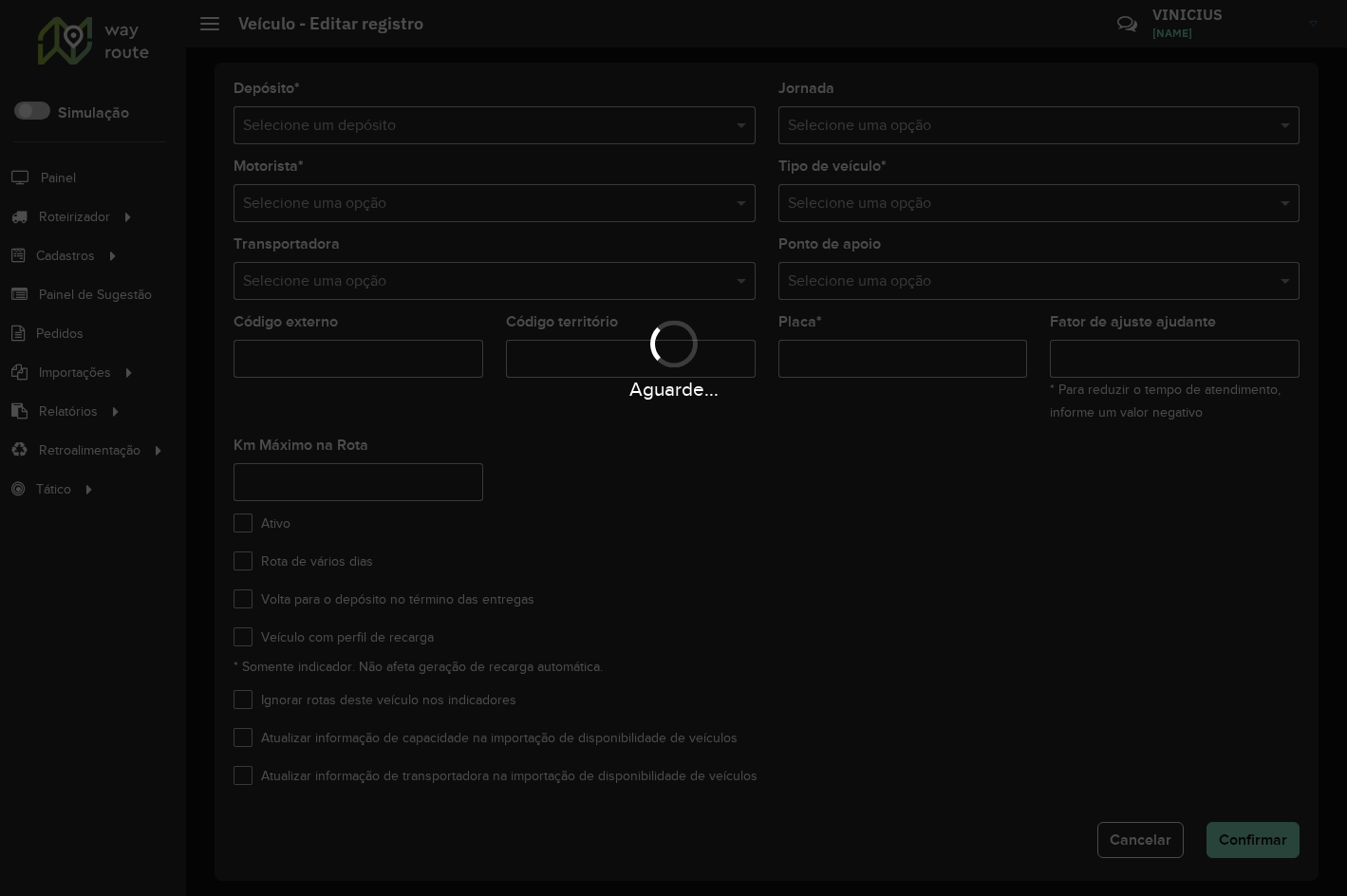 type on "***" 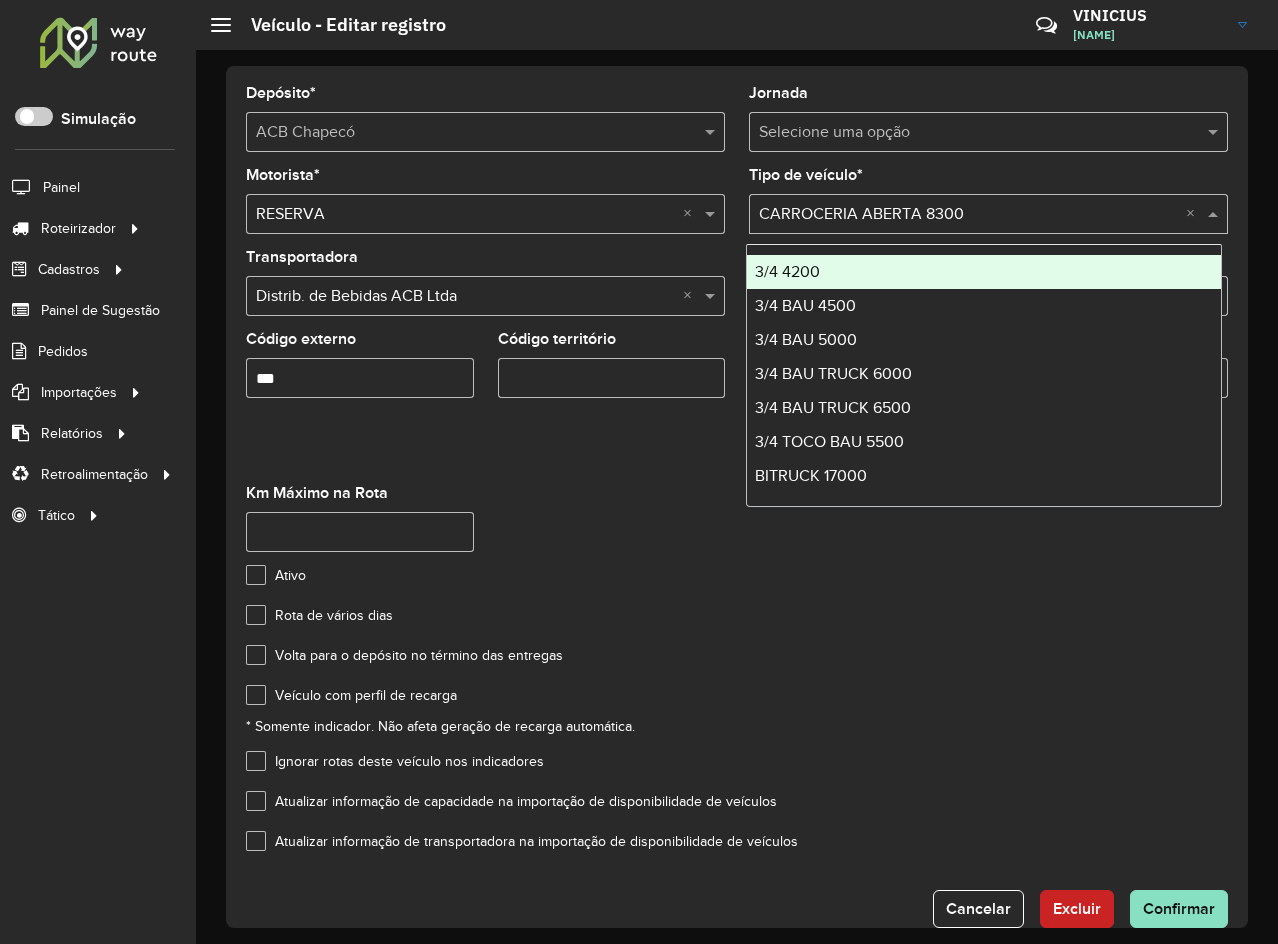 click at bounding box center [968, 215] 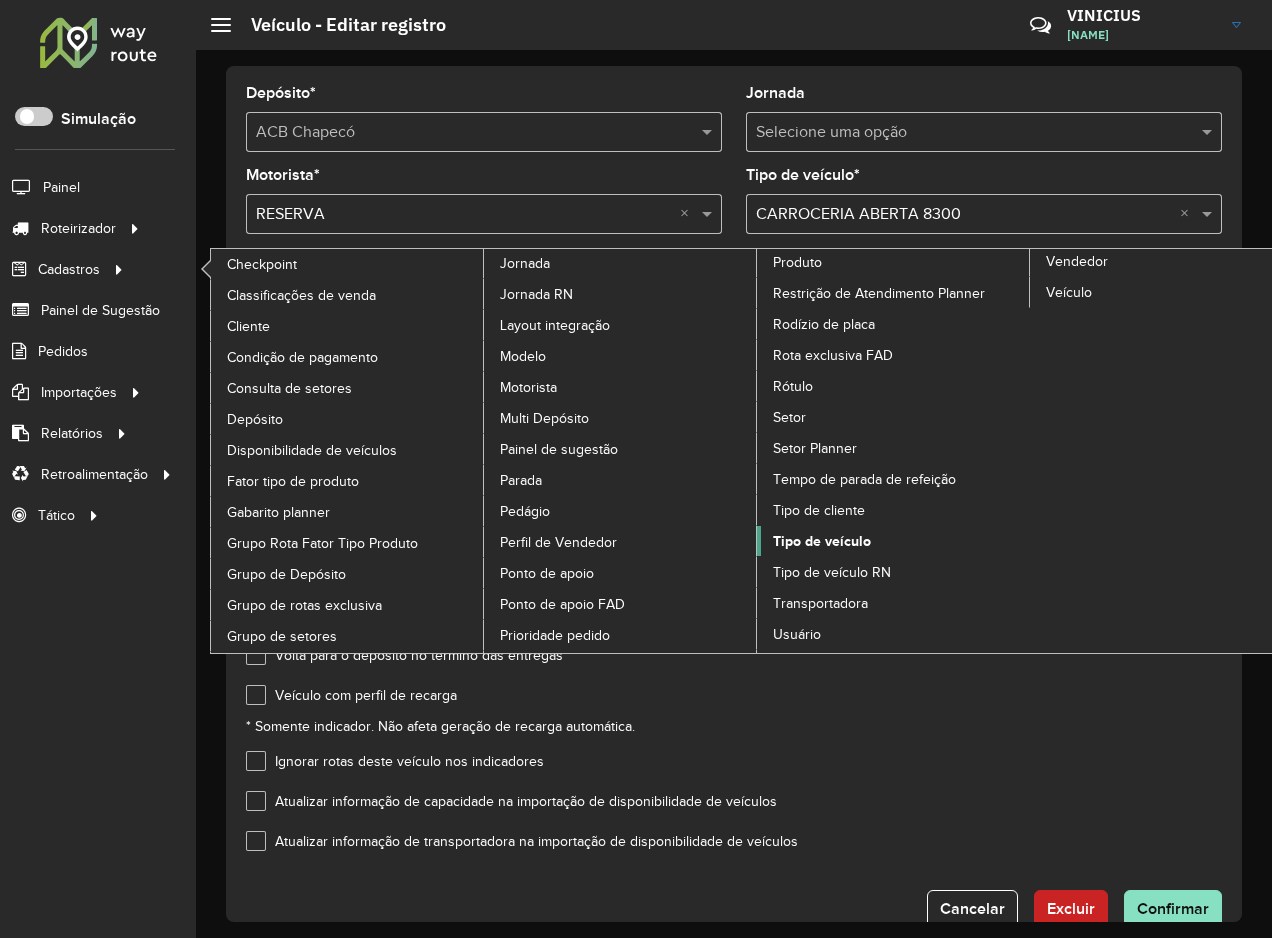 click on "Tipo de veículo" 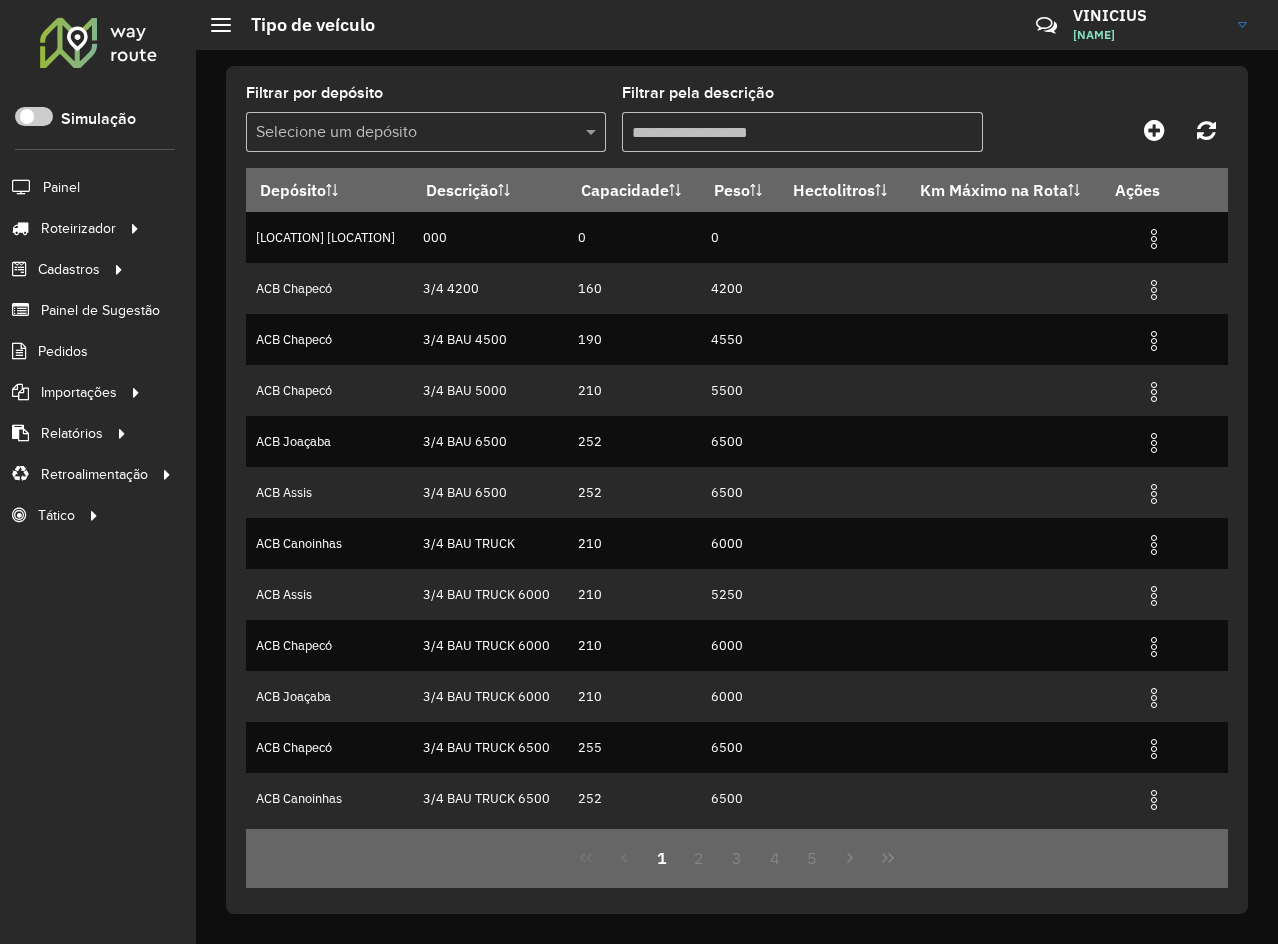 click on "Filtrar pela descrição" at bounding box center [802, 132] 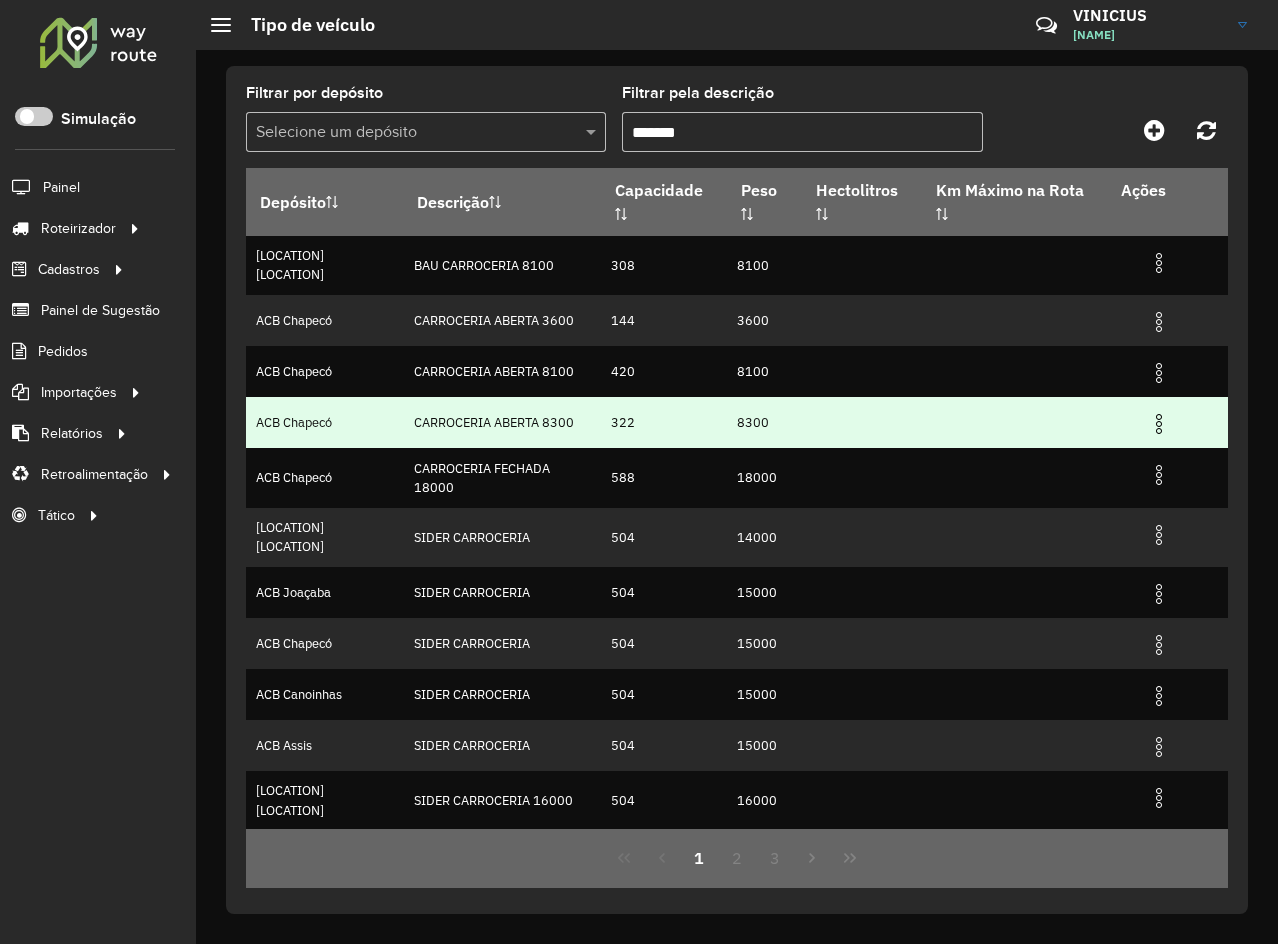 type on "*******" 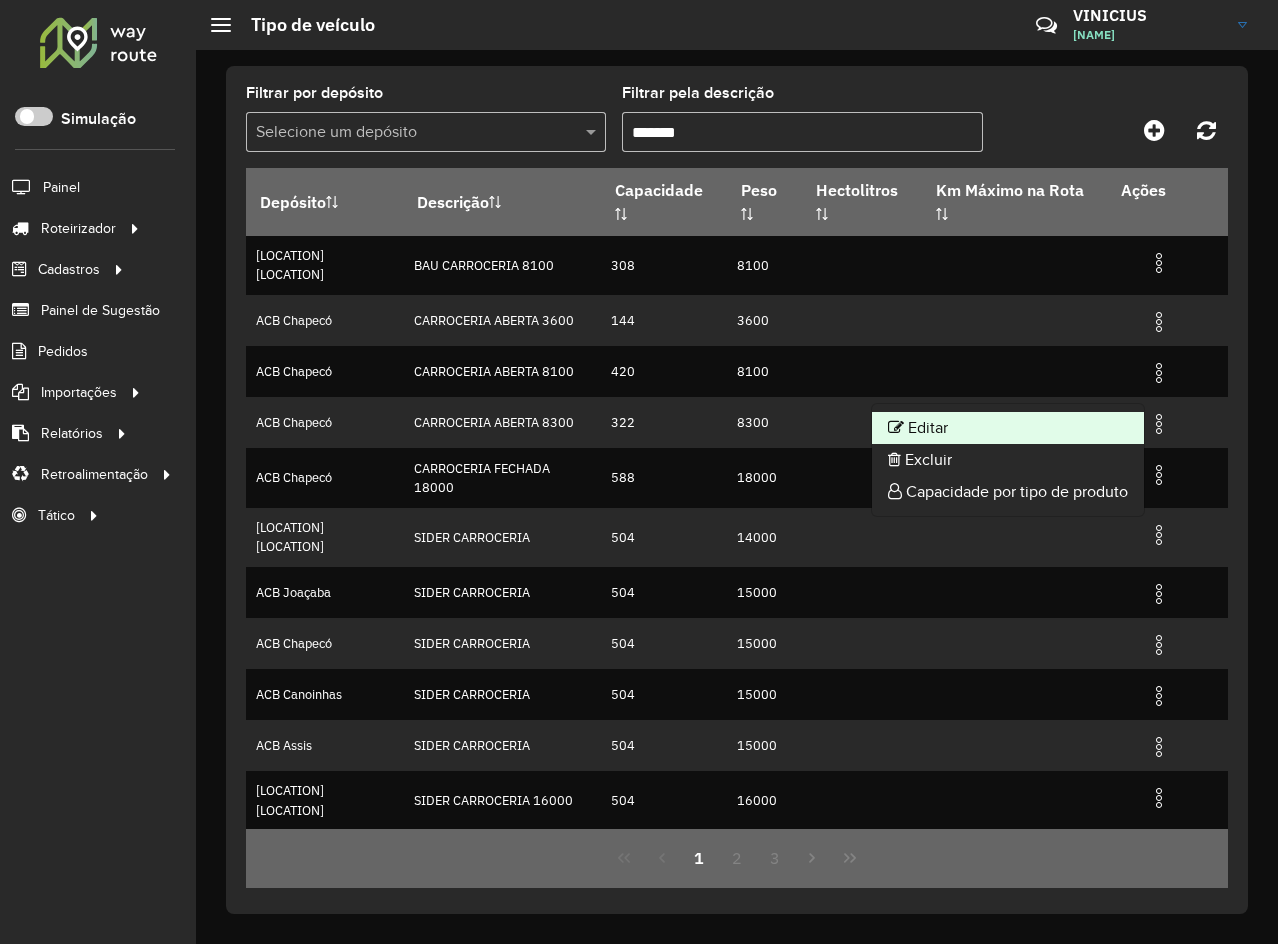 click on "Editar" 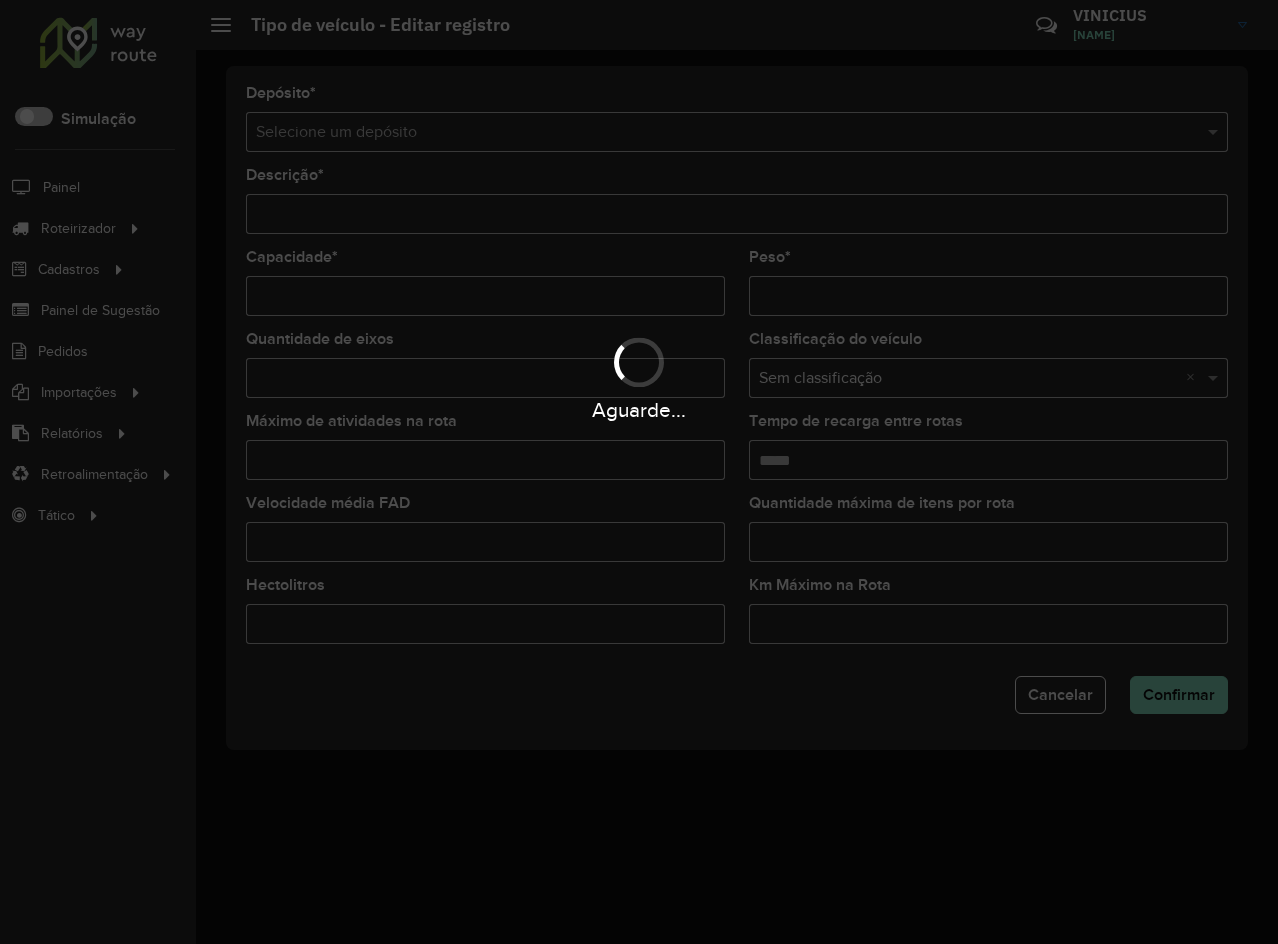 type on "**********" 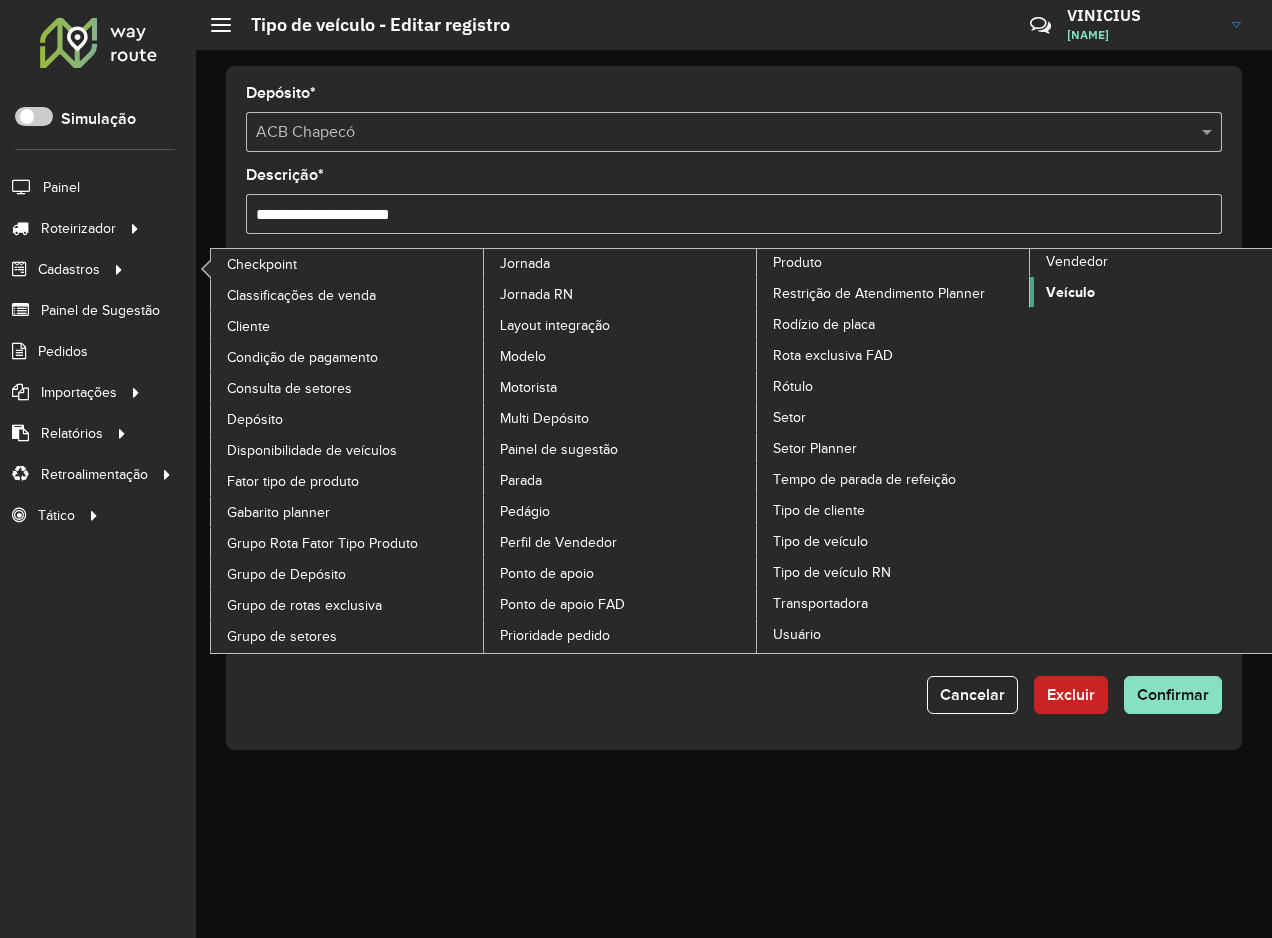 click on "Veículo" 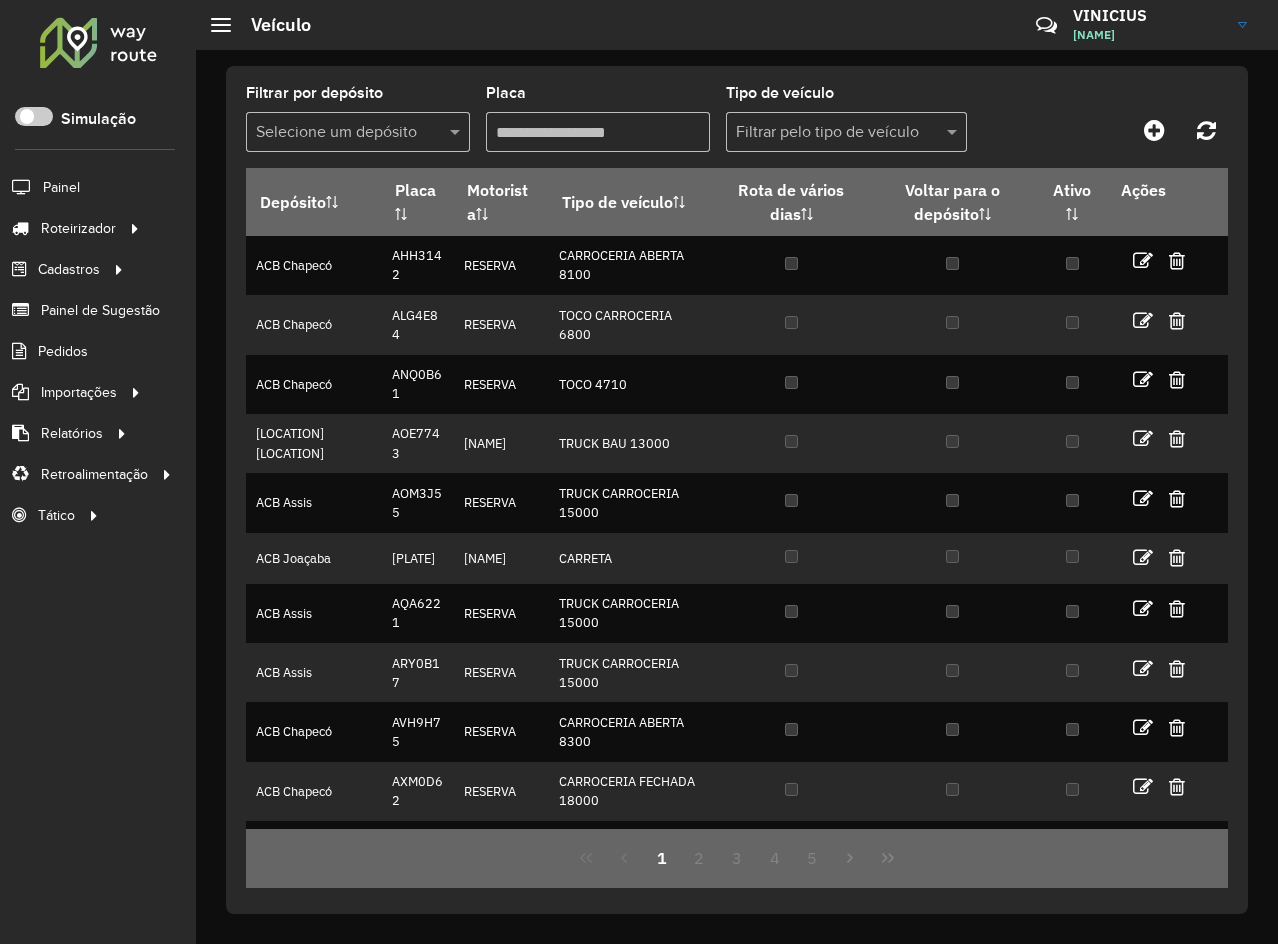 click on "Placa" at bounding box center (598, 132) 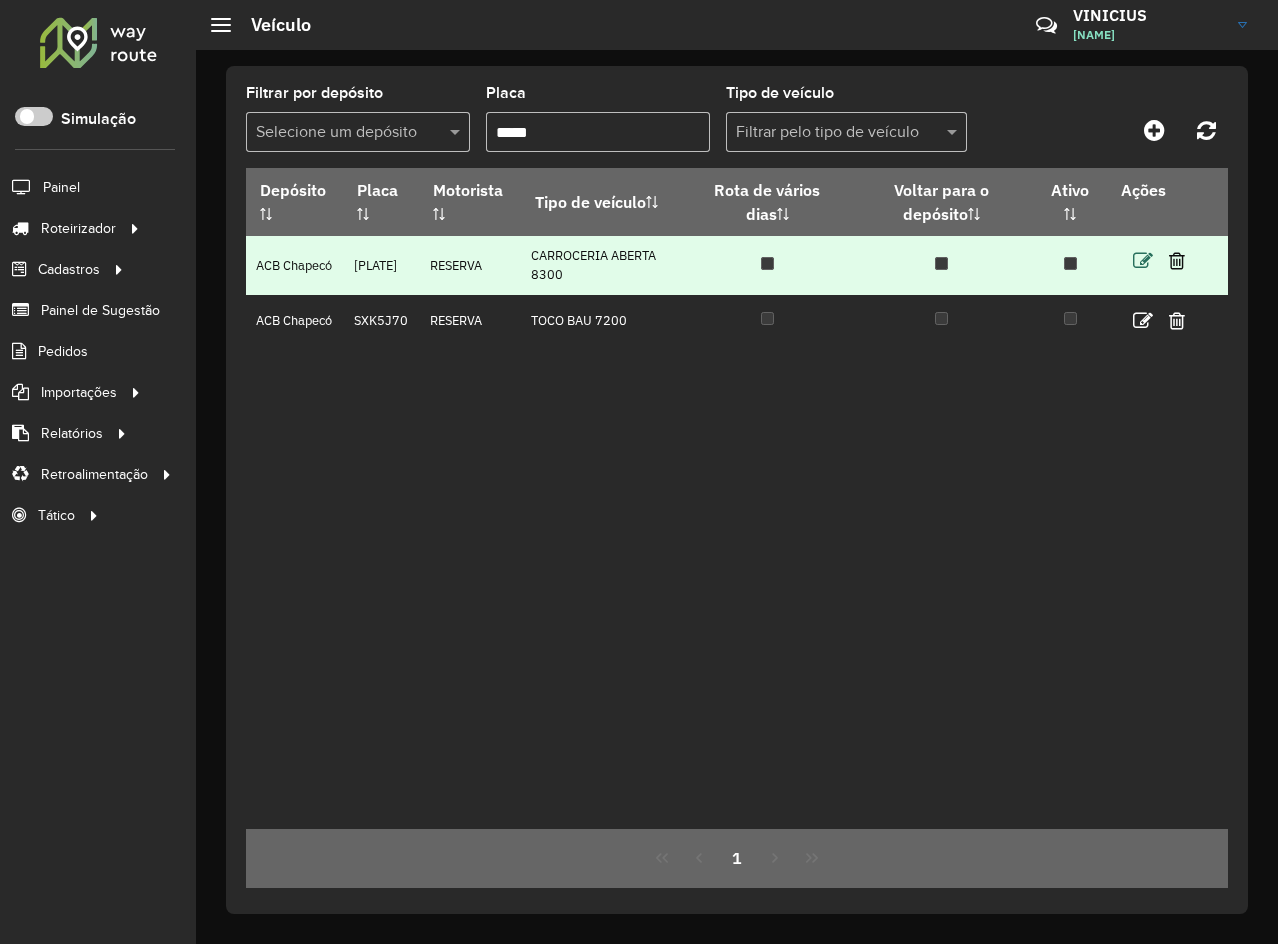 type on "*****" 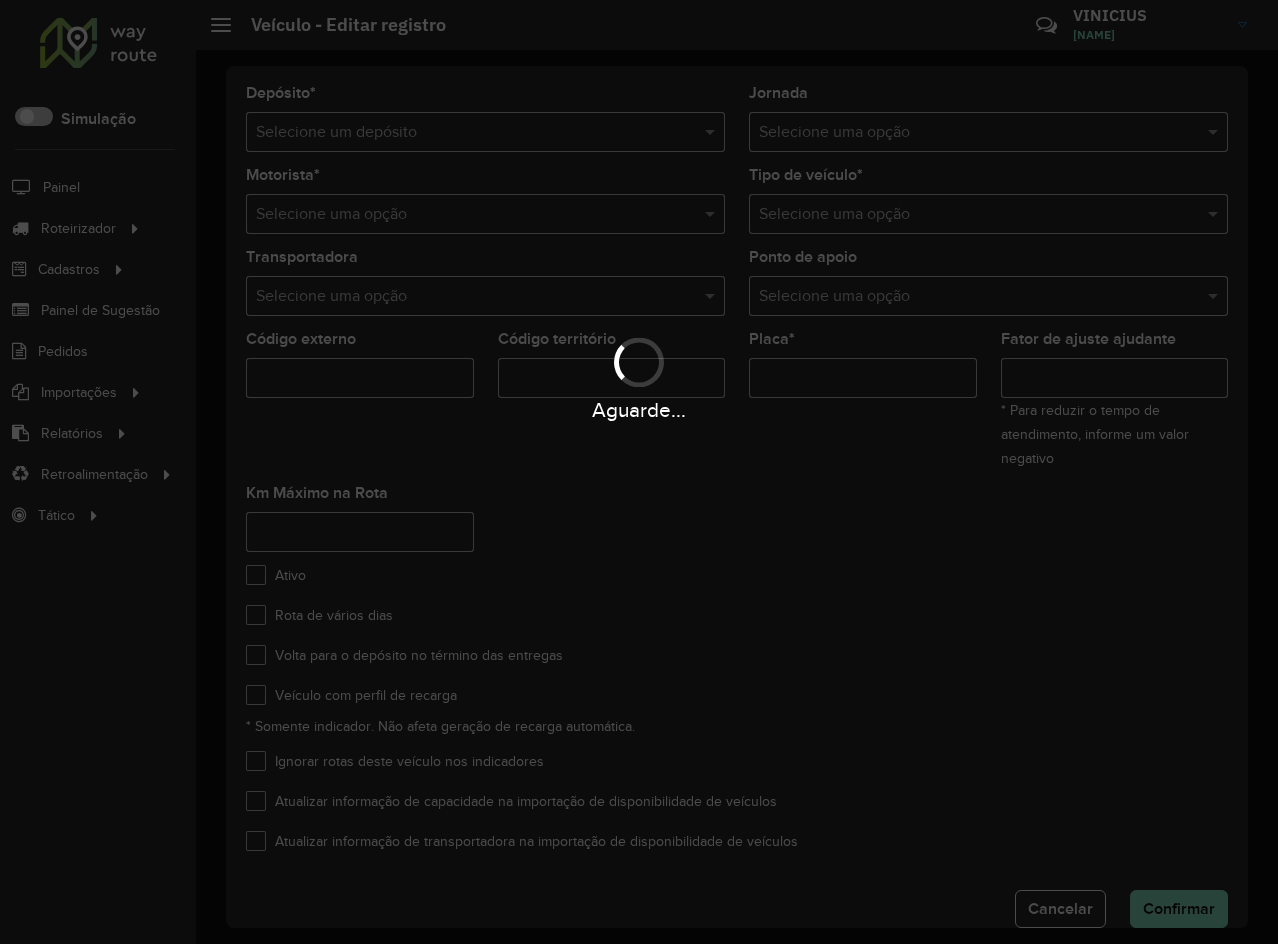 type on "***" 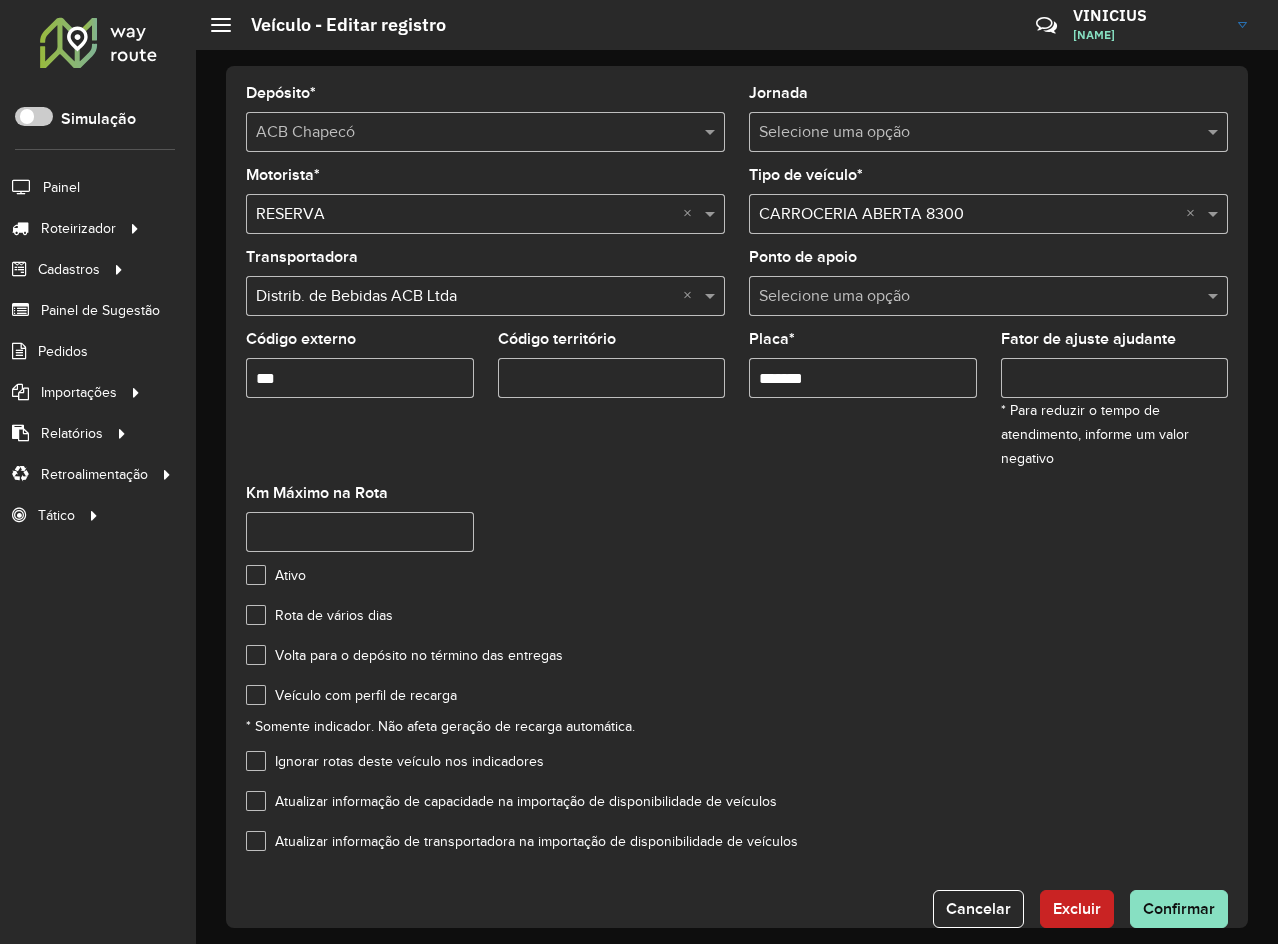 click on "Código externo  ***" 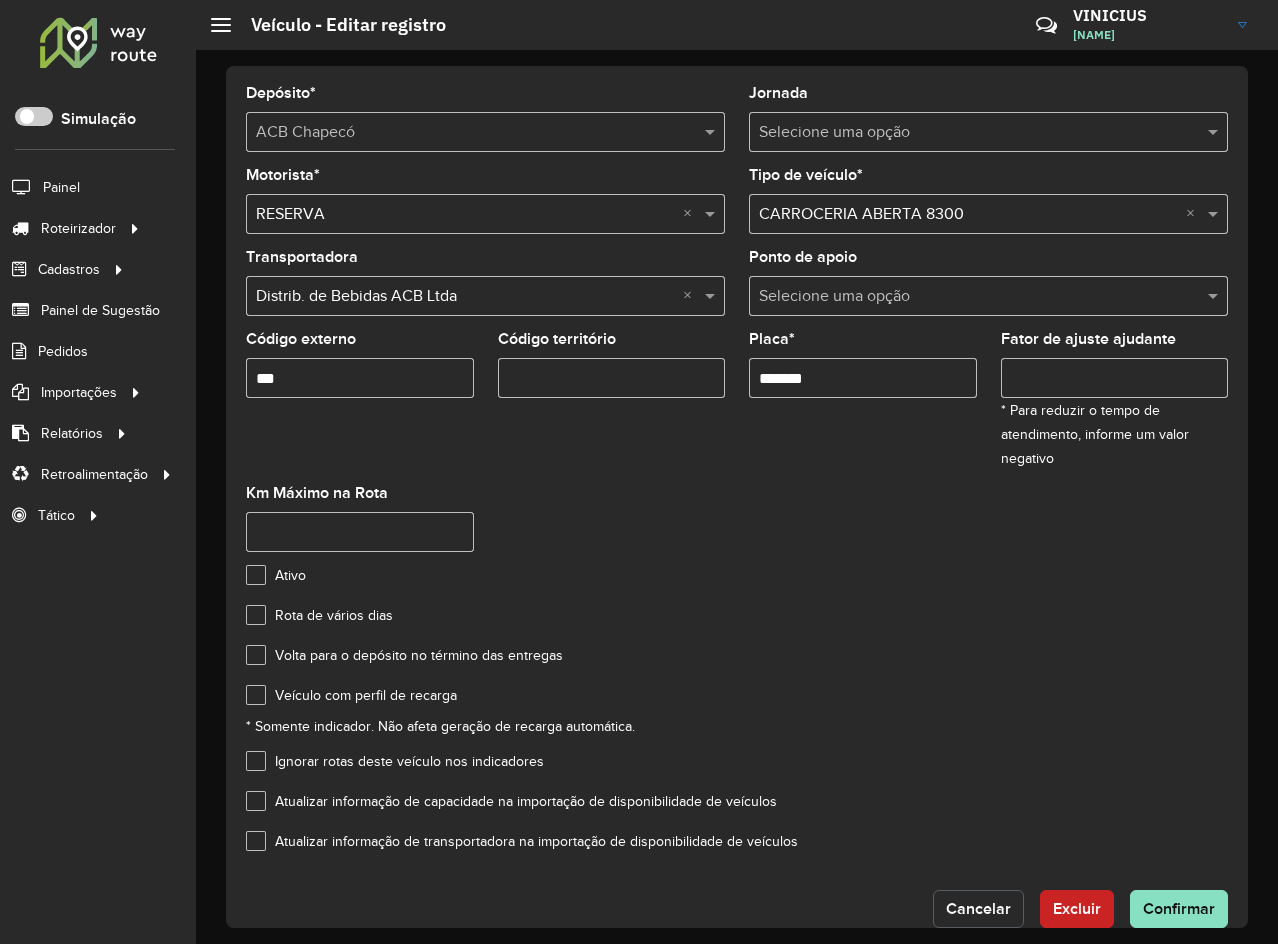 click on "Cancelar" 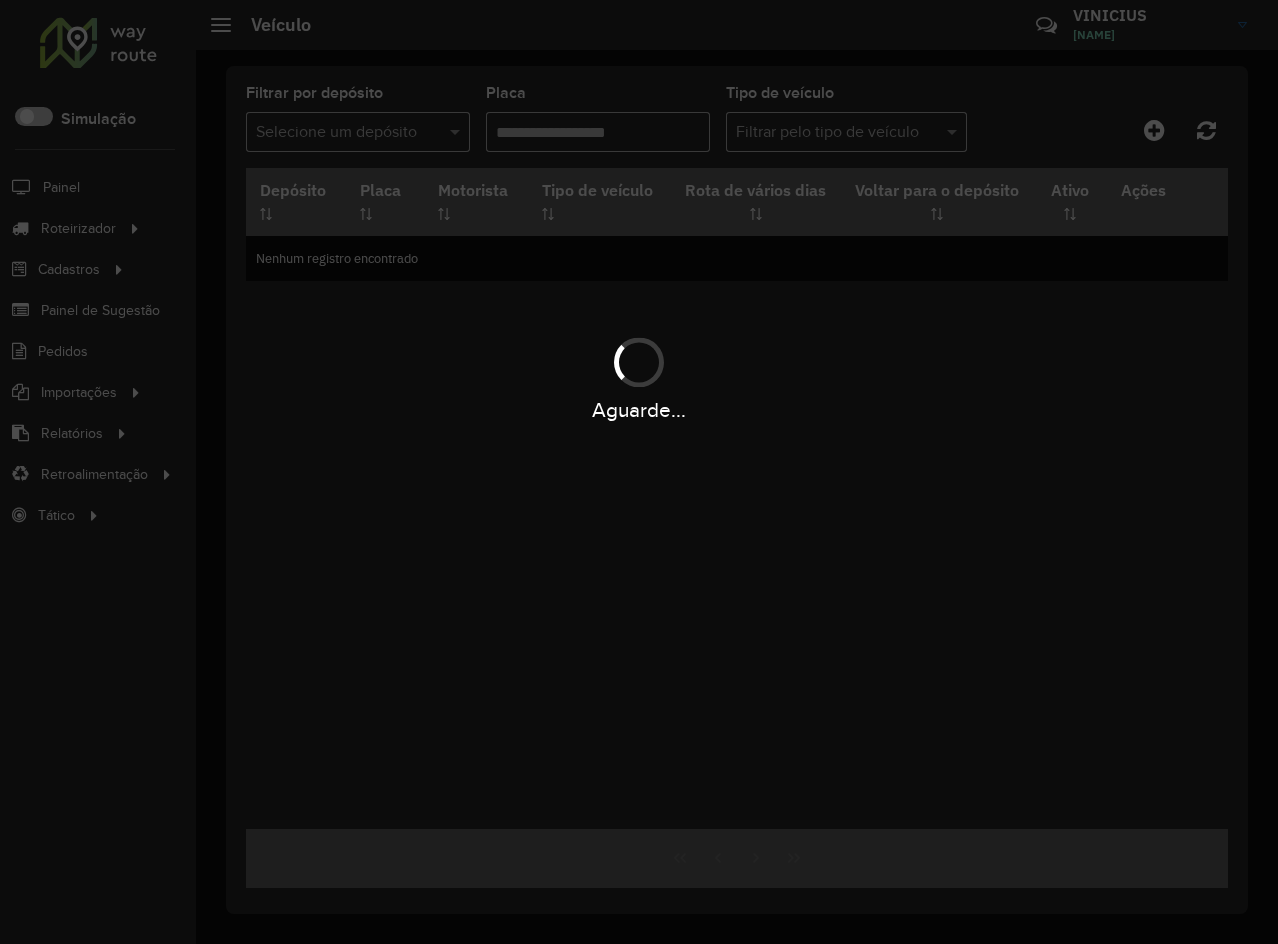 type on "*****" 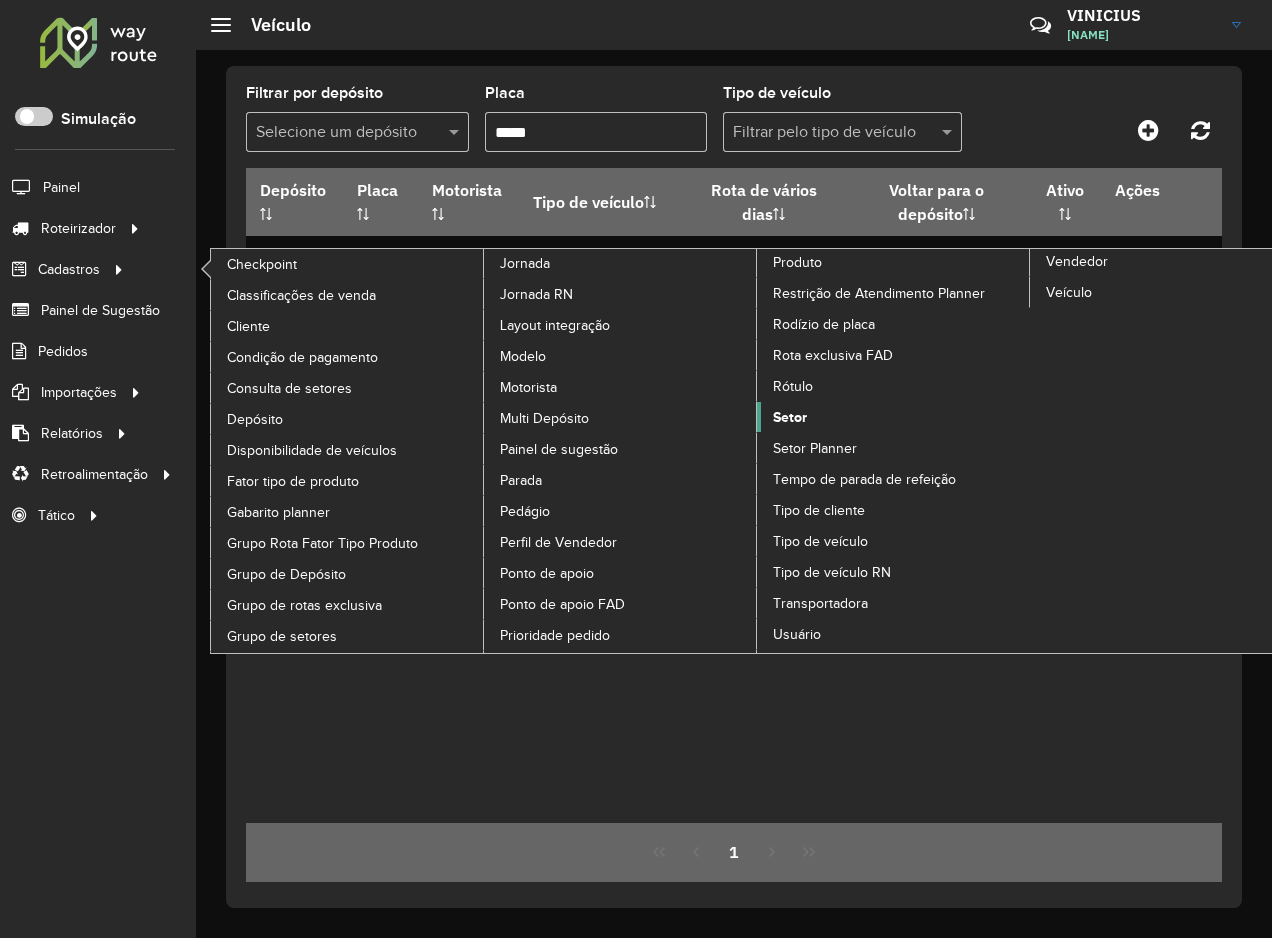 click on "Setor" 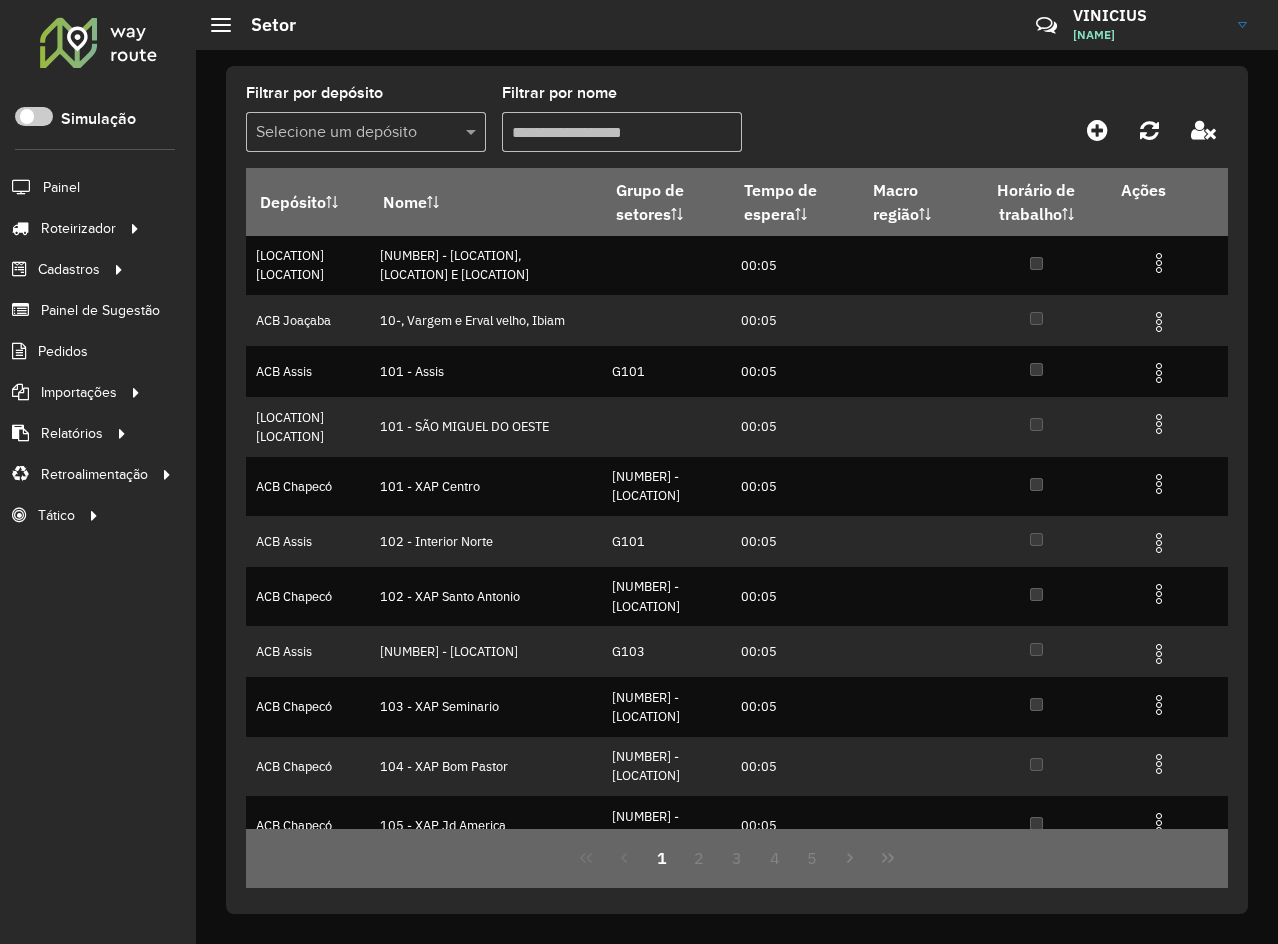 click on "Filtrar por nome" at bounding box center (622, 132) 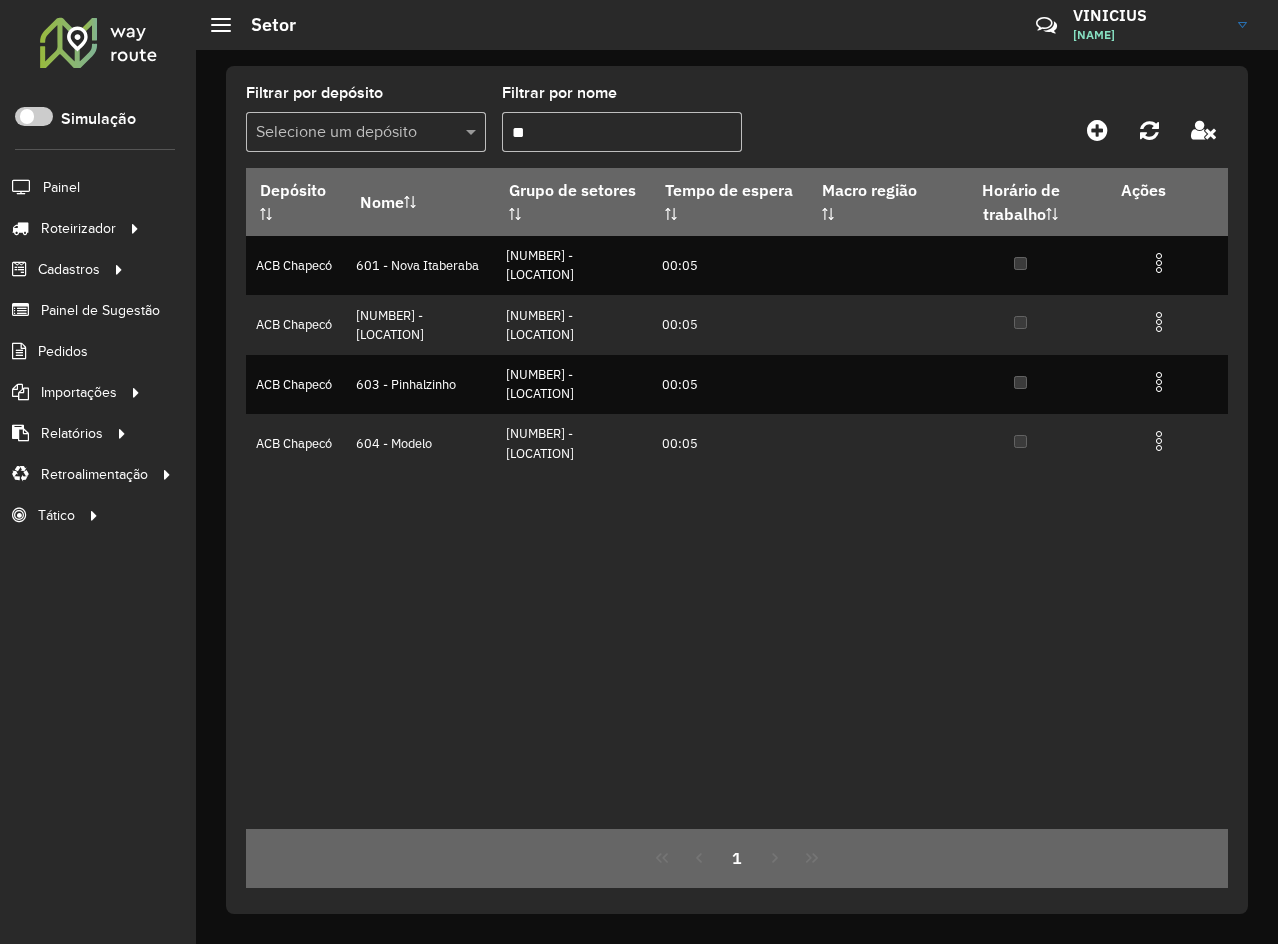 type on "**" 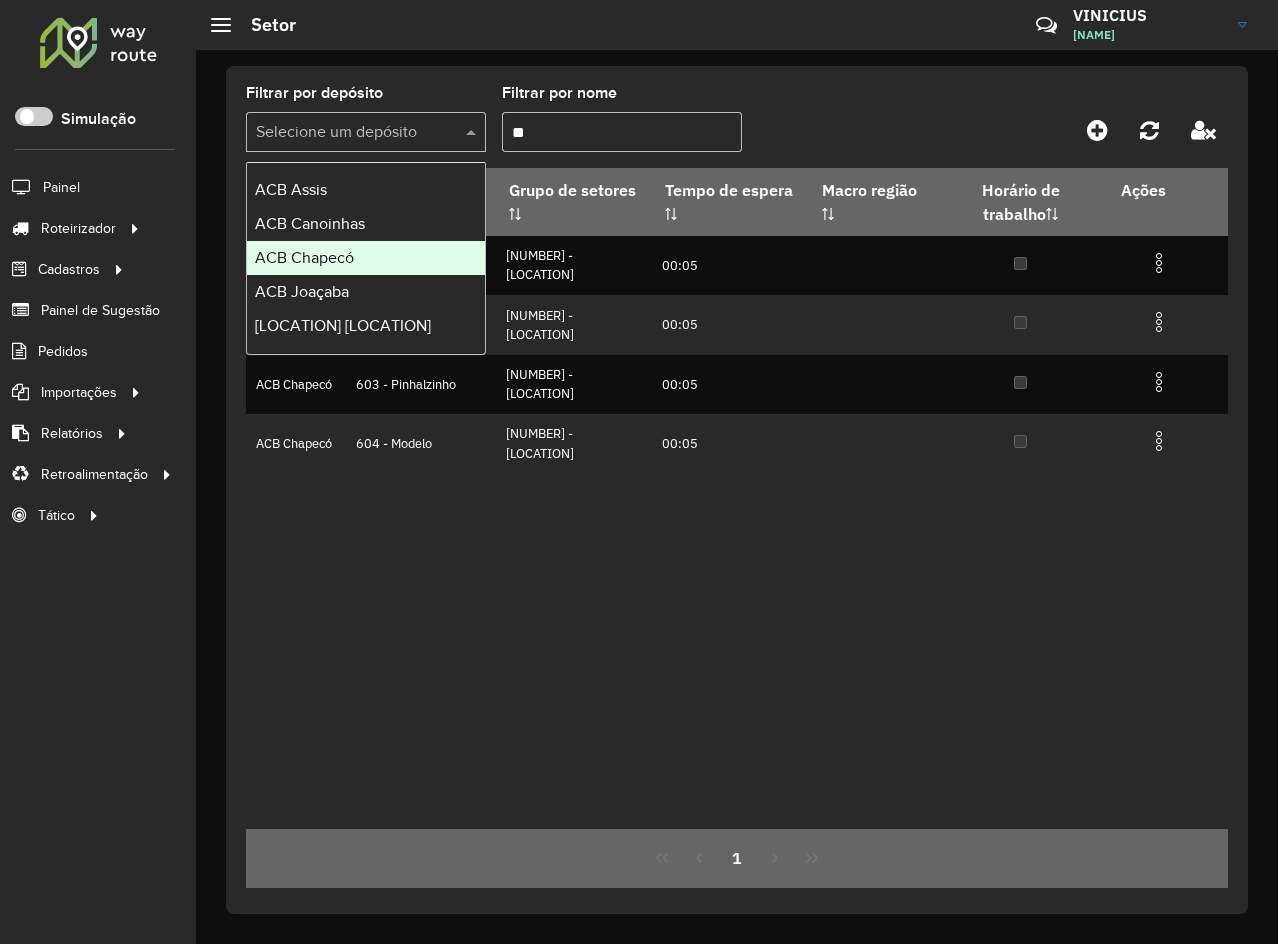 click on "ACB Chapecó" at bounding box center (366, 258) 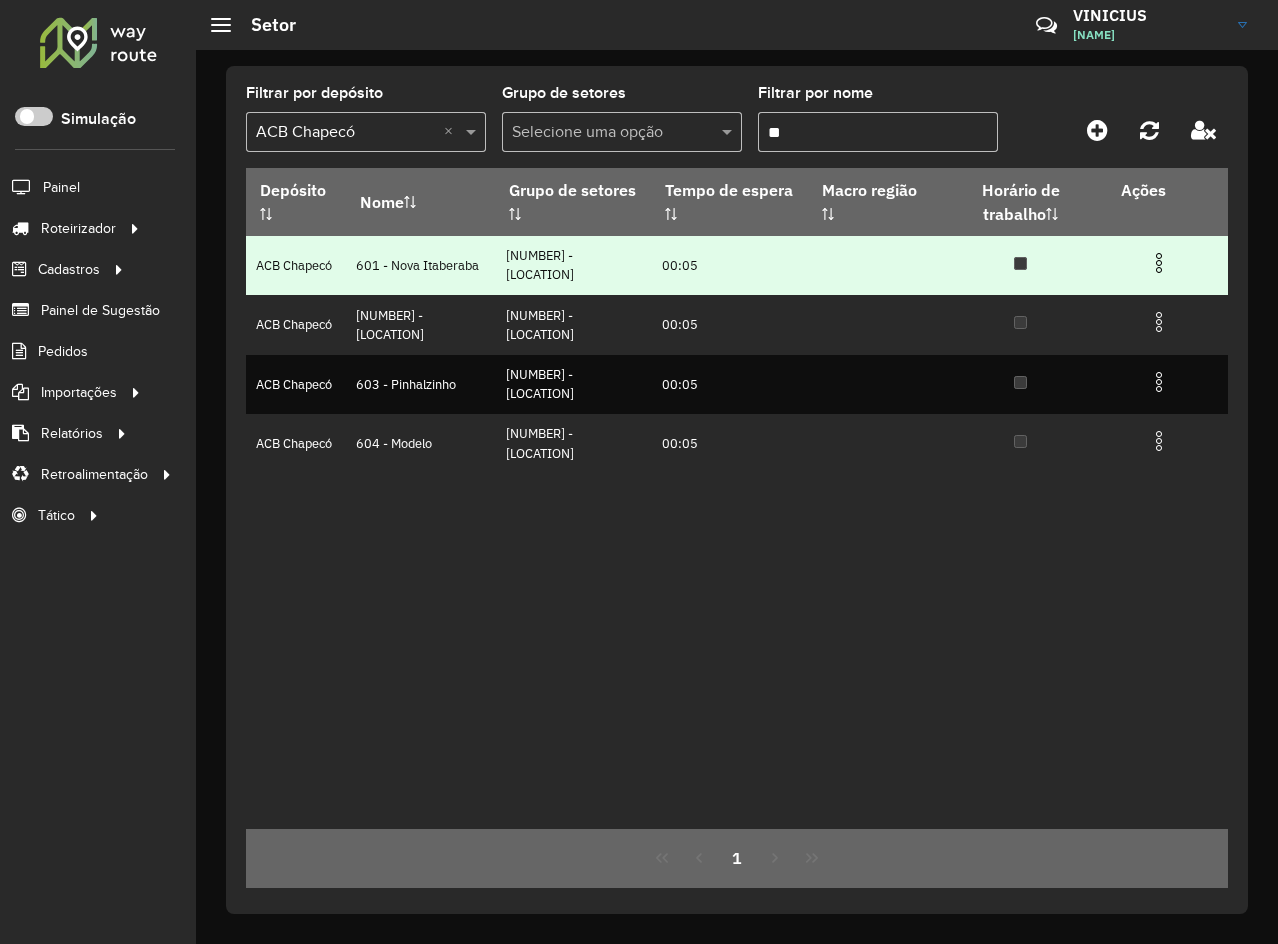 click at bounding box center [1159, 263] 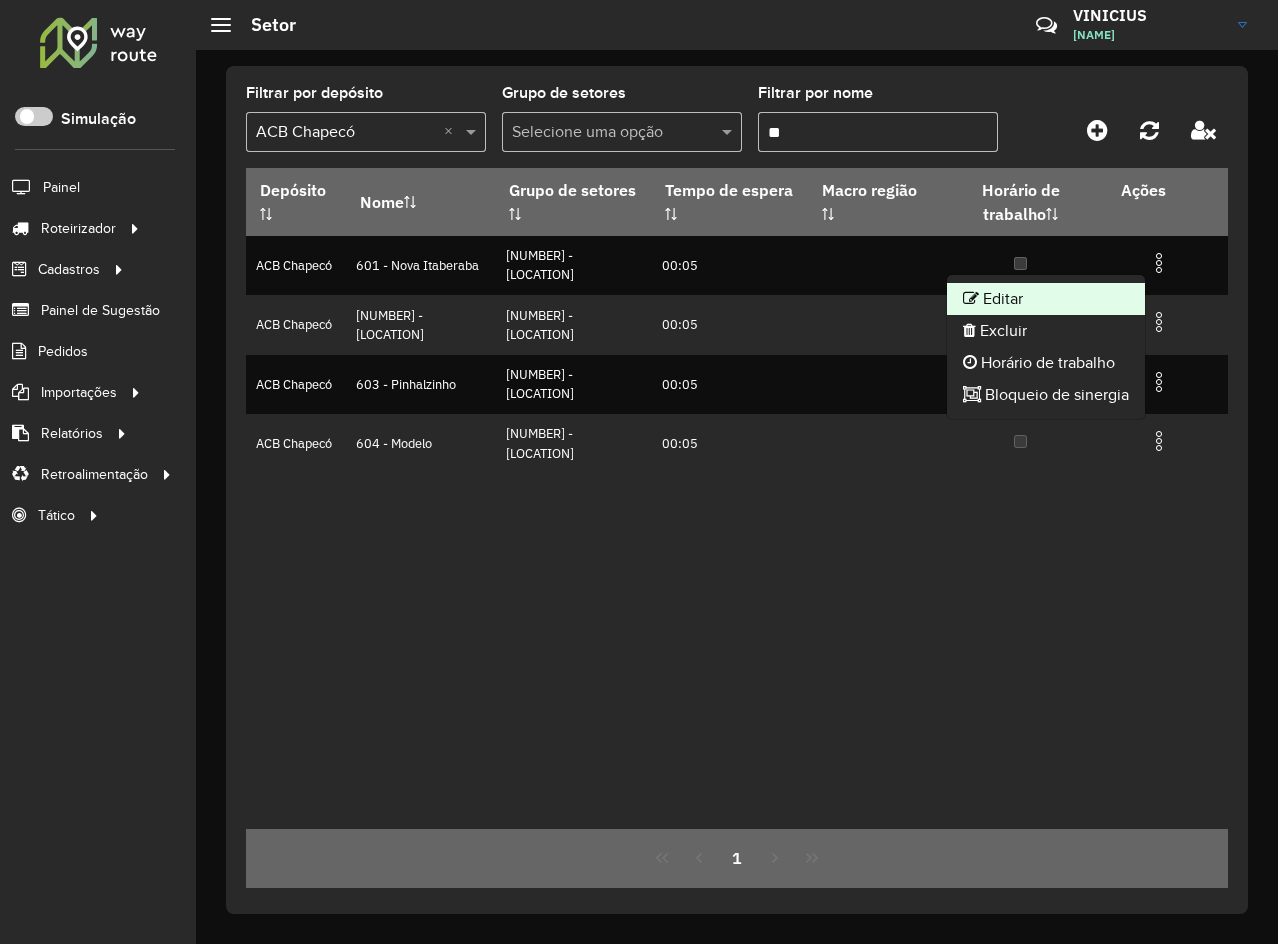 click on "Editar" 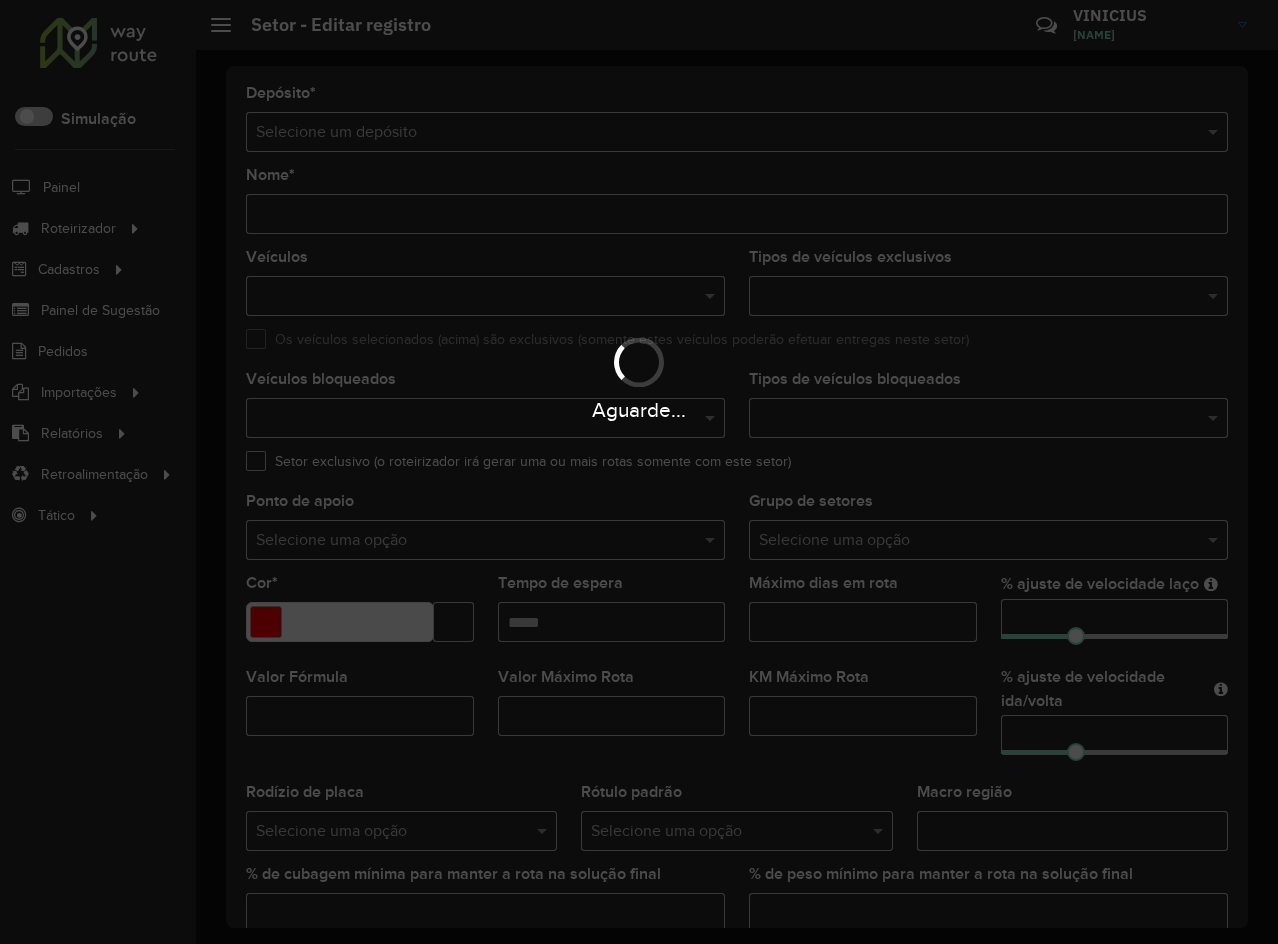 type on "**********" 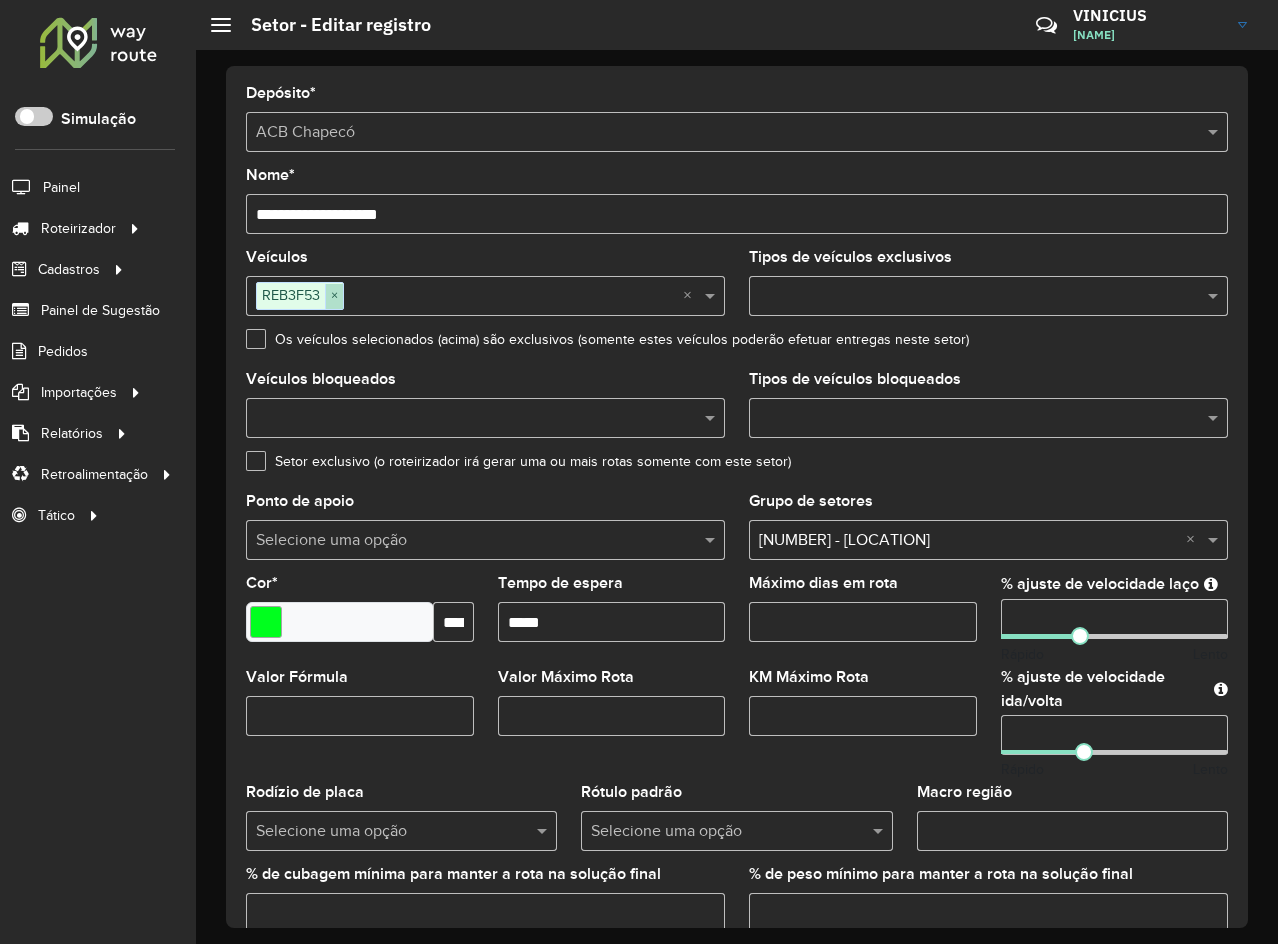 click on "×" at bounding box center [334, 296] 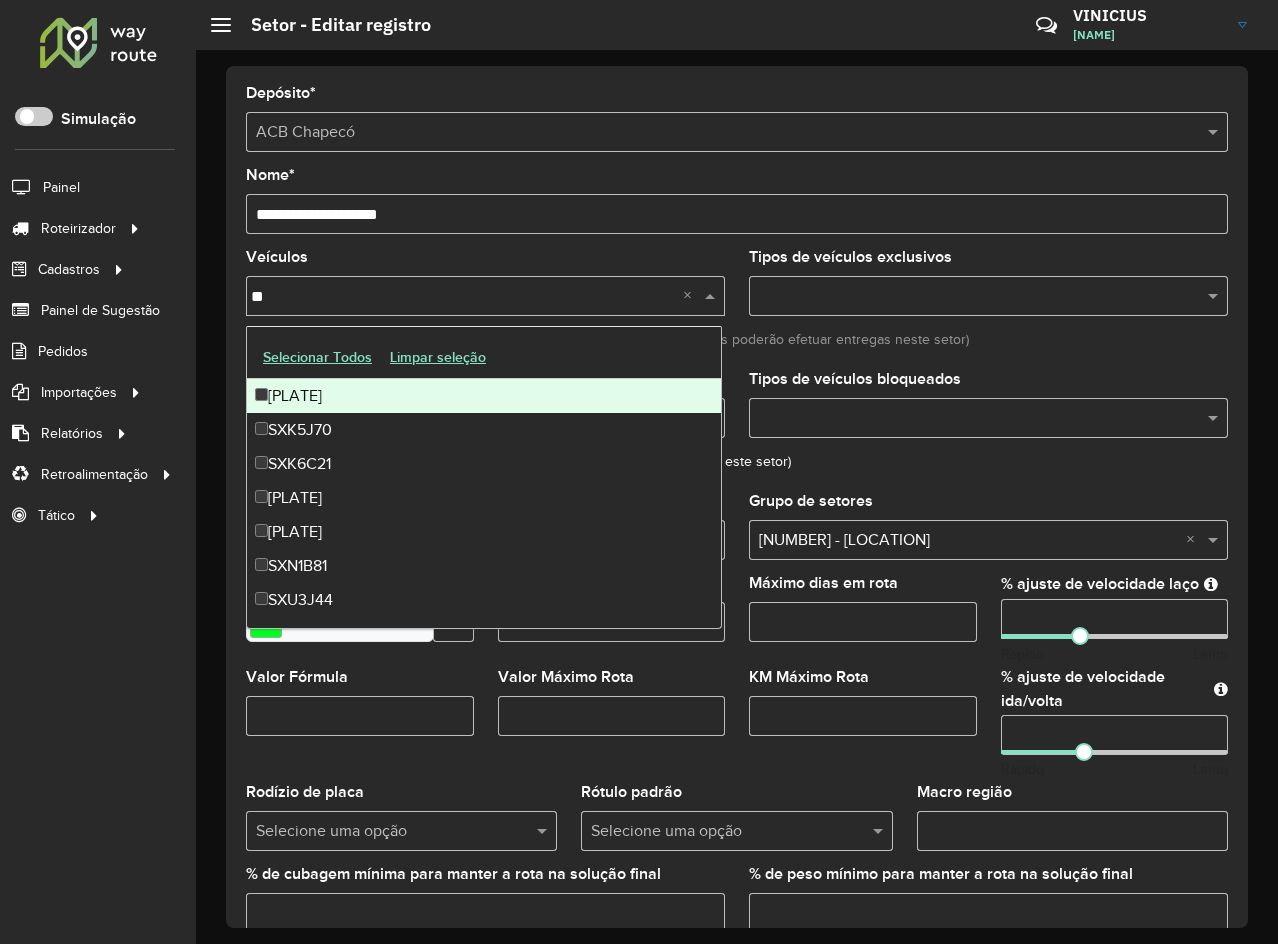 type on "***" 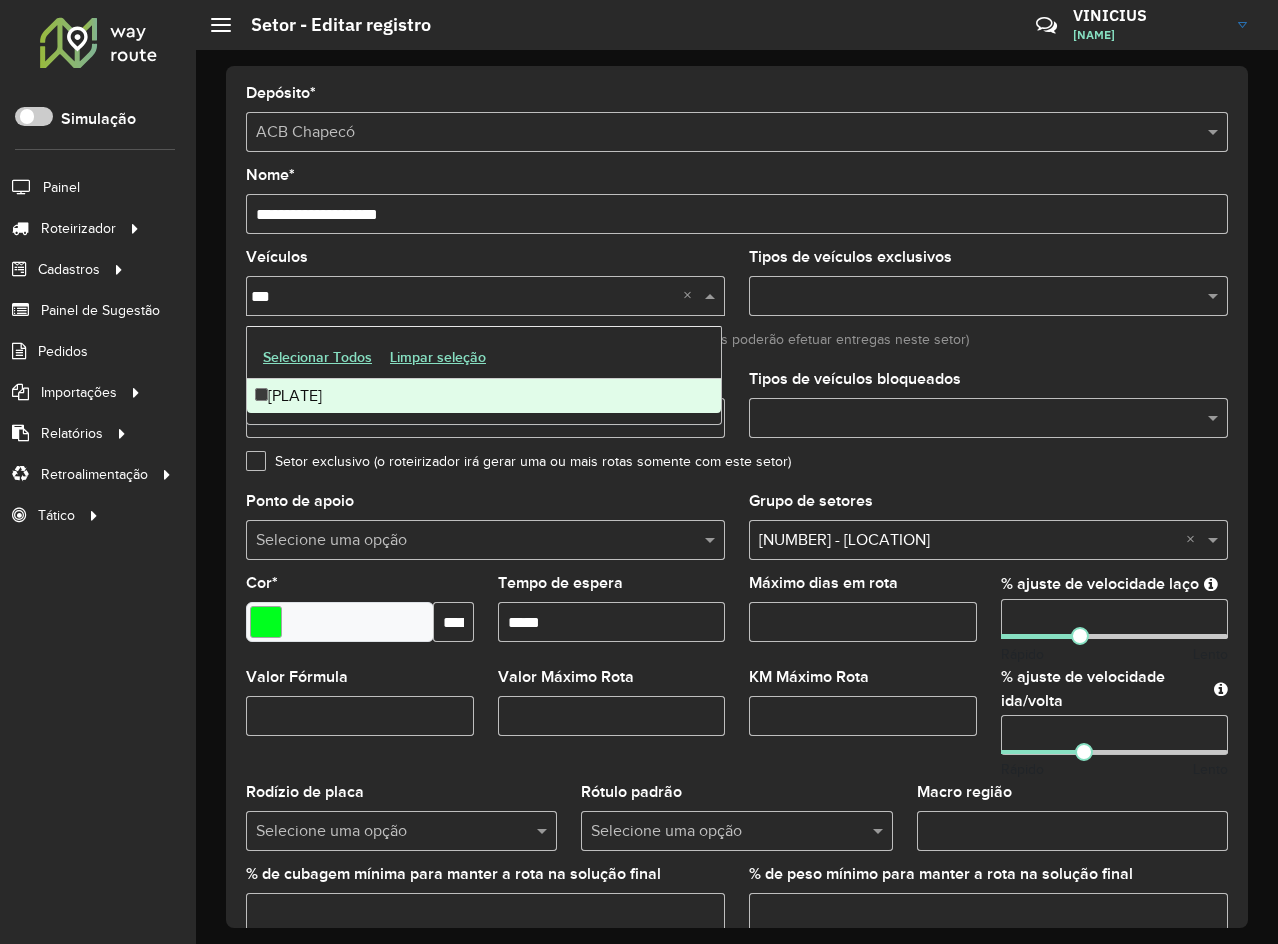 click on "[PLATE]" at bounding box center [484, 396] 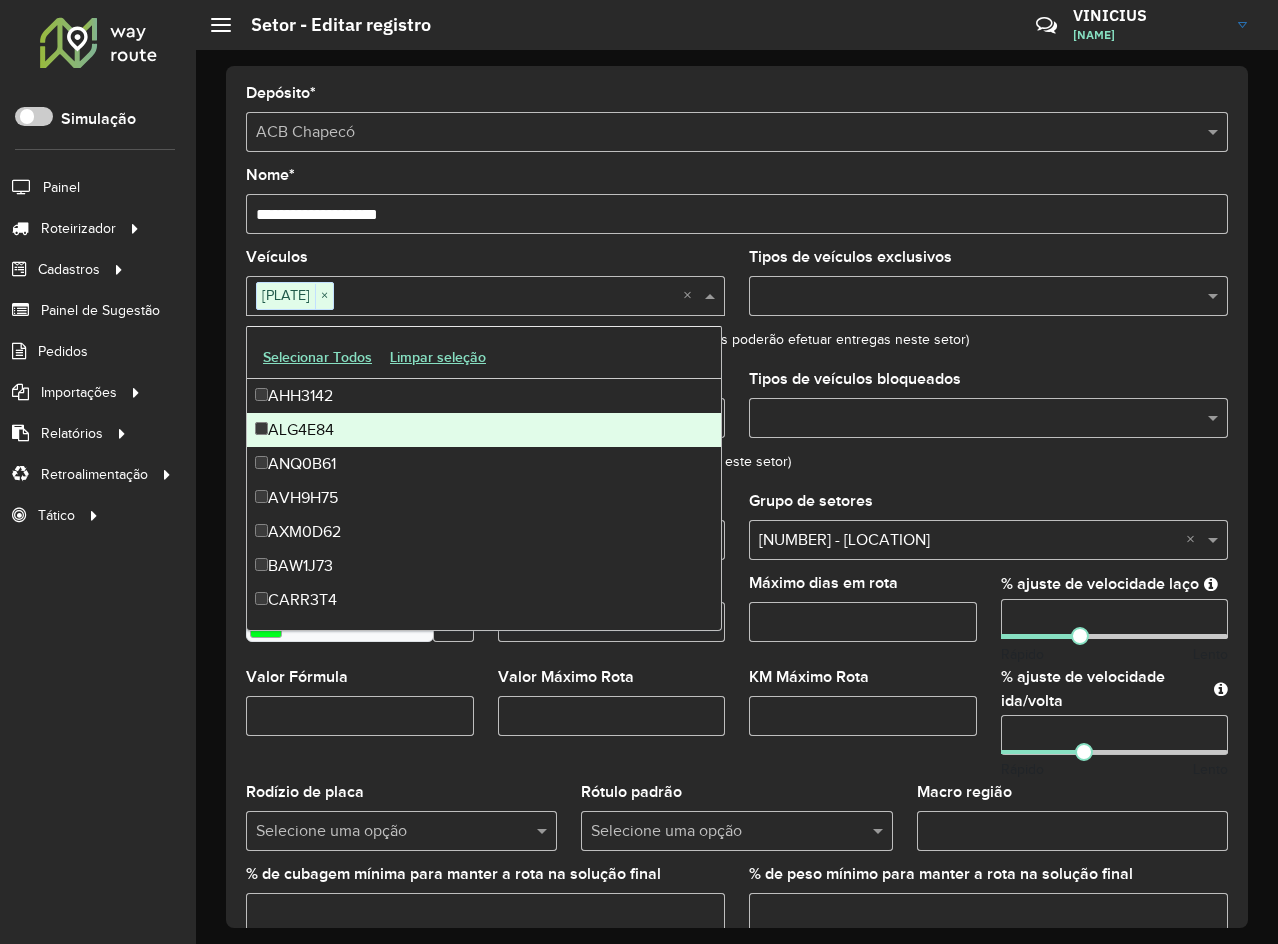 click on "Máximo dias em rota  *" 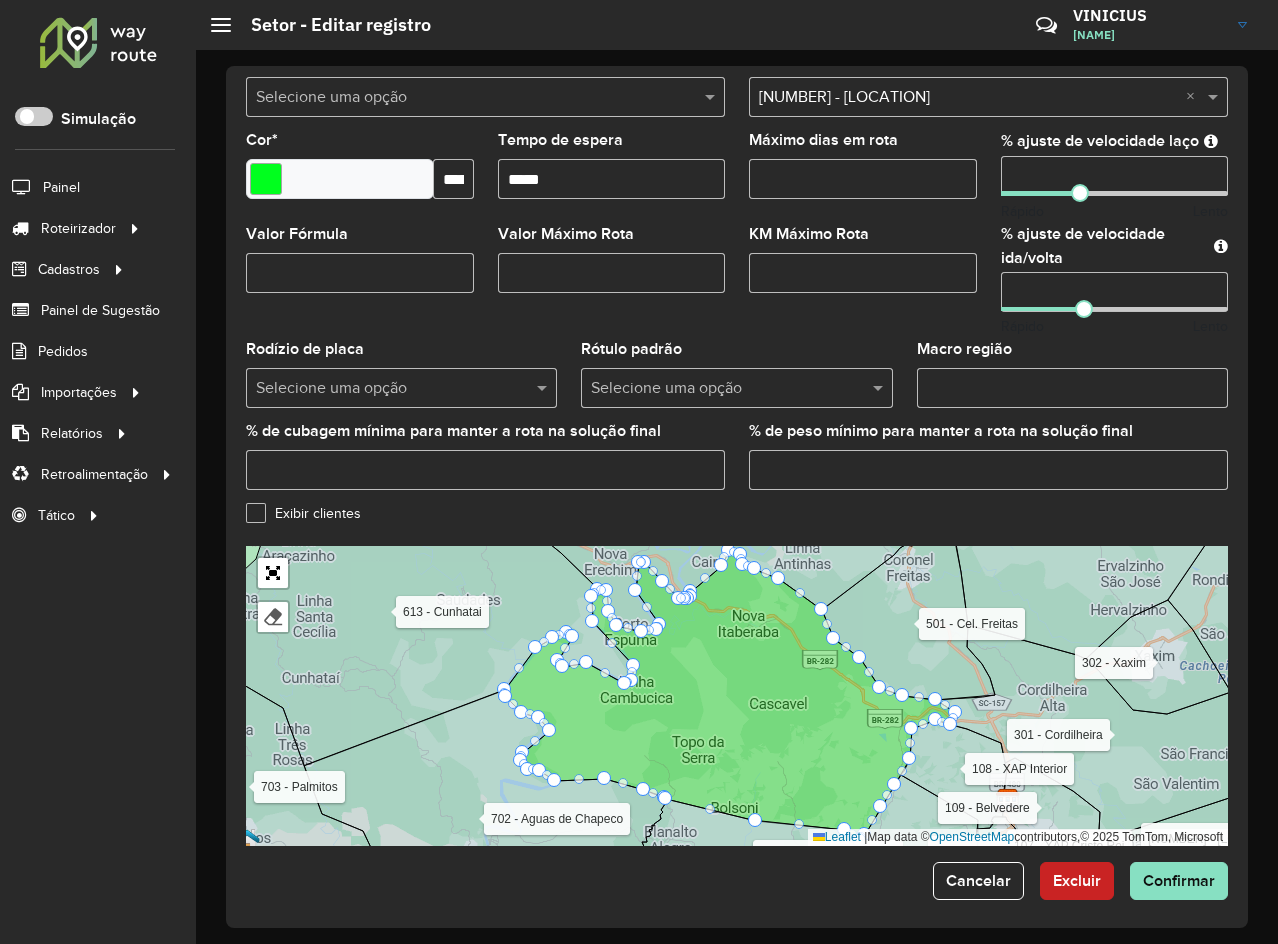 scroll, scrollTop: 451, scrollLeft: 0, axis: vertical 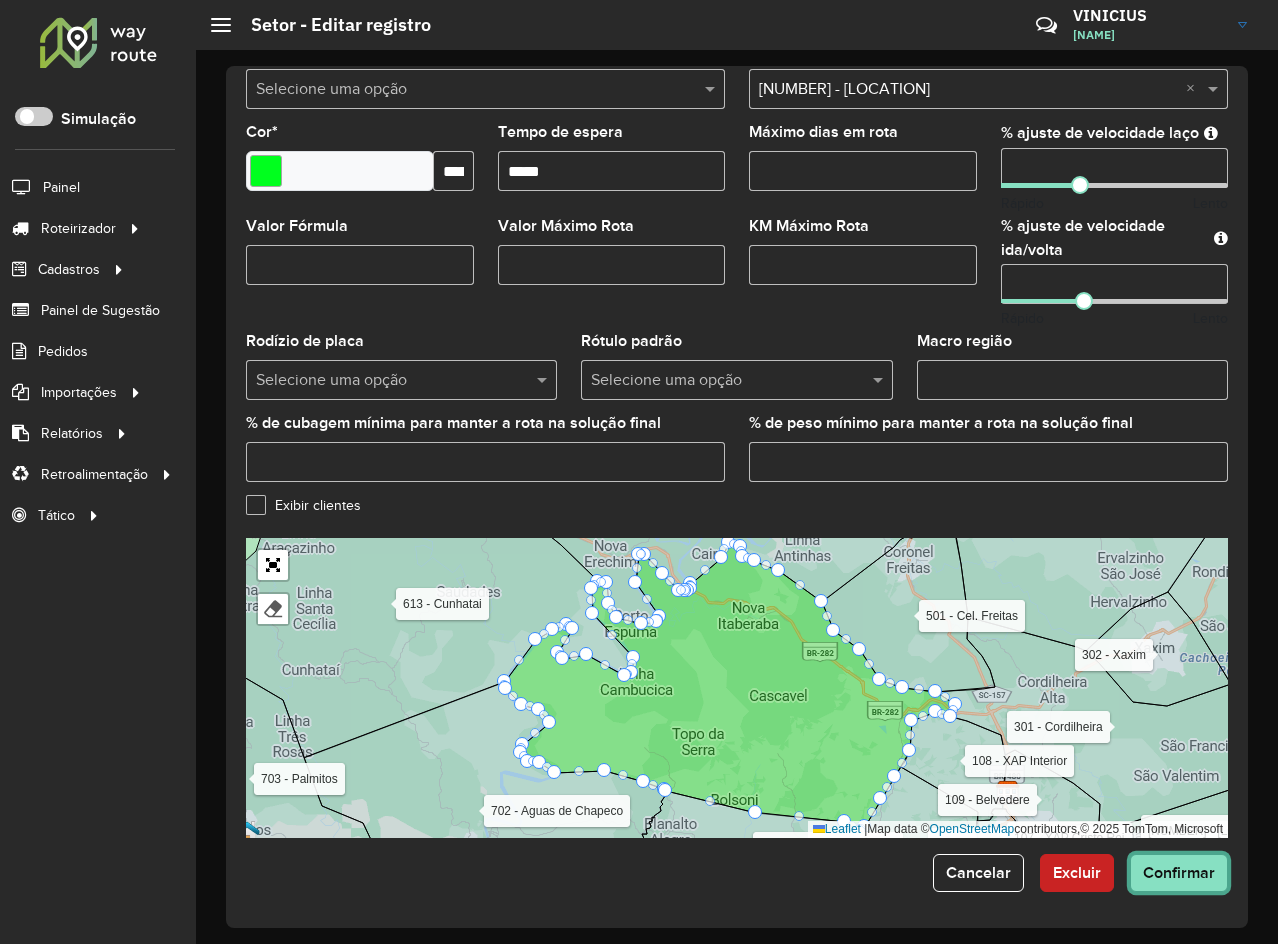 click on "Confirmar" 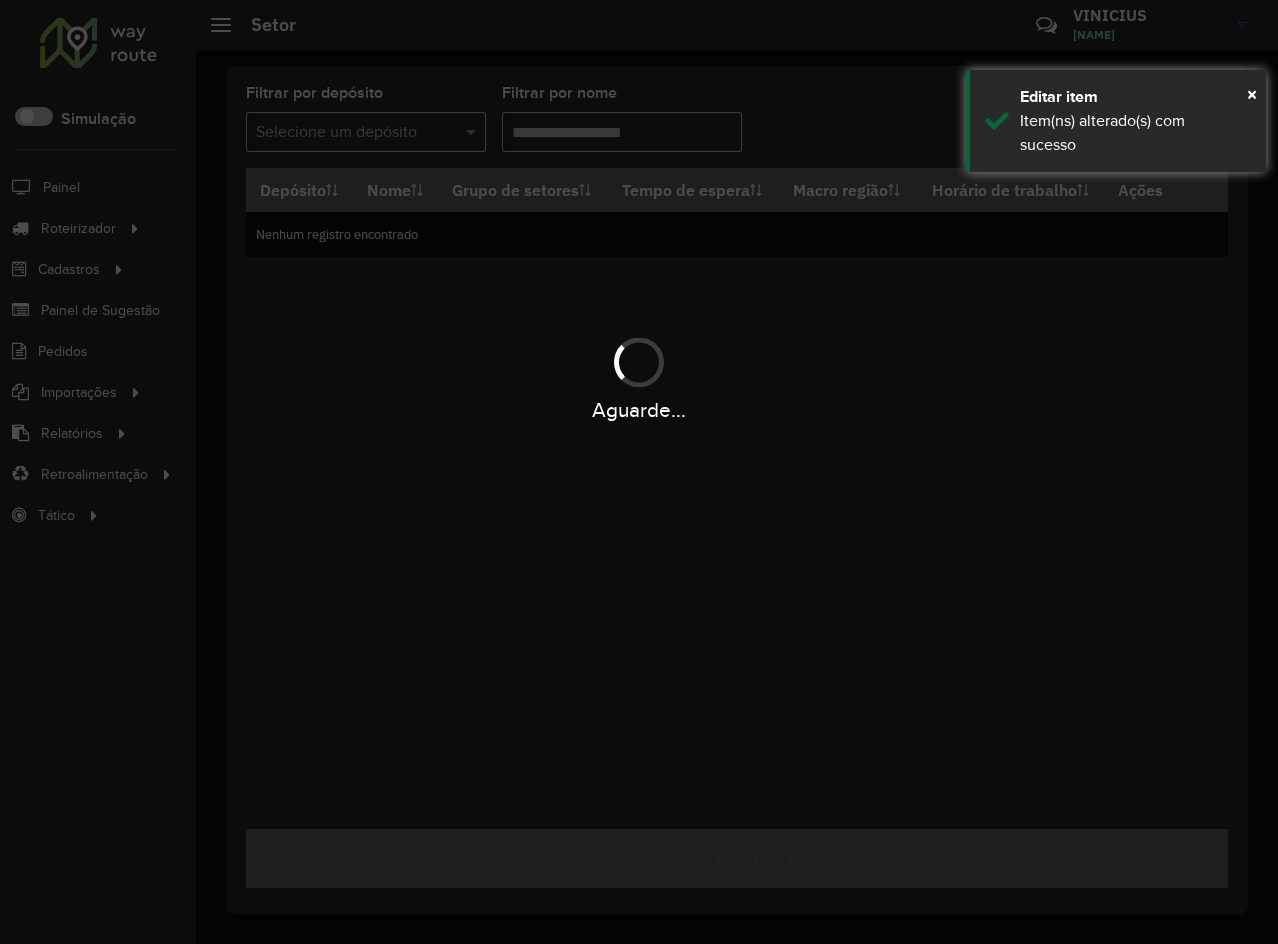 type on "**" 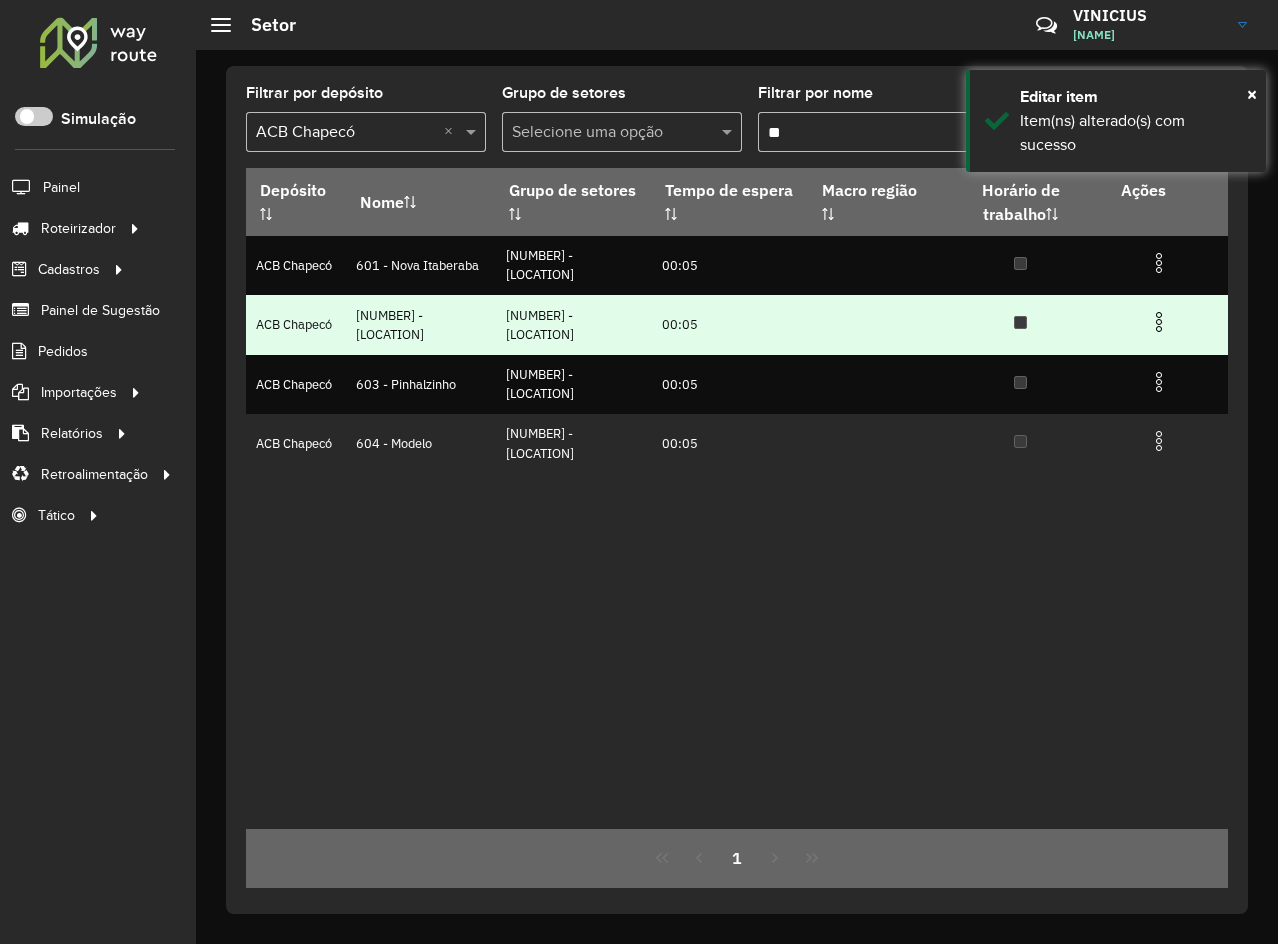 click at bounding box center (1159, 322) 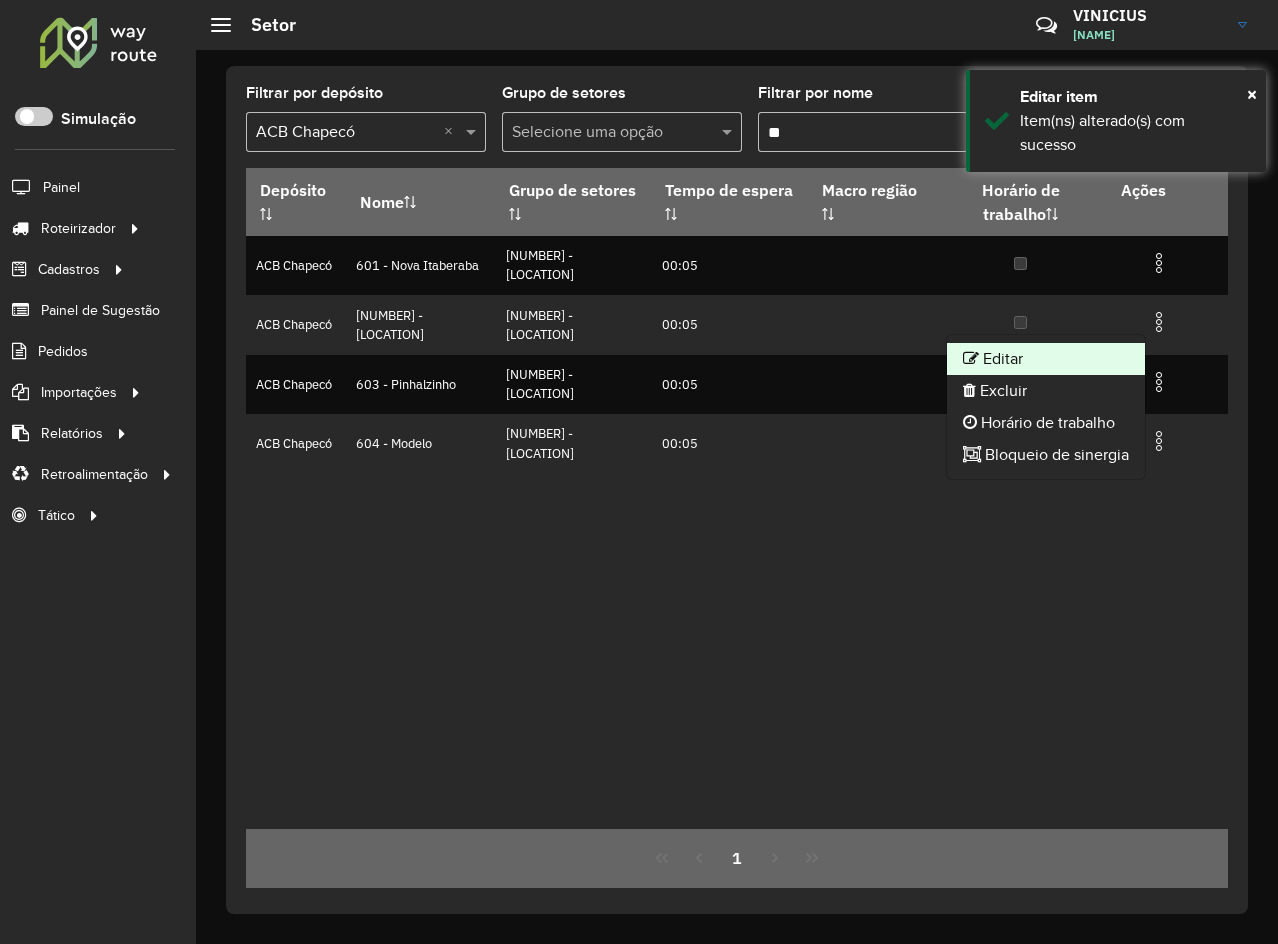 click on "Editar" 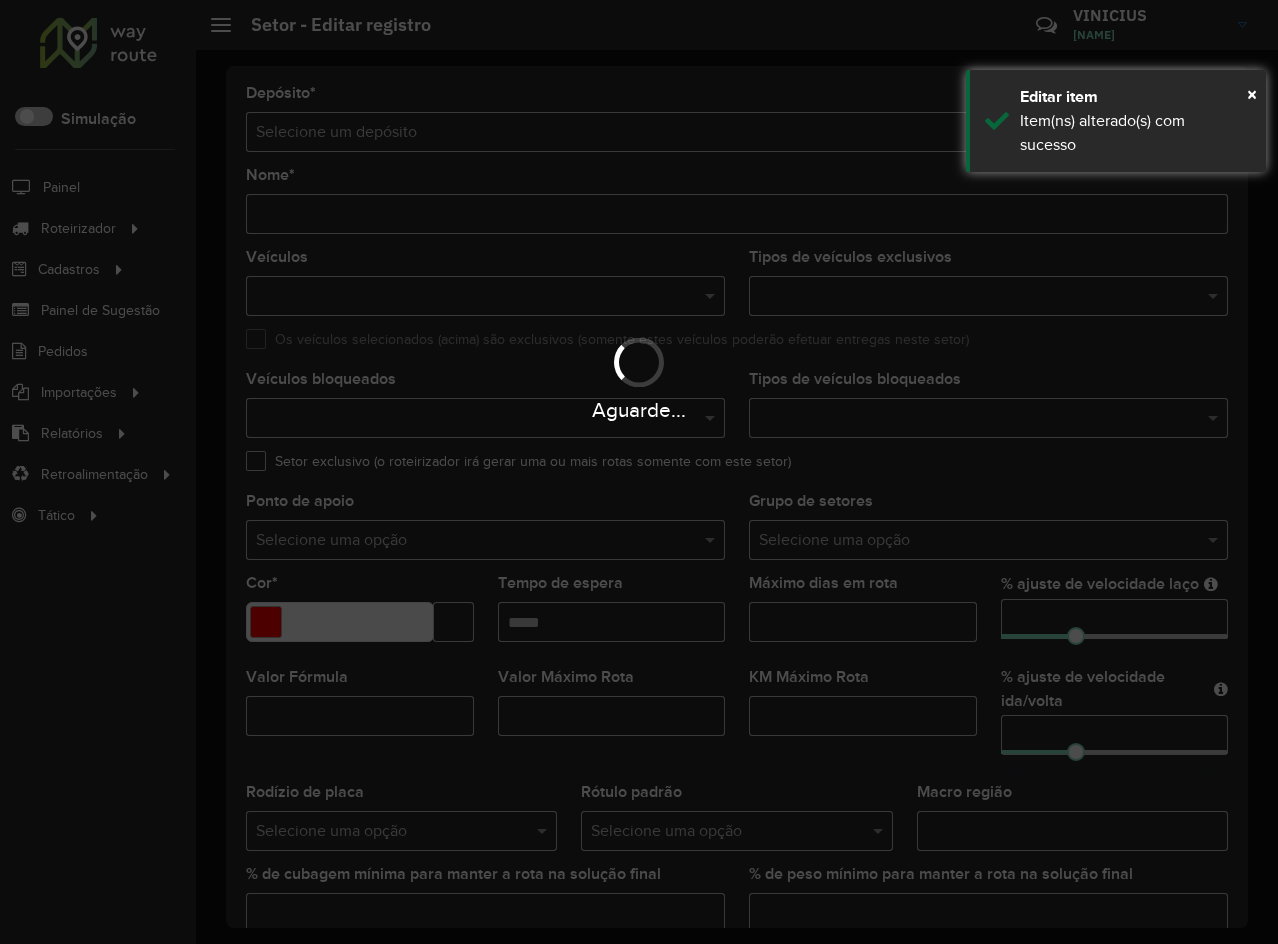 type on "**********" 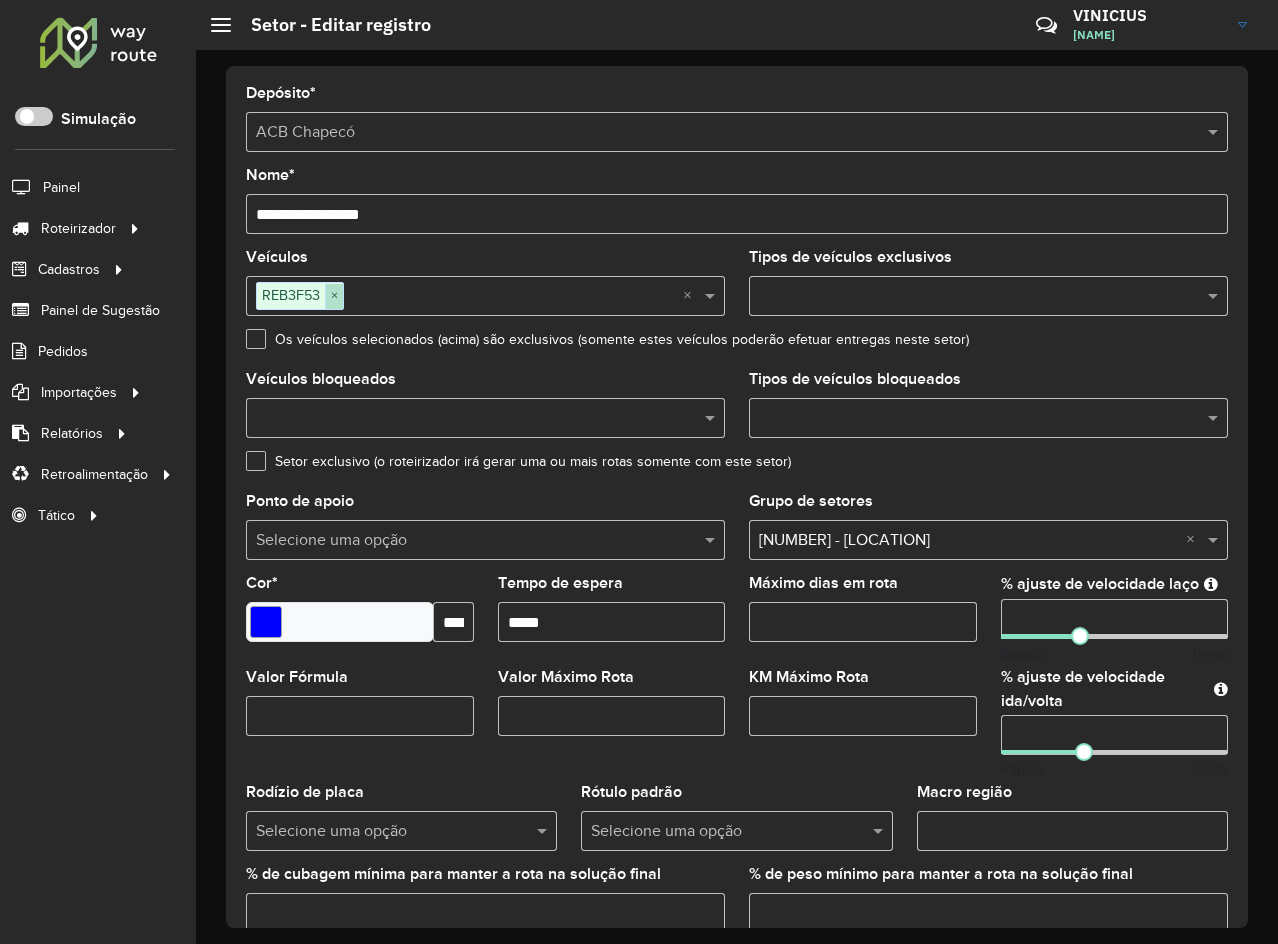 click on "×" at bounding box center [334, 296] 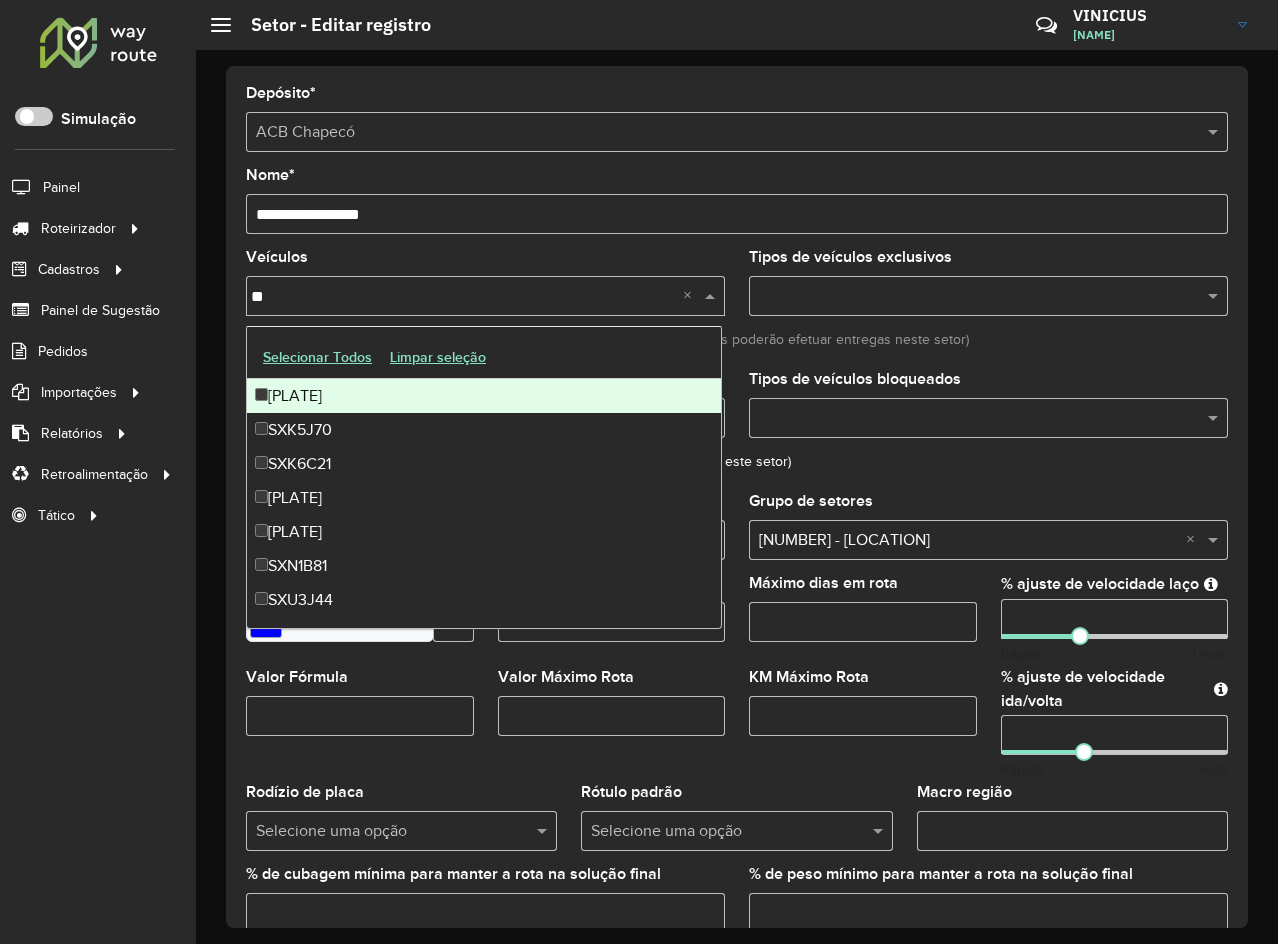 type on "***" 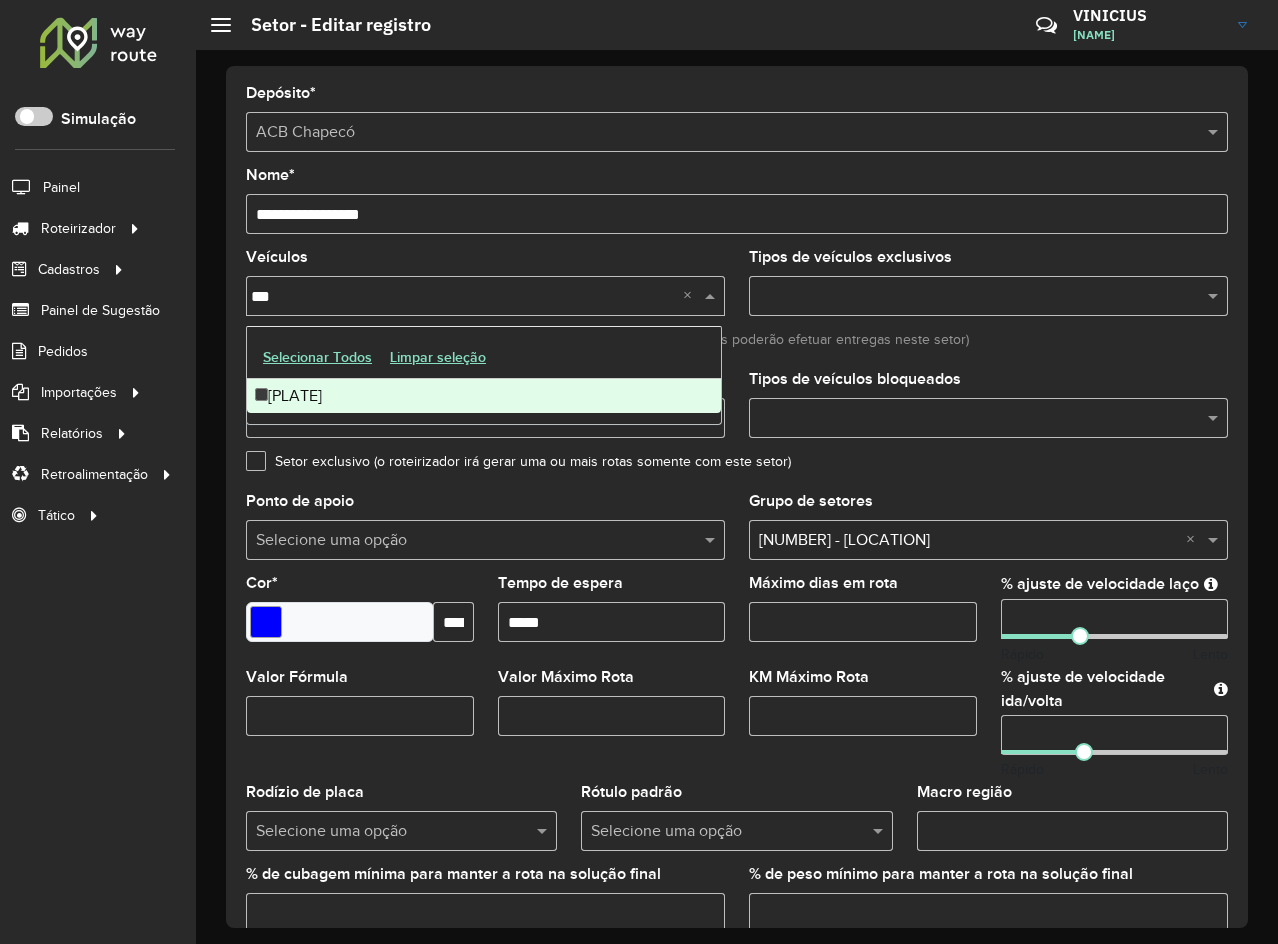 click on "[PLATE]" at bounding box center (484, 396) 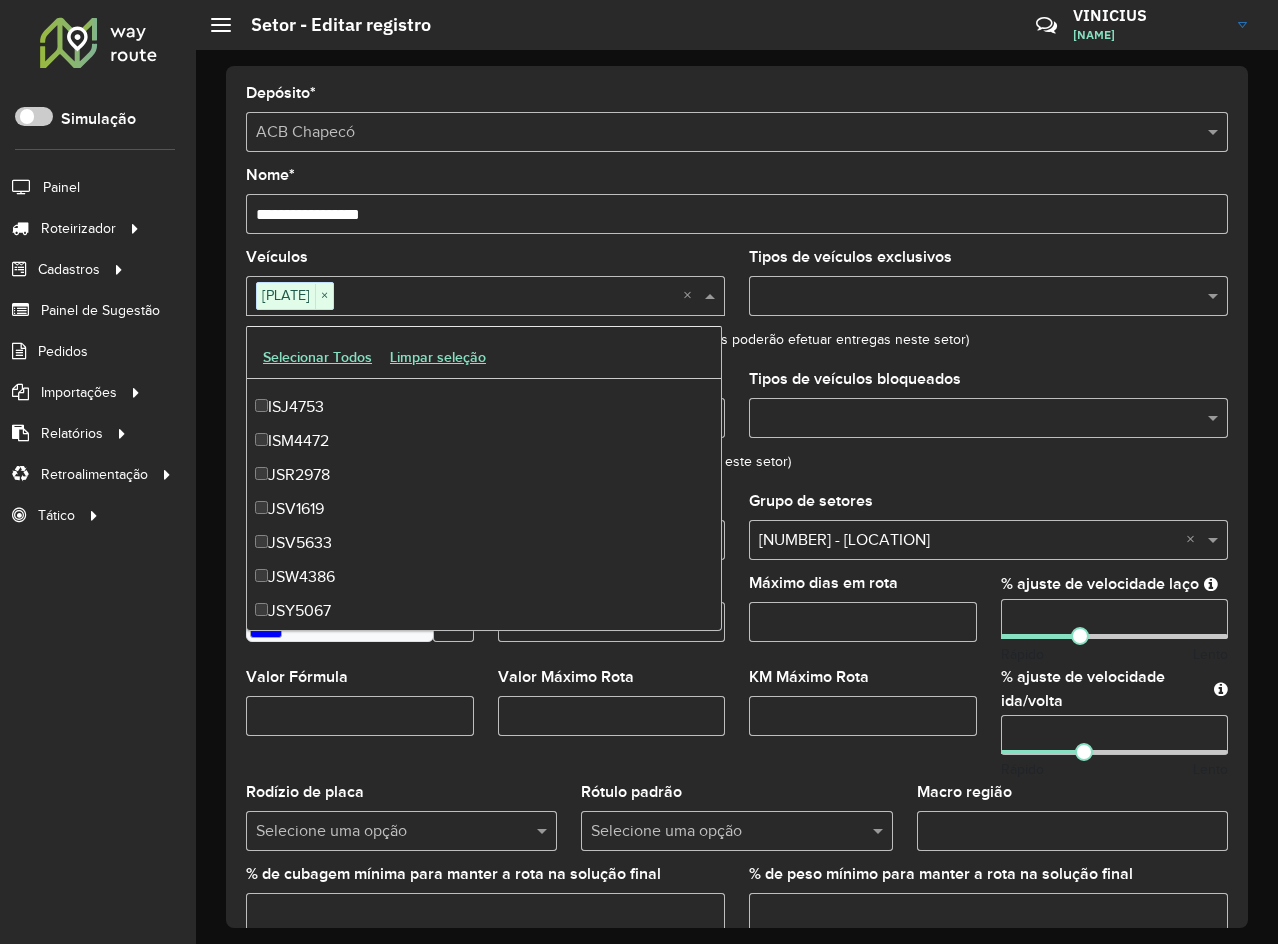 scroll, scrollTop: 600, scrollLeft: 0, axis: vertical 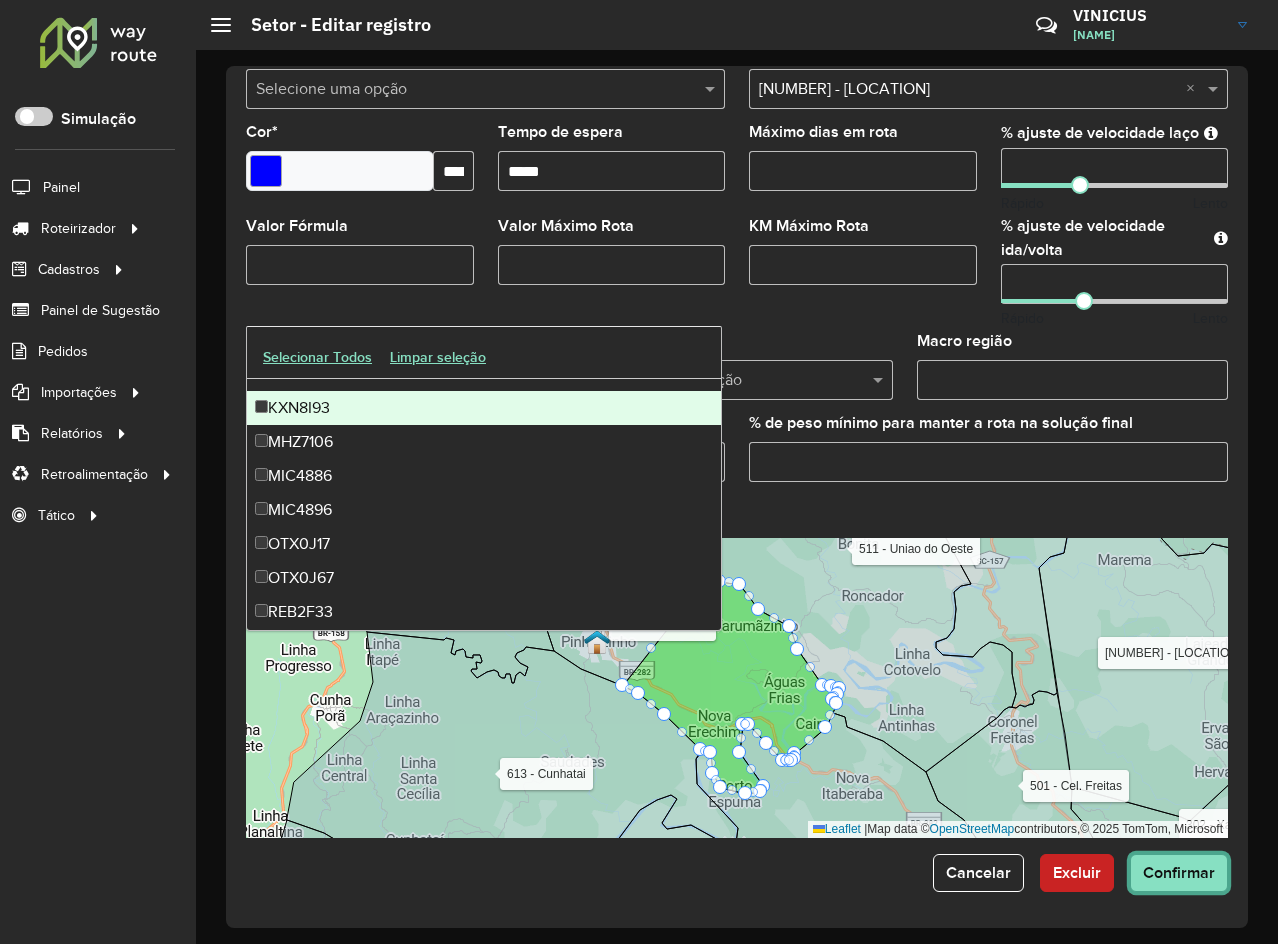 click on "Confirmar" 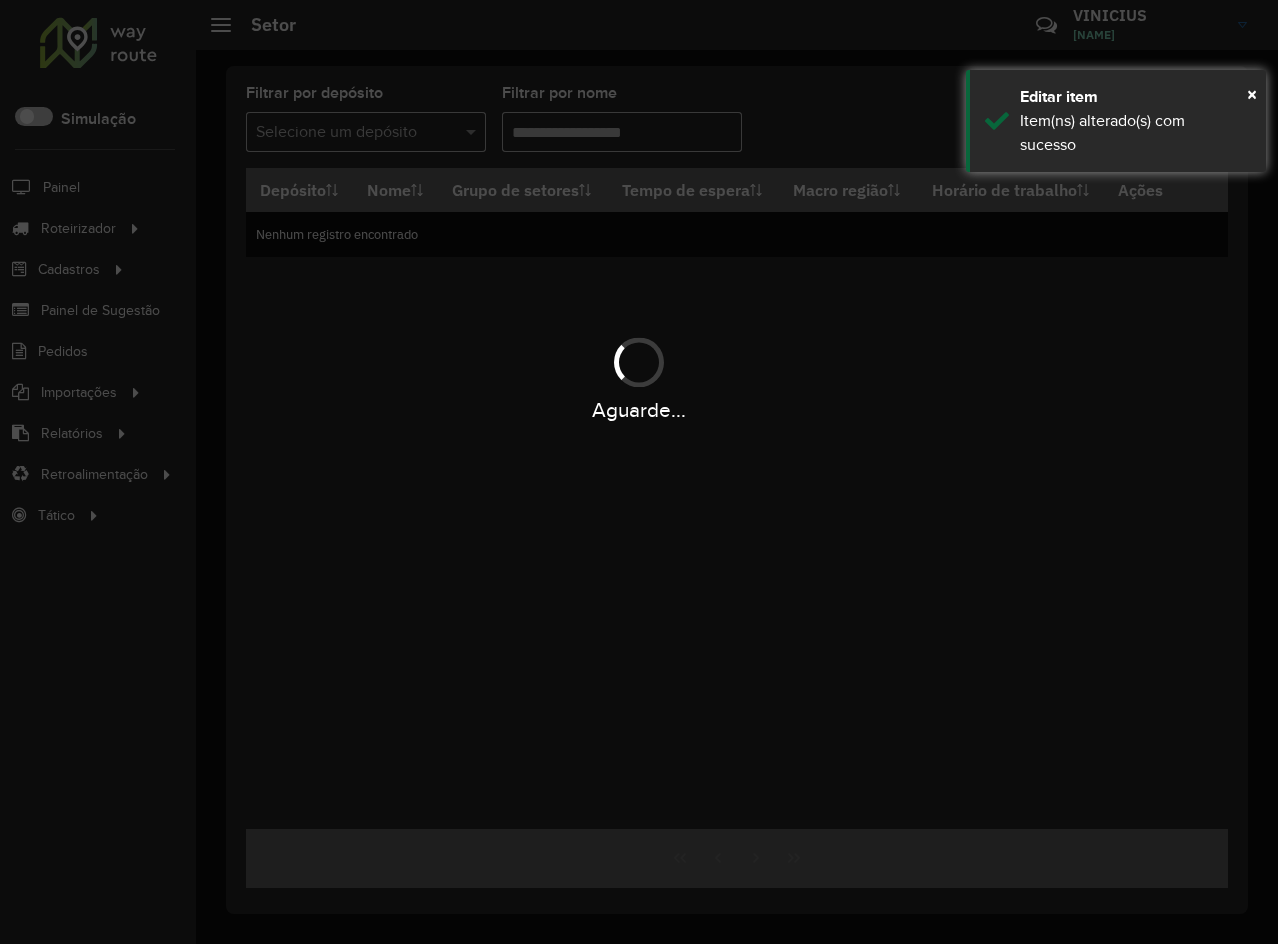 type on "**" 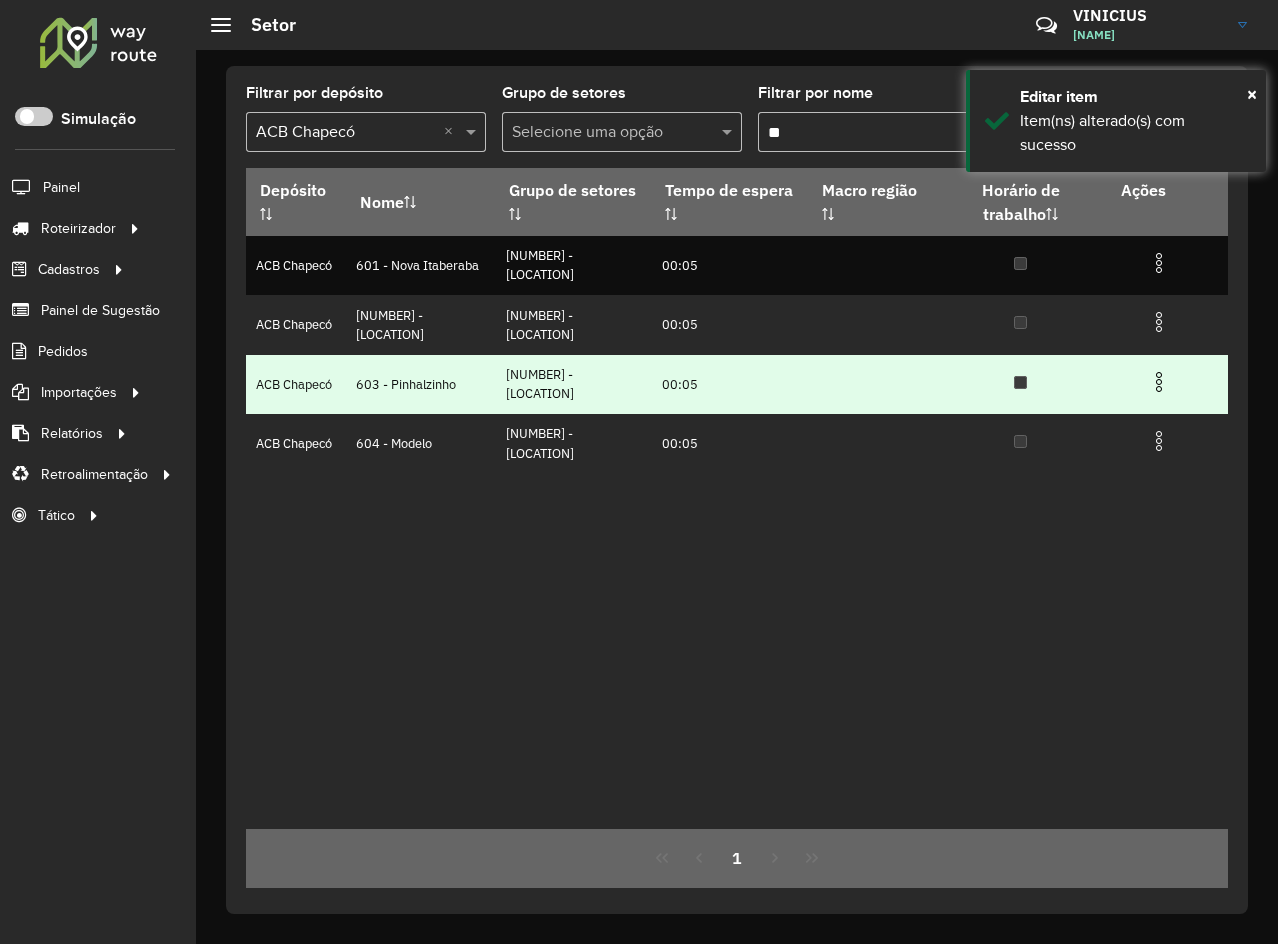 click at bounding box center [1159, 382] 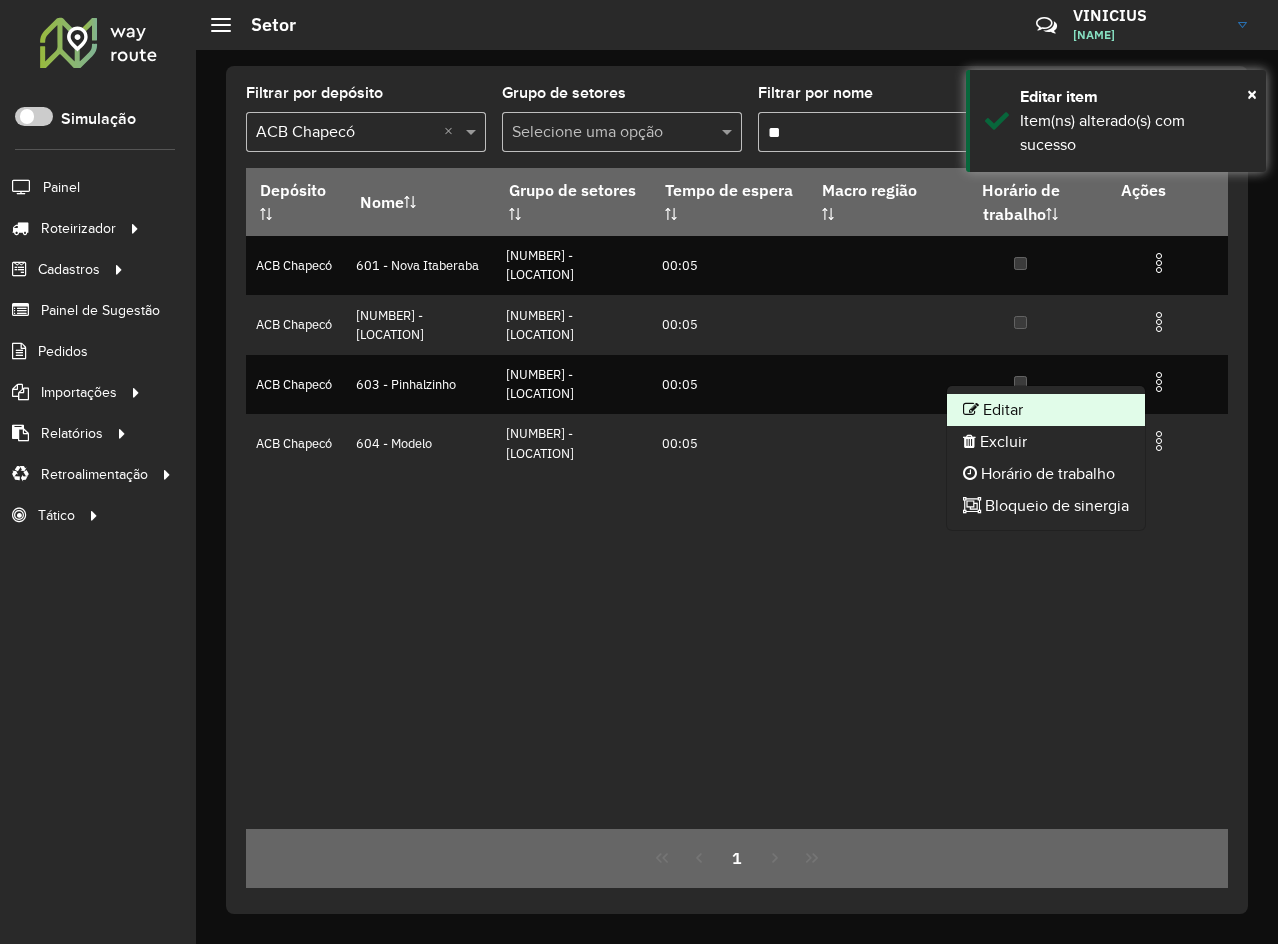 click on "Editar" 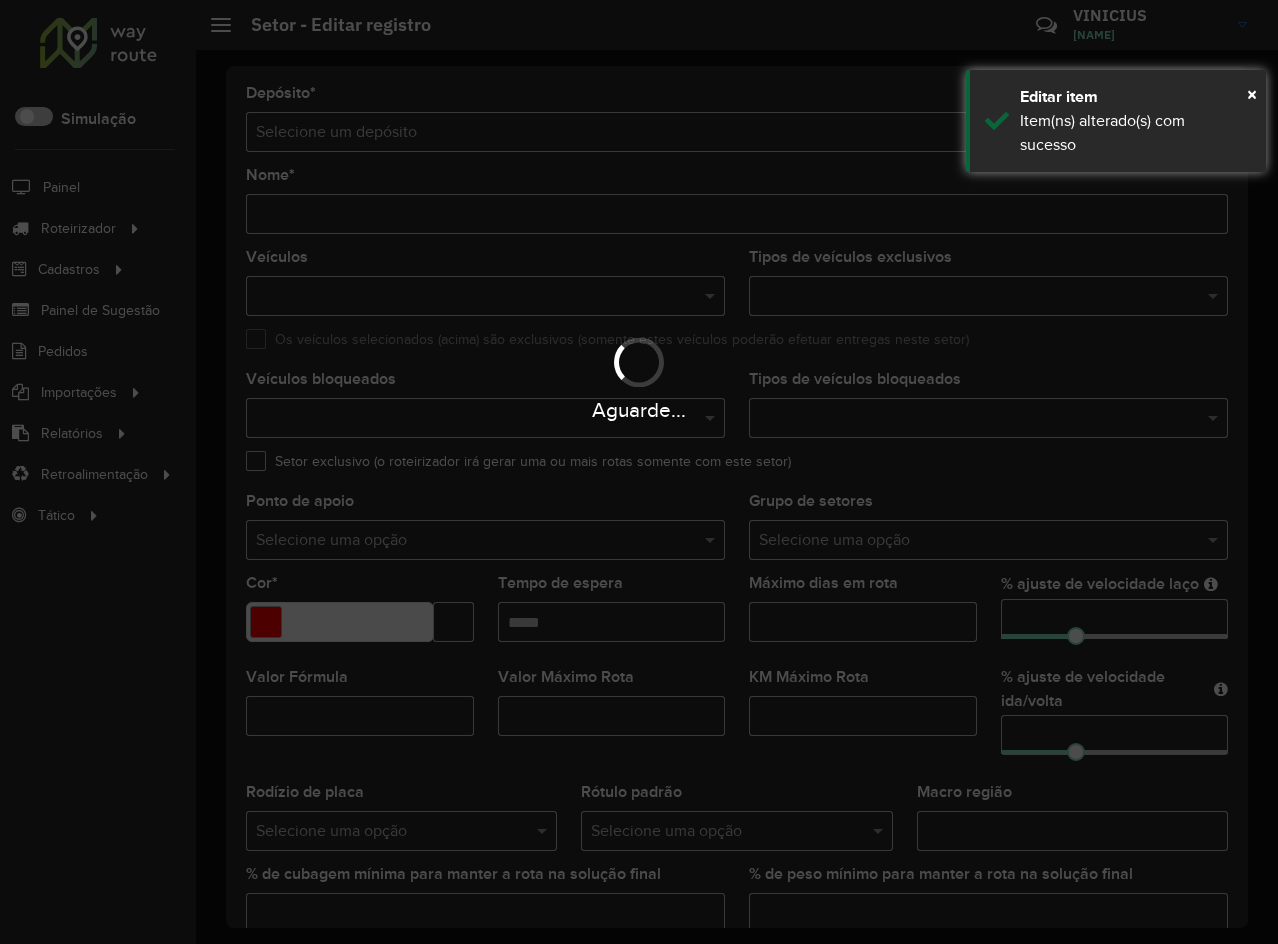 type on "**********" 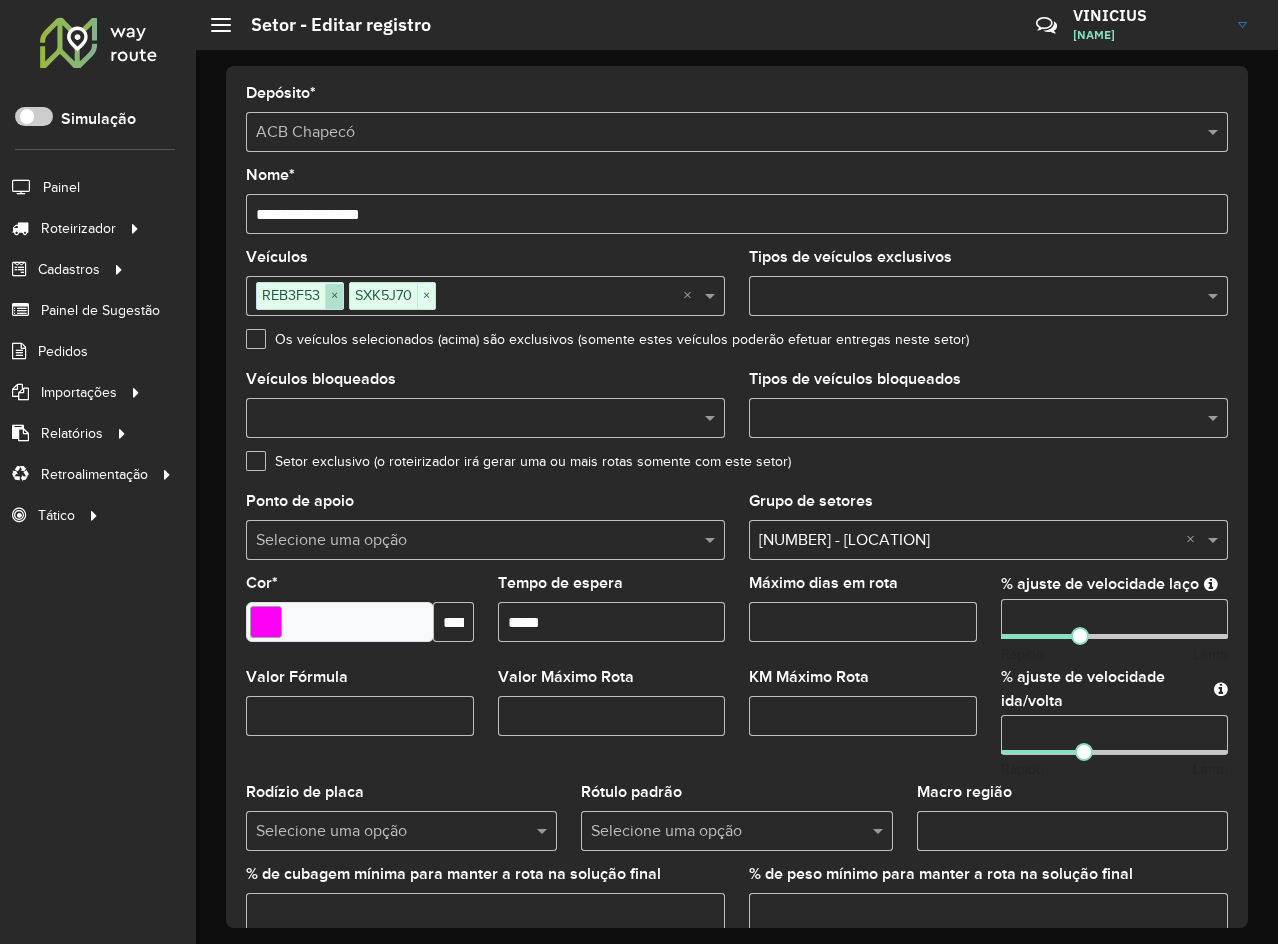 click on "×" at bounding box center (334, 296) 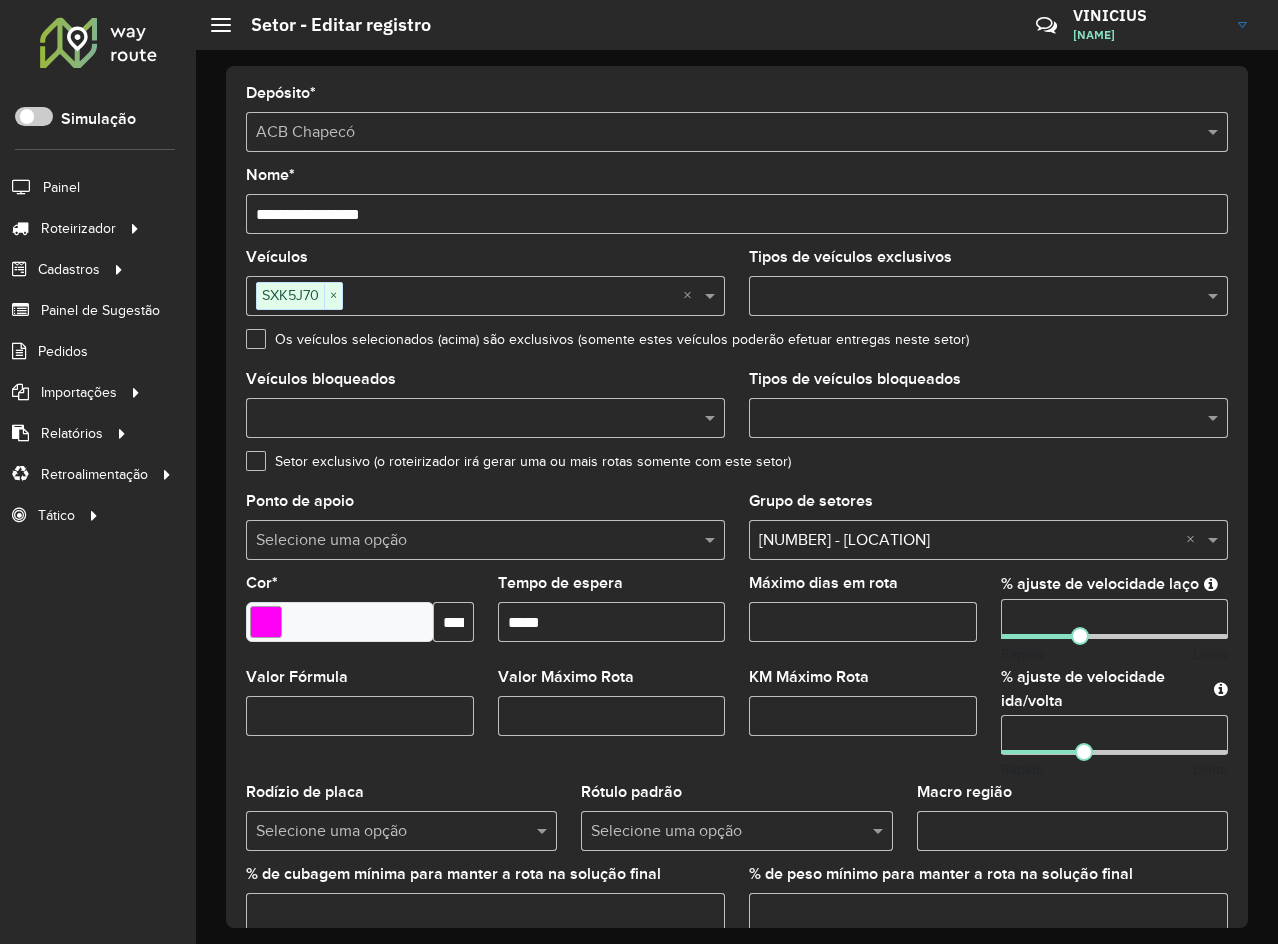 click at bounding box center (513, 297) 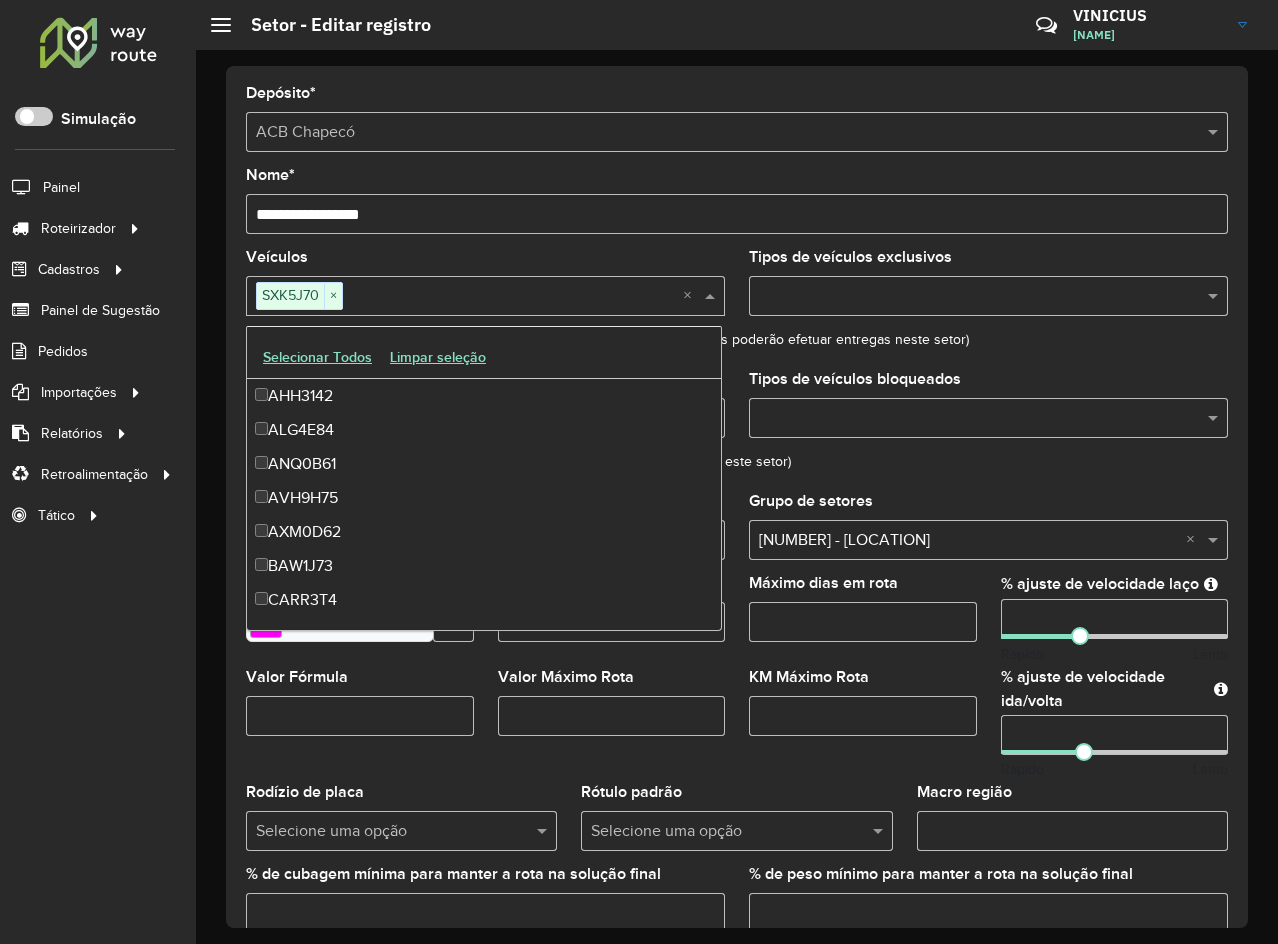 scroll, scrollTop: 5438, scrollLeft: 0, axis: vertical 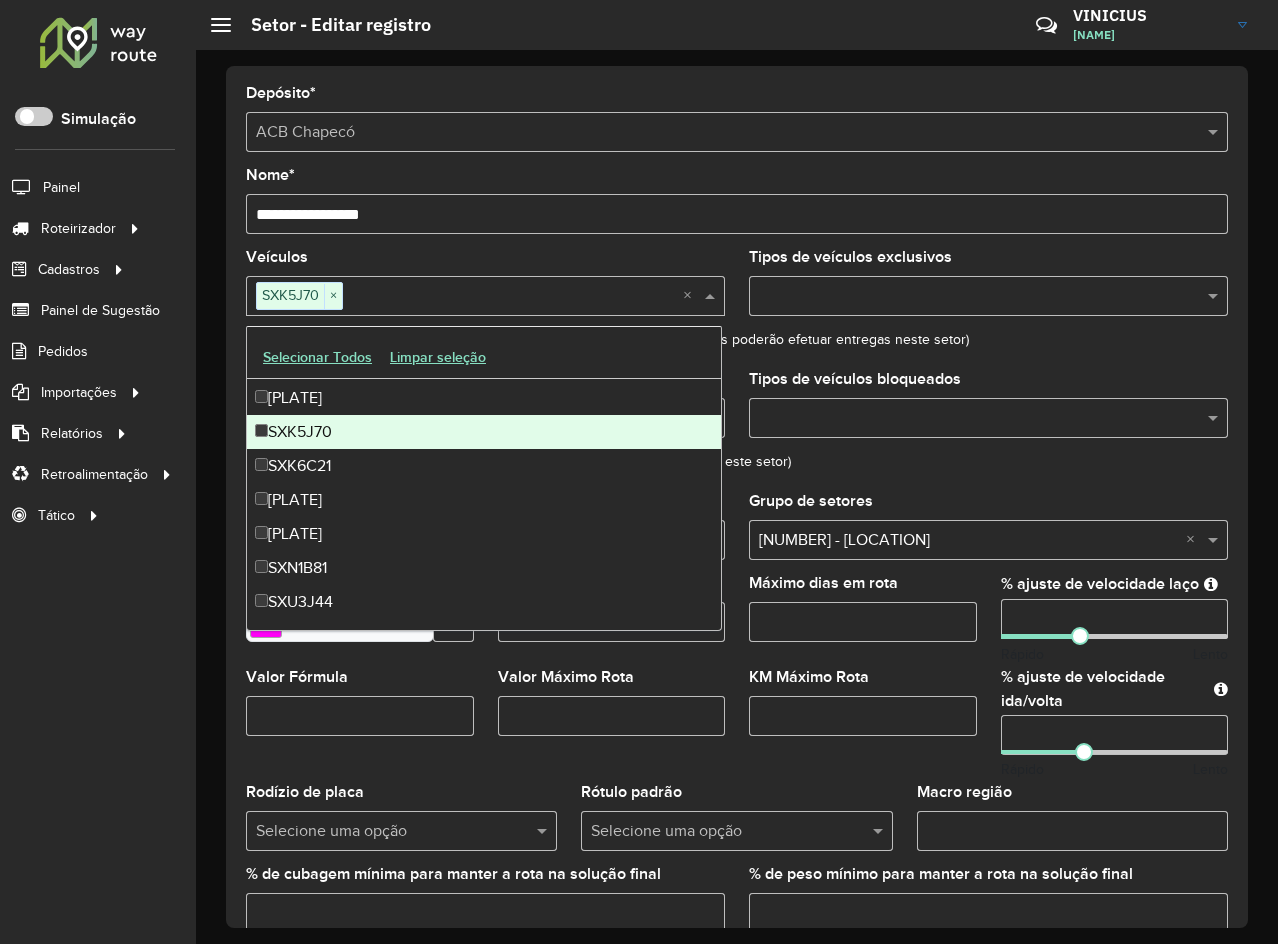 type on "*" 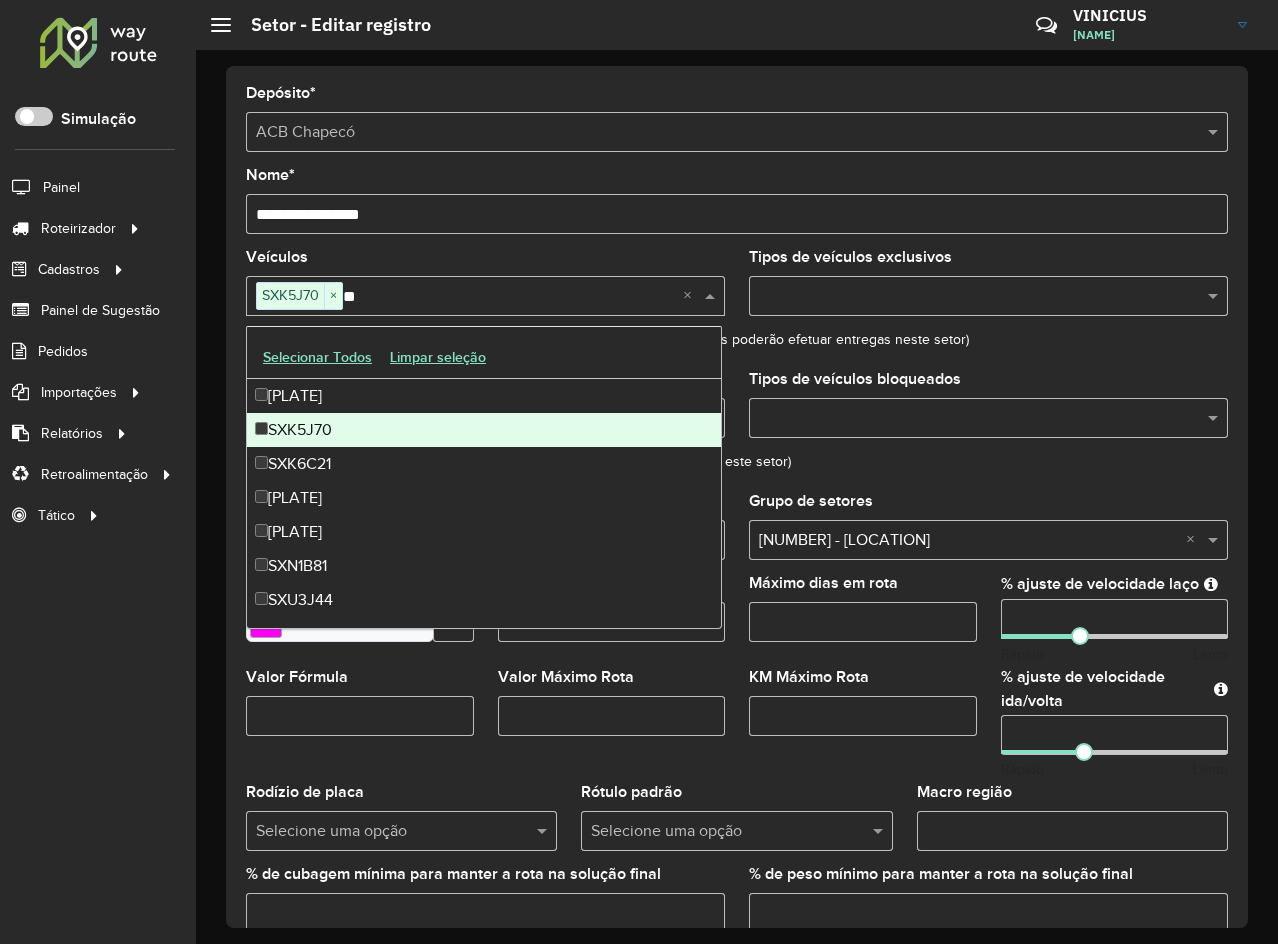 scroll, scrollTop: 0, scrollLeft: 0, axis: both 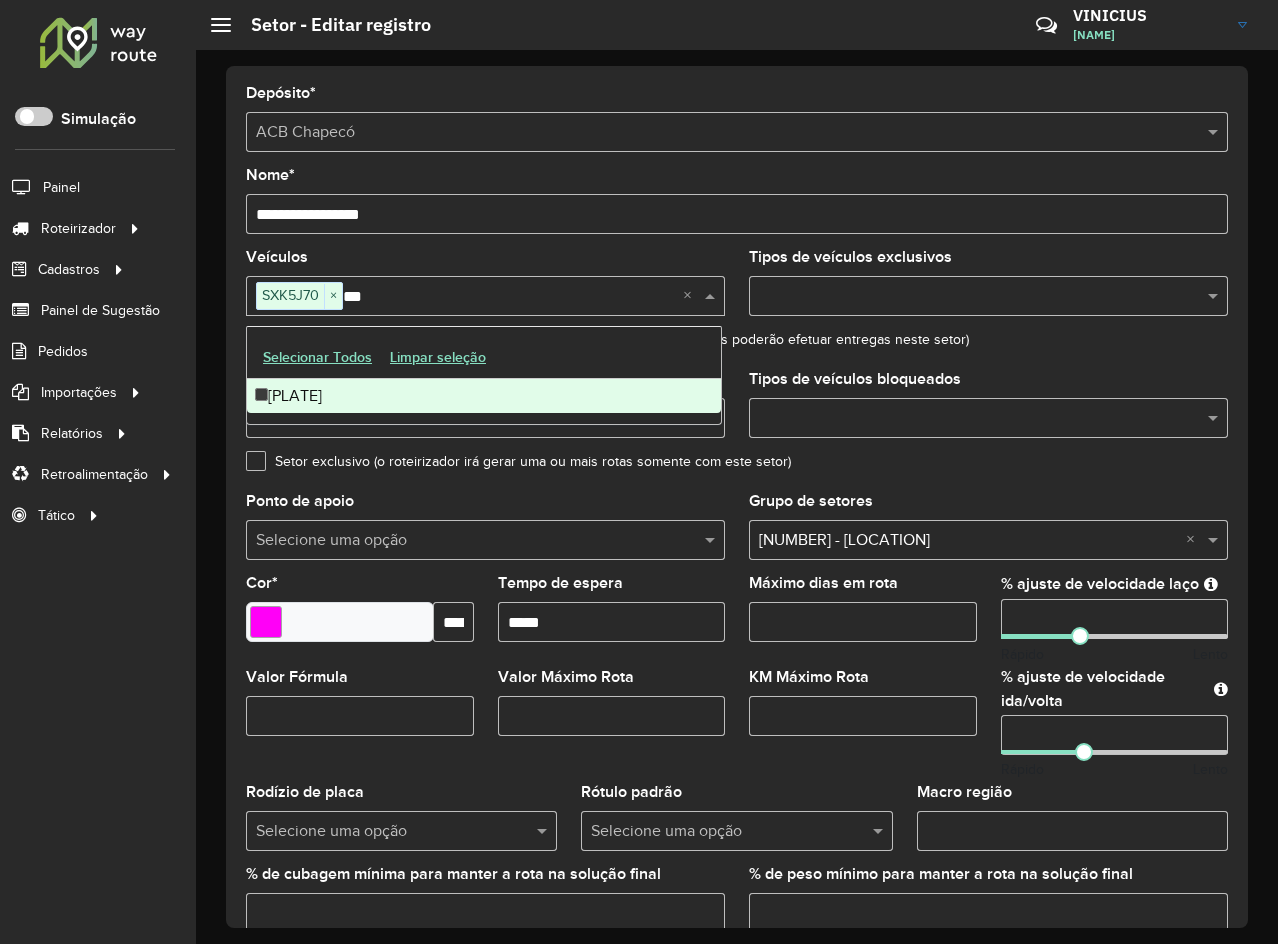 click on "[PLATE]" at bounding box center [484, 396] 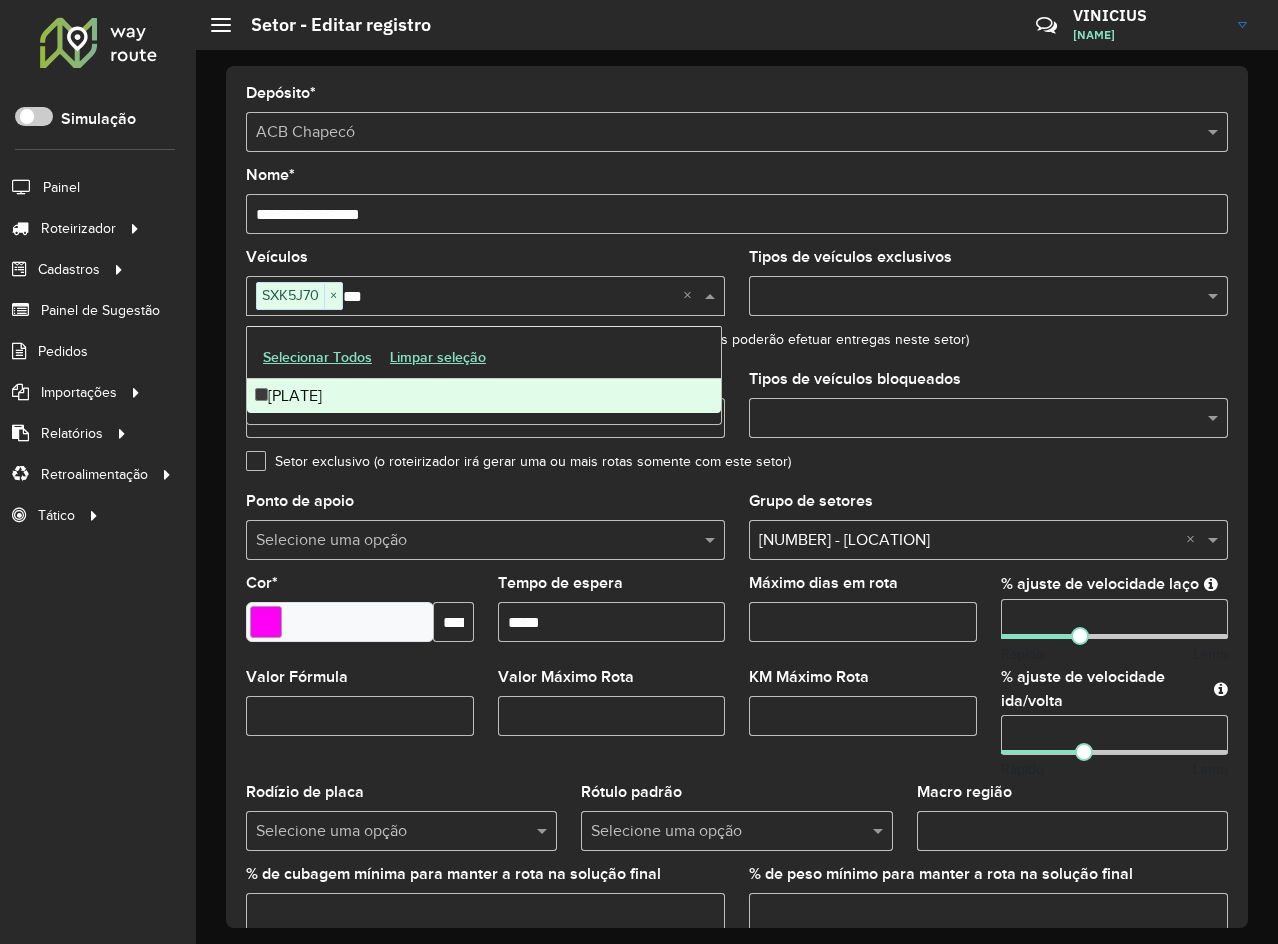 type 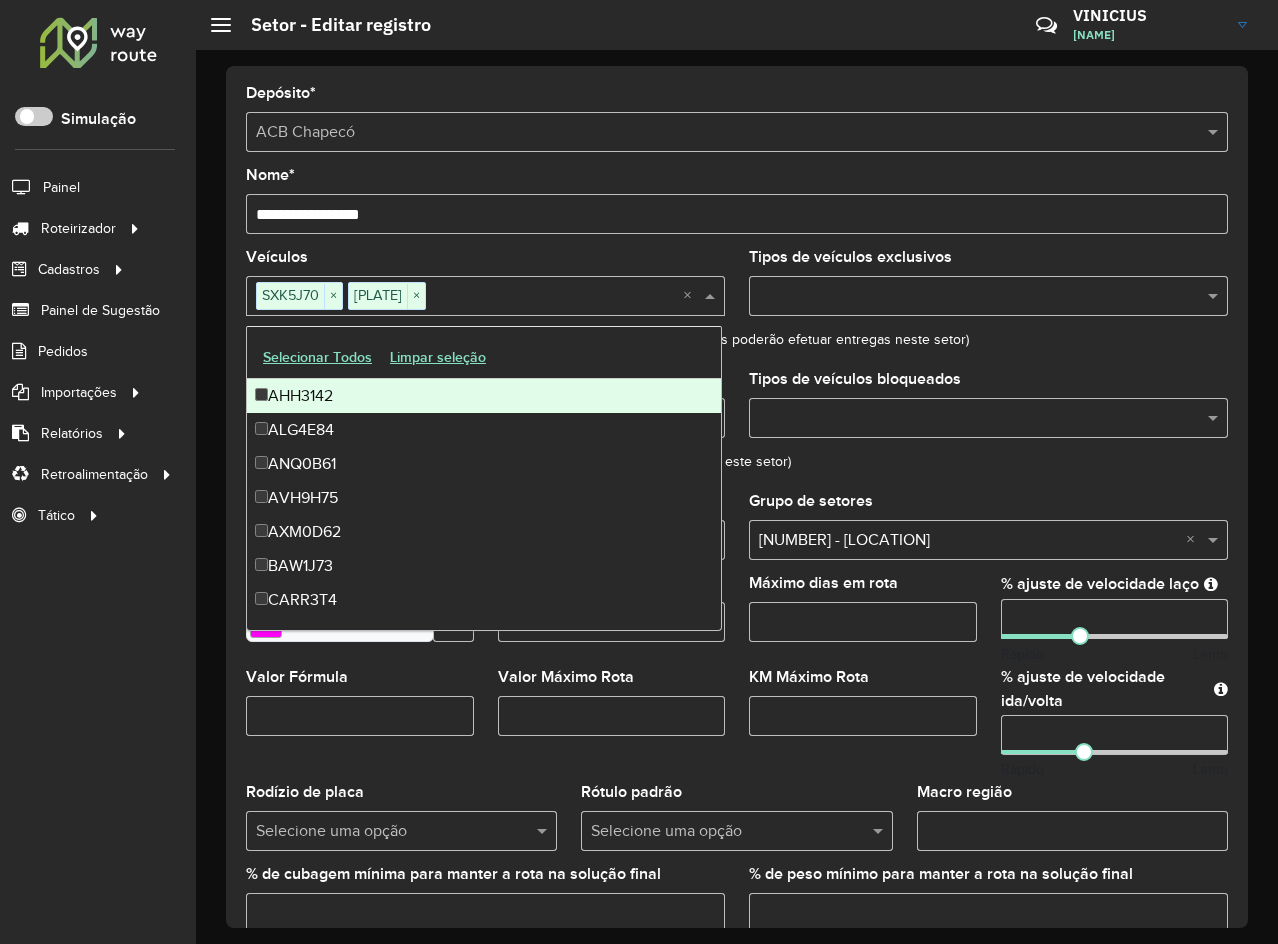 click on "Veículos  [PLATE] × [PLATE] × ×" 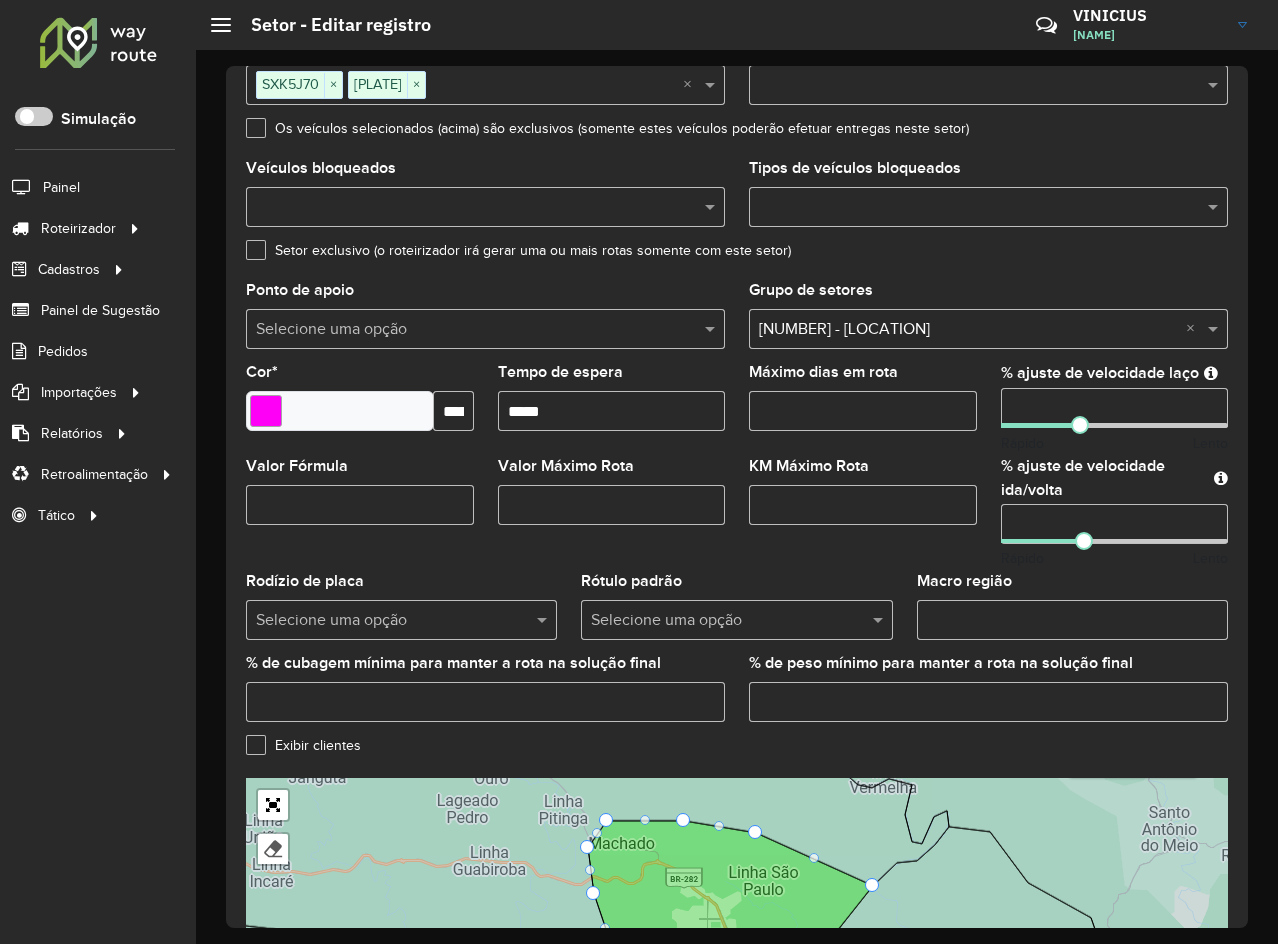 scroll, scrollTop: 451, scrollLeft: 0, axis: vertical 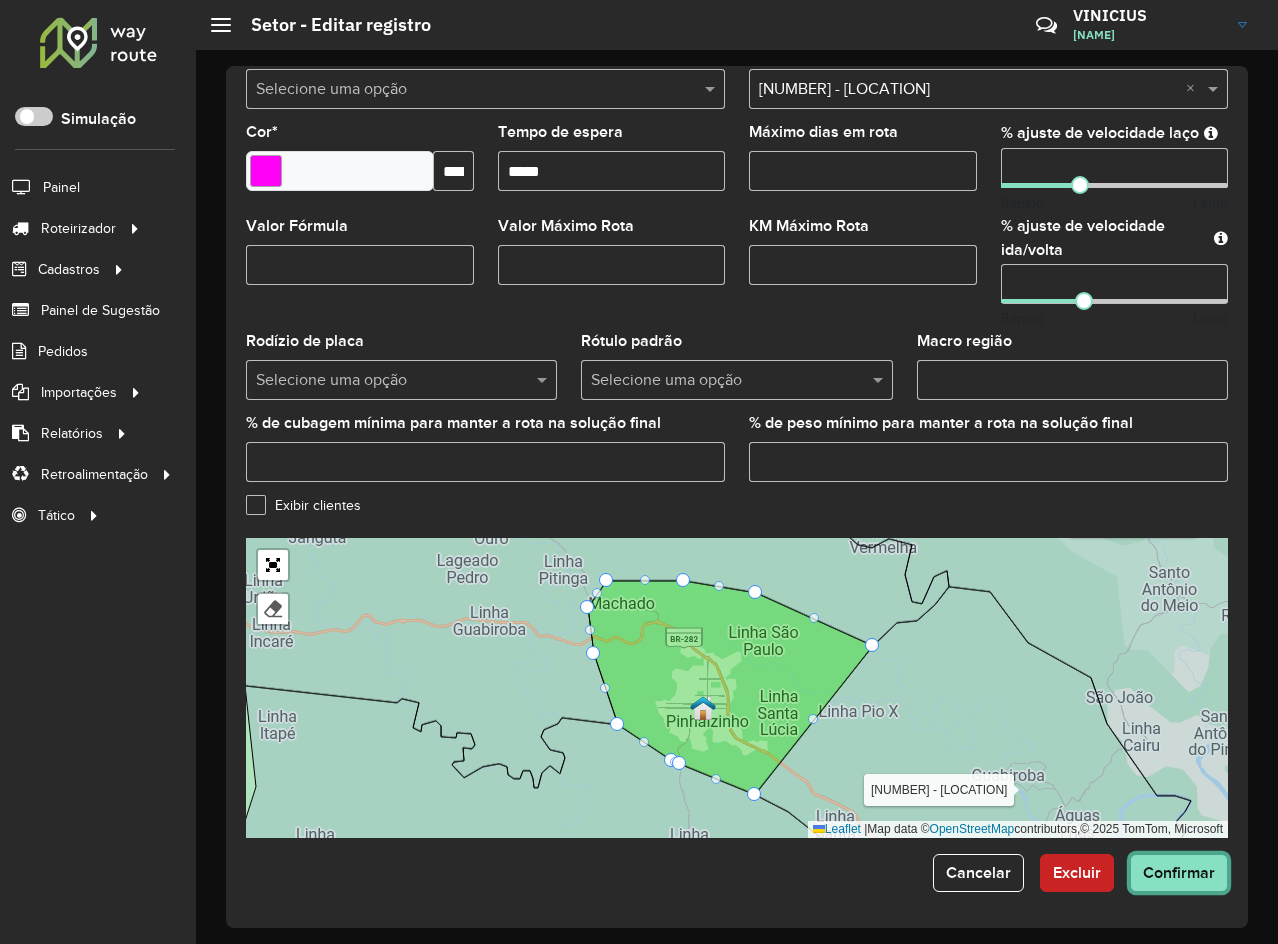 click on "Confirmar" 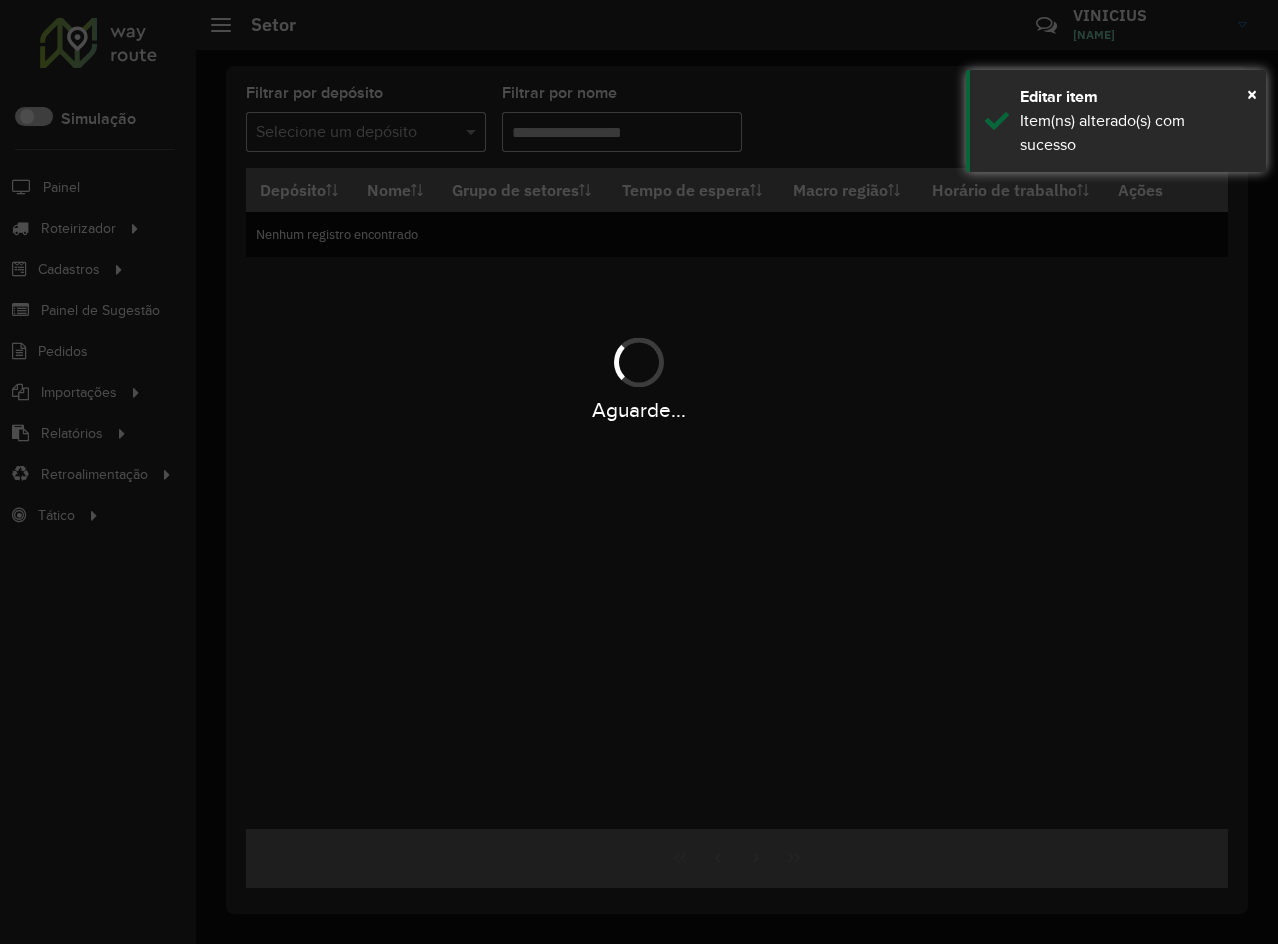 type on "**" 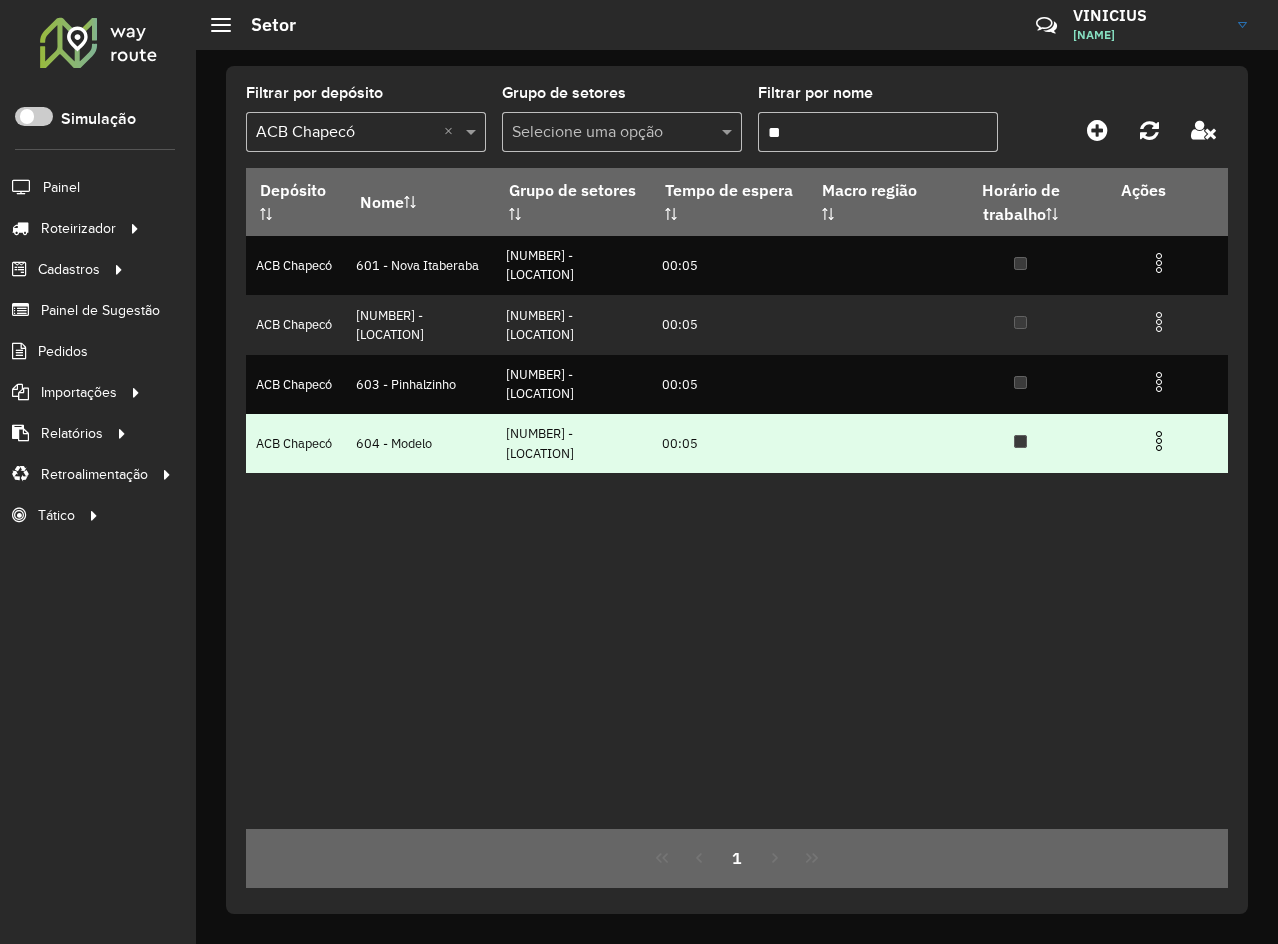 click at bounding box center [1159, 441] 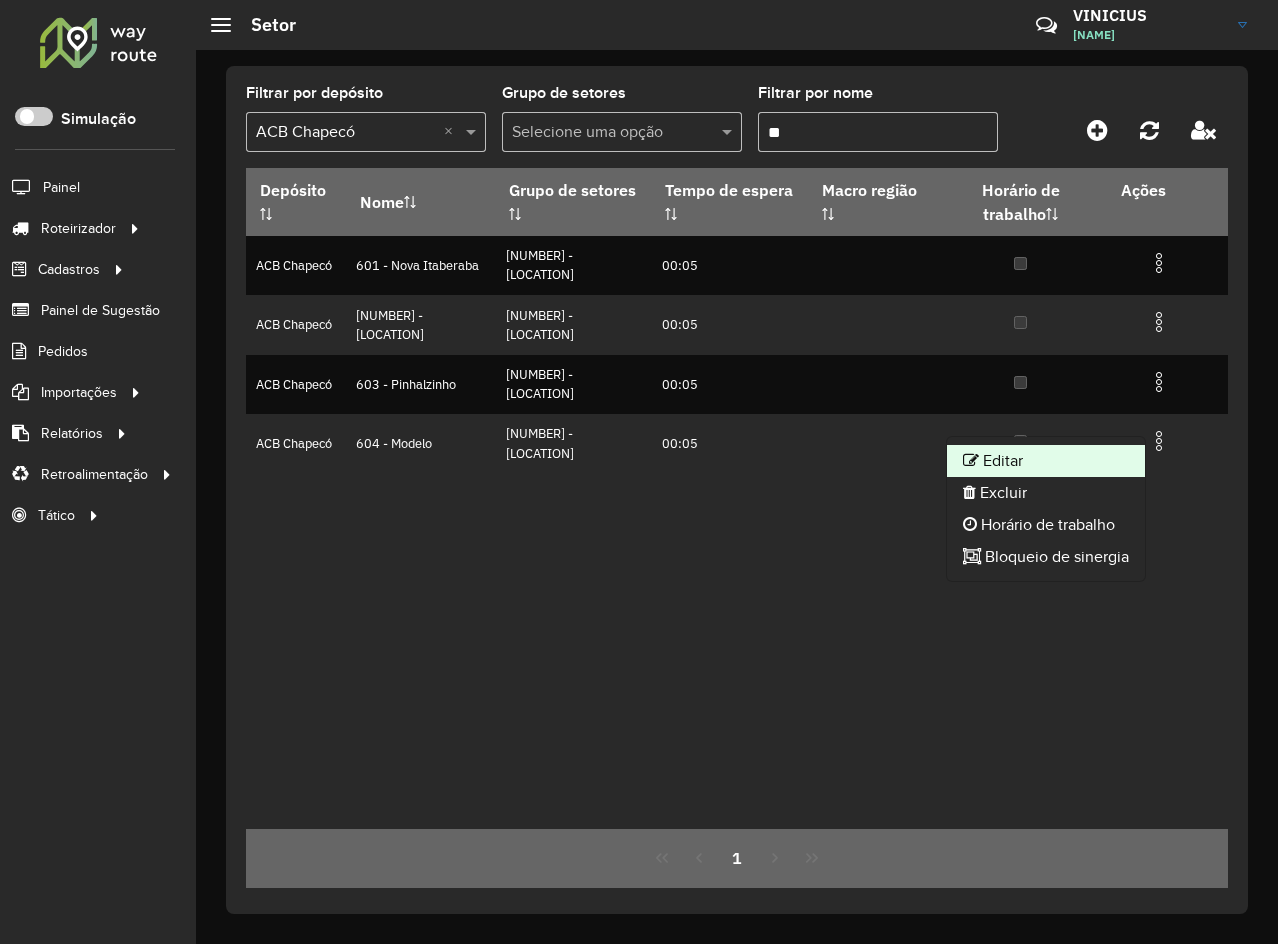 click on "Editar" 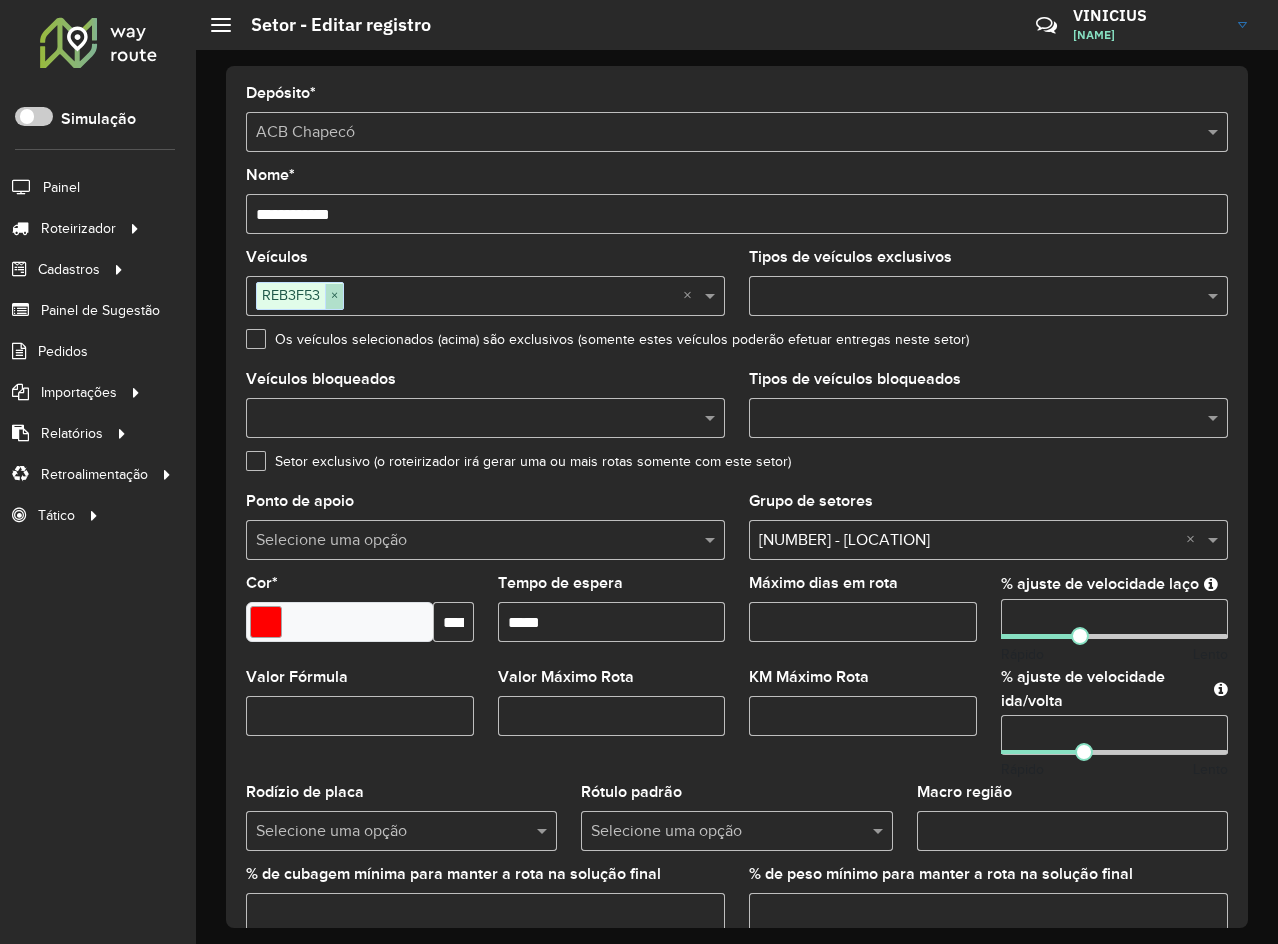 click on "×" at bounding box center (334, 296) 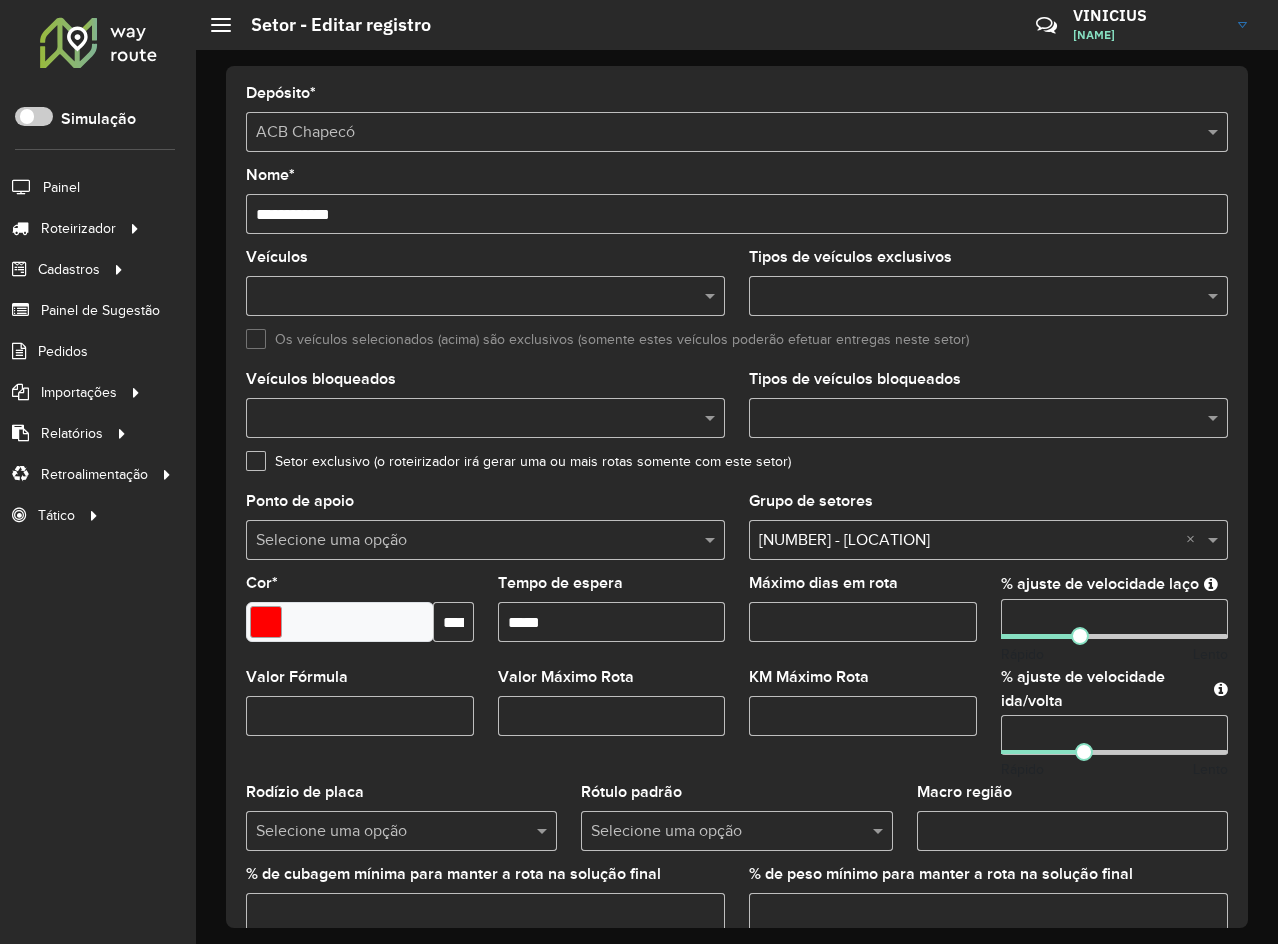 click at bounding box center [475, 297] 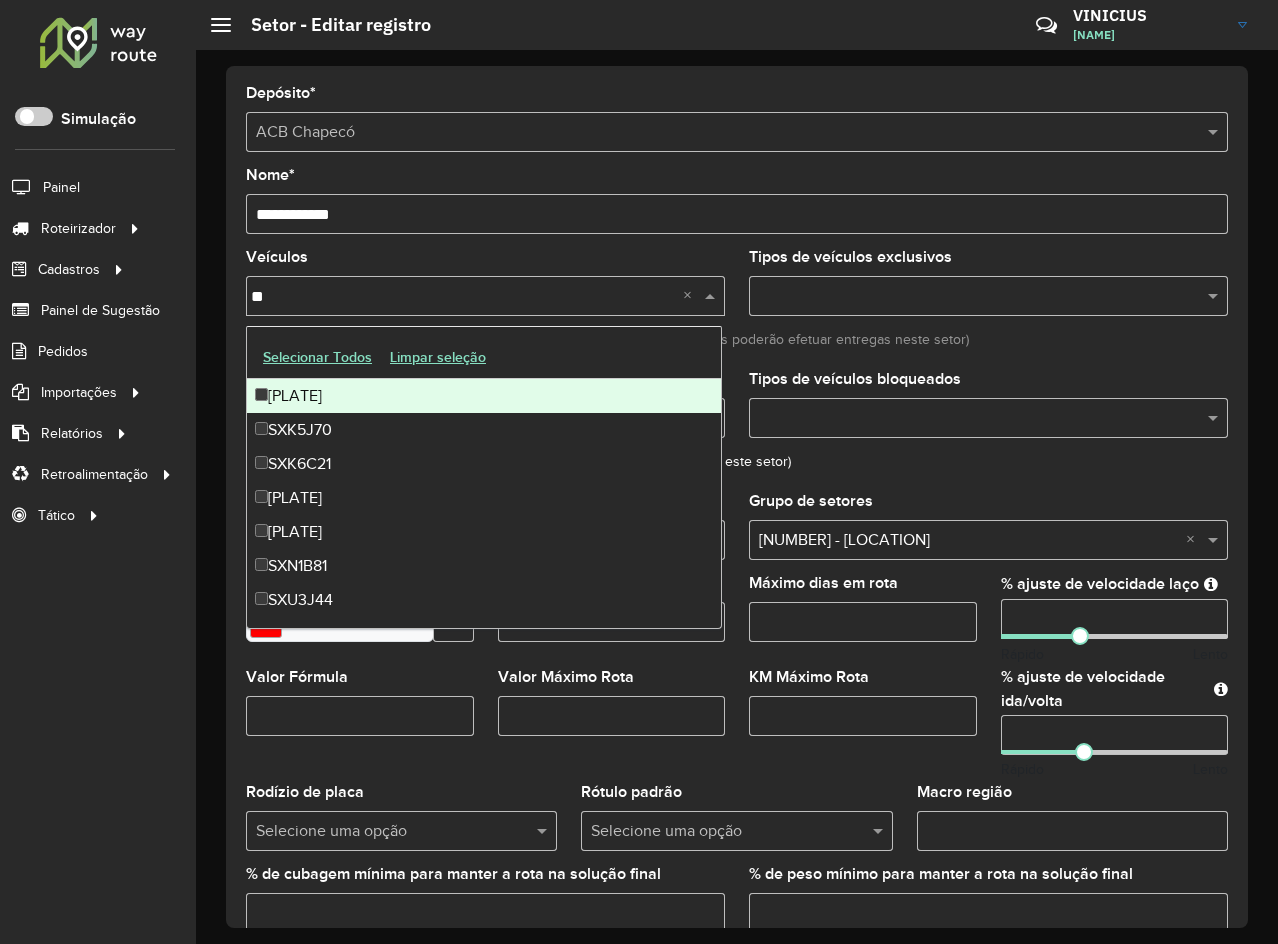 type on "***" 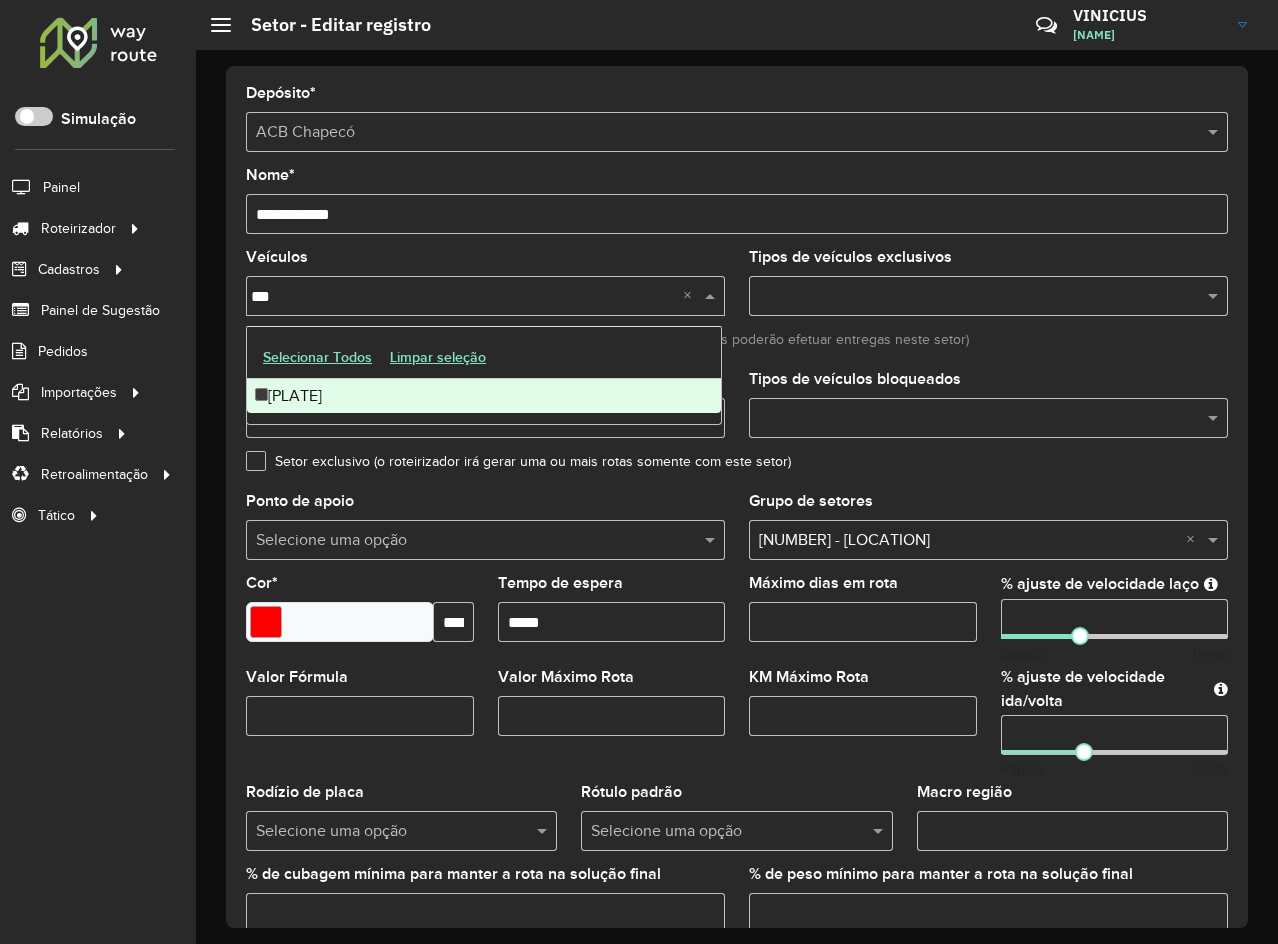 click on "[PLATE]" at bounding box center (484, 396) 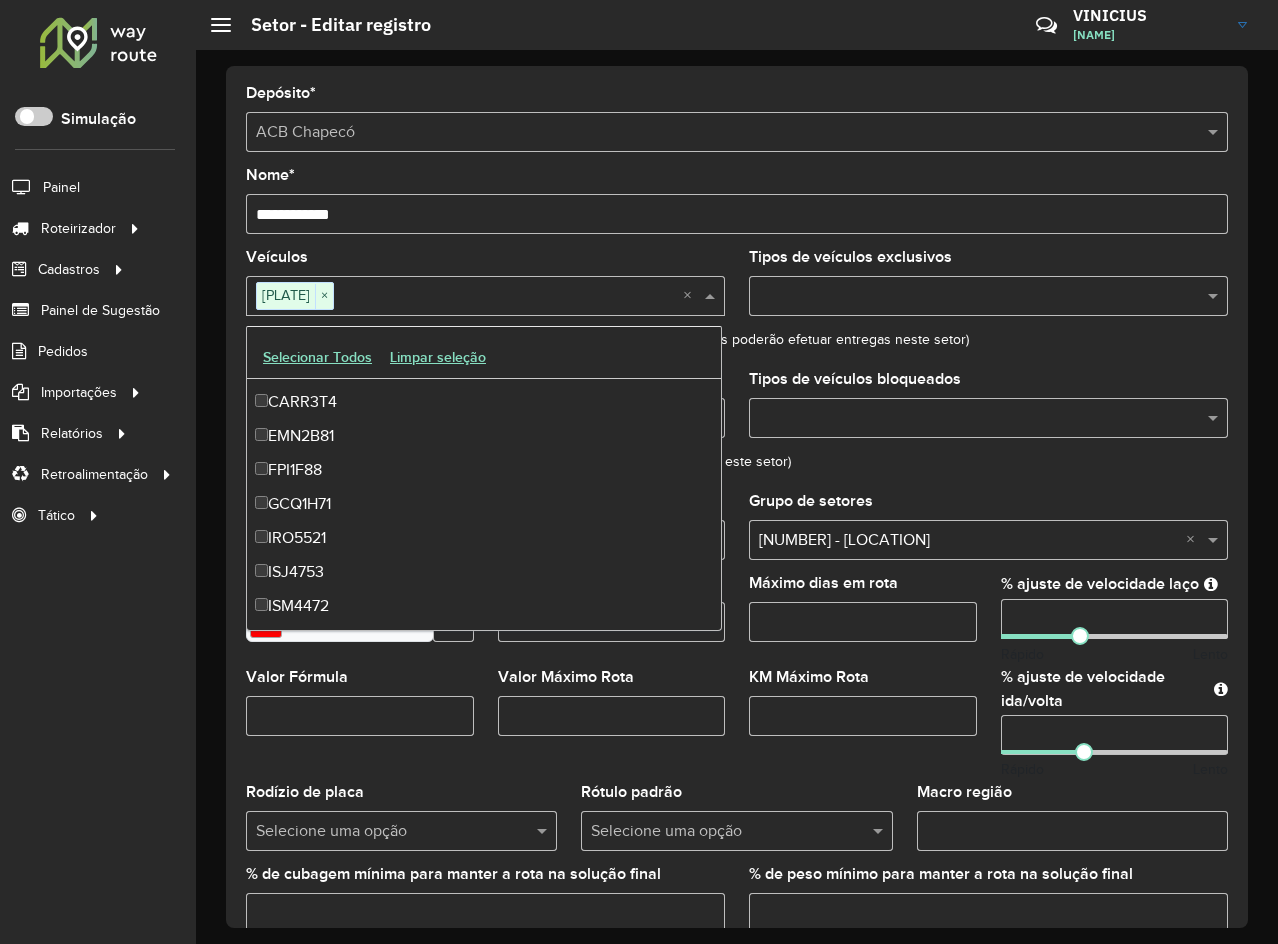 scroll, scrollTop: 500, scrollLeft: 0, axis: vertical 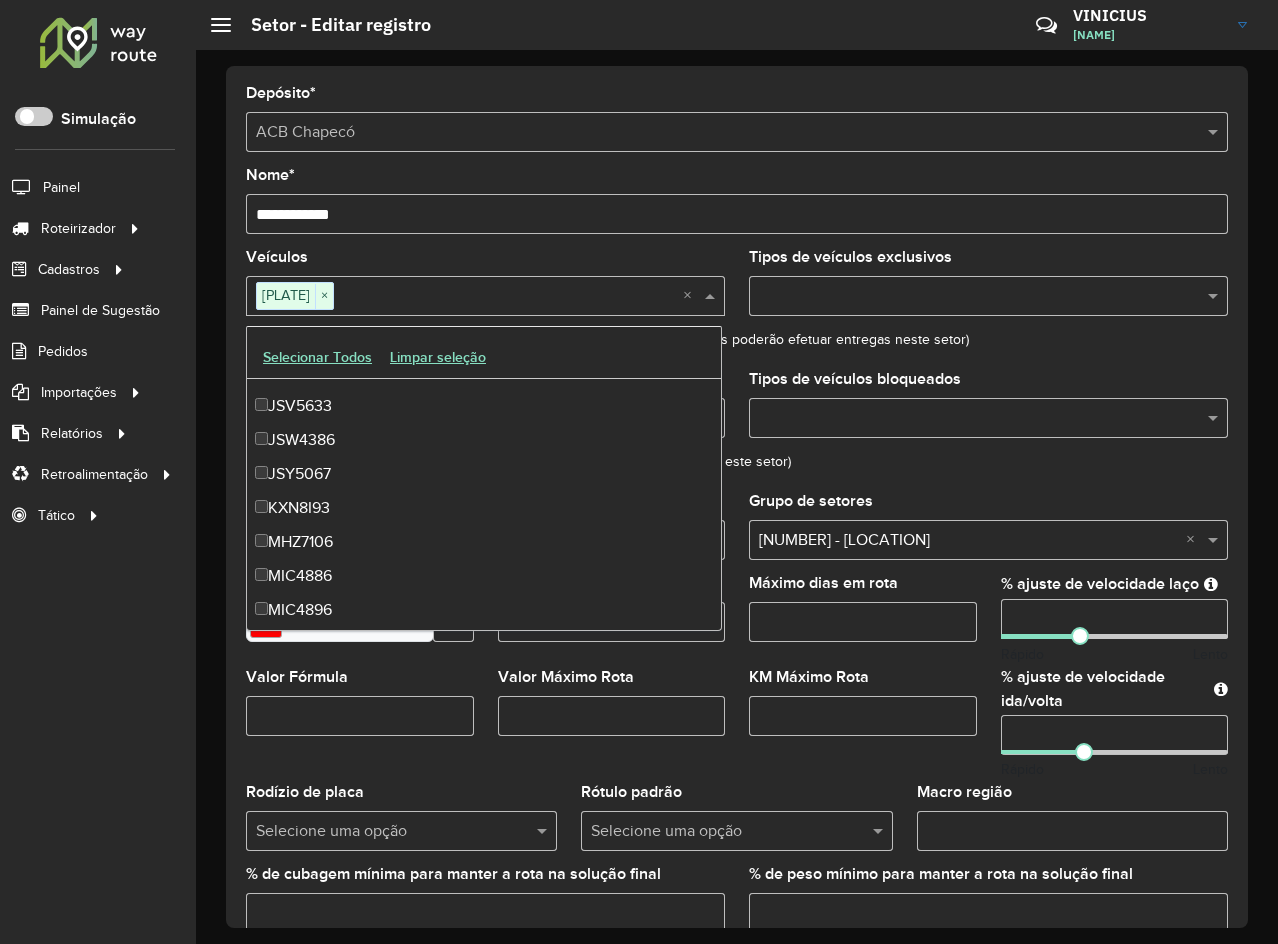 click on "Veículos bloqueados" 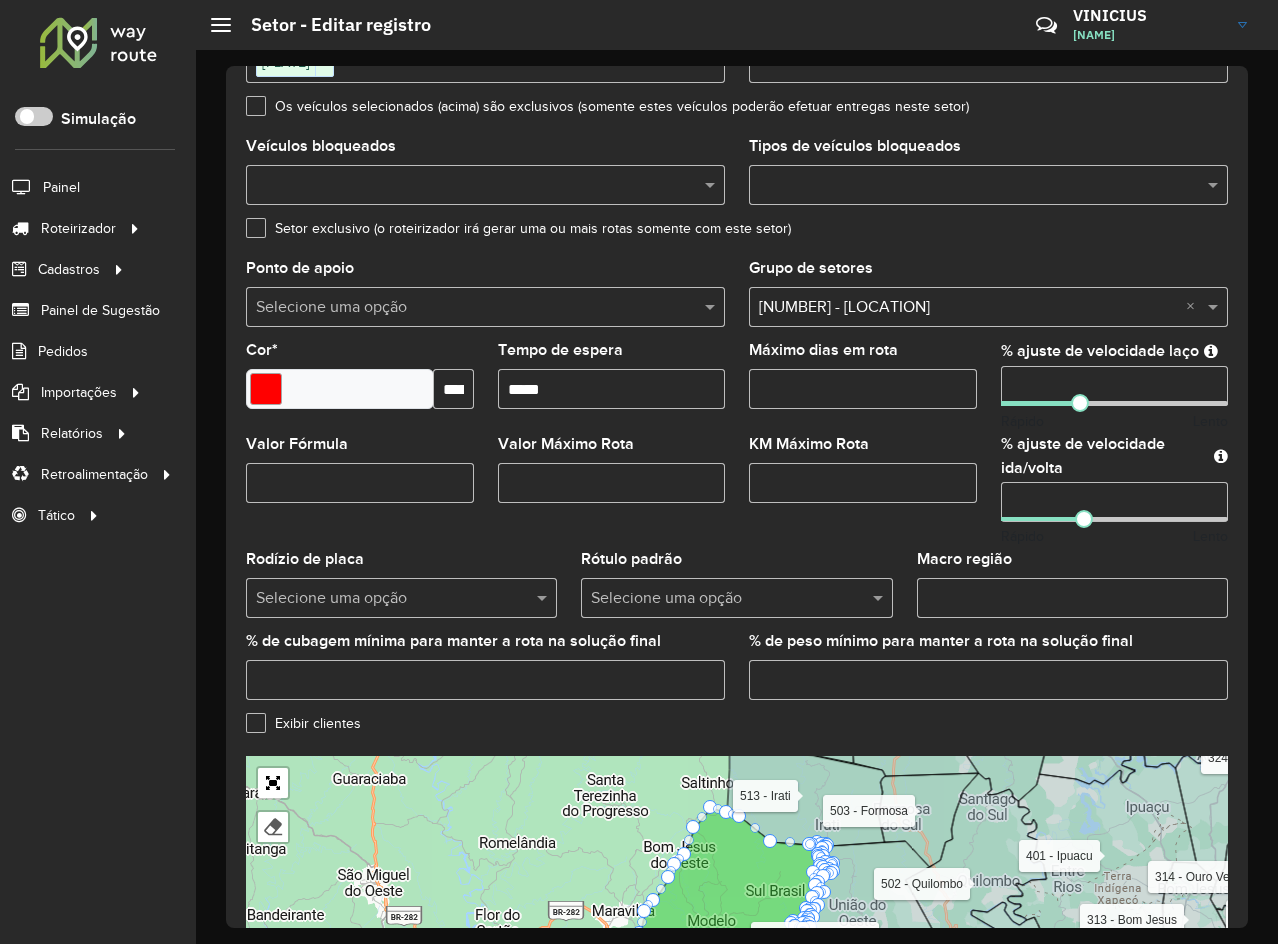 scroll, scrollTop: 451, scrollLeft: 0, axis: vertical 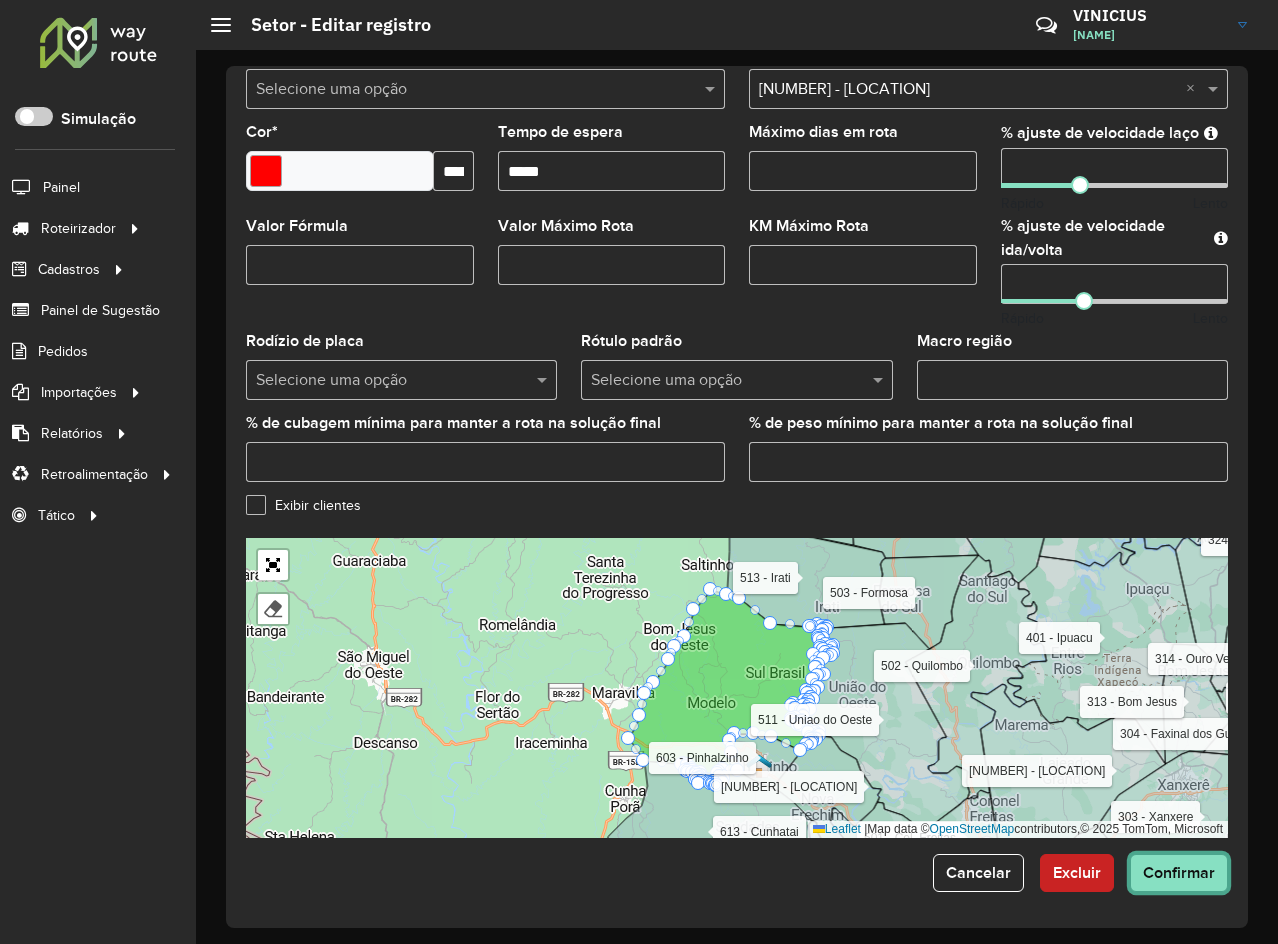click on "Confirmar" 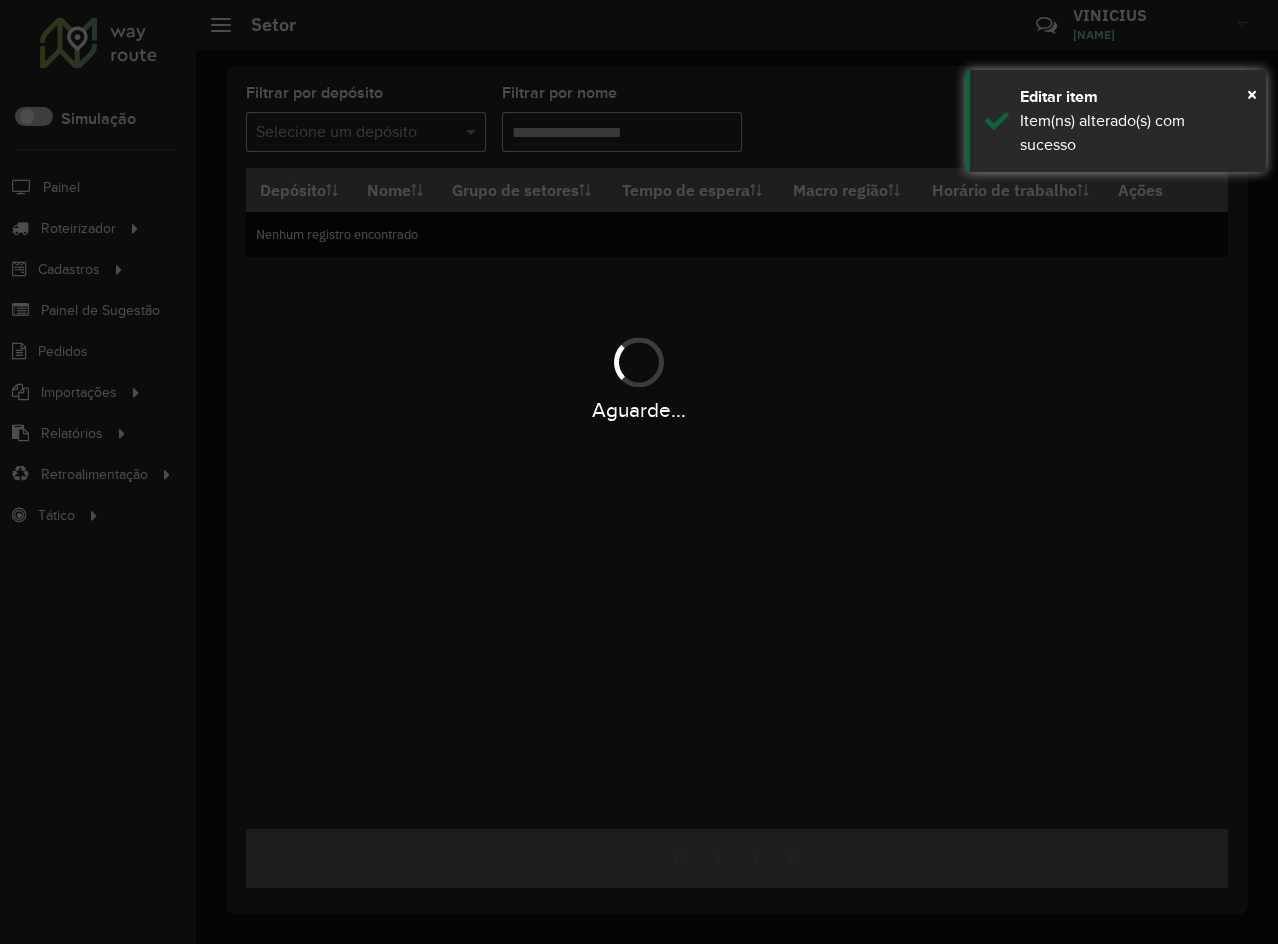 type on "**" 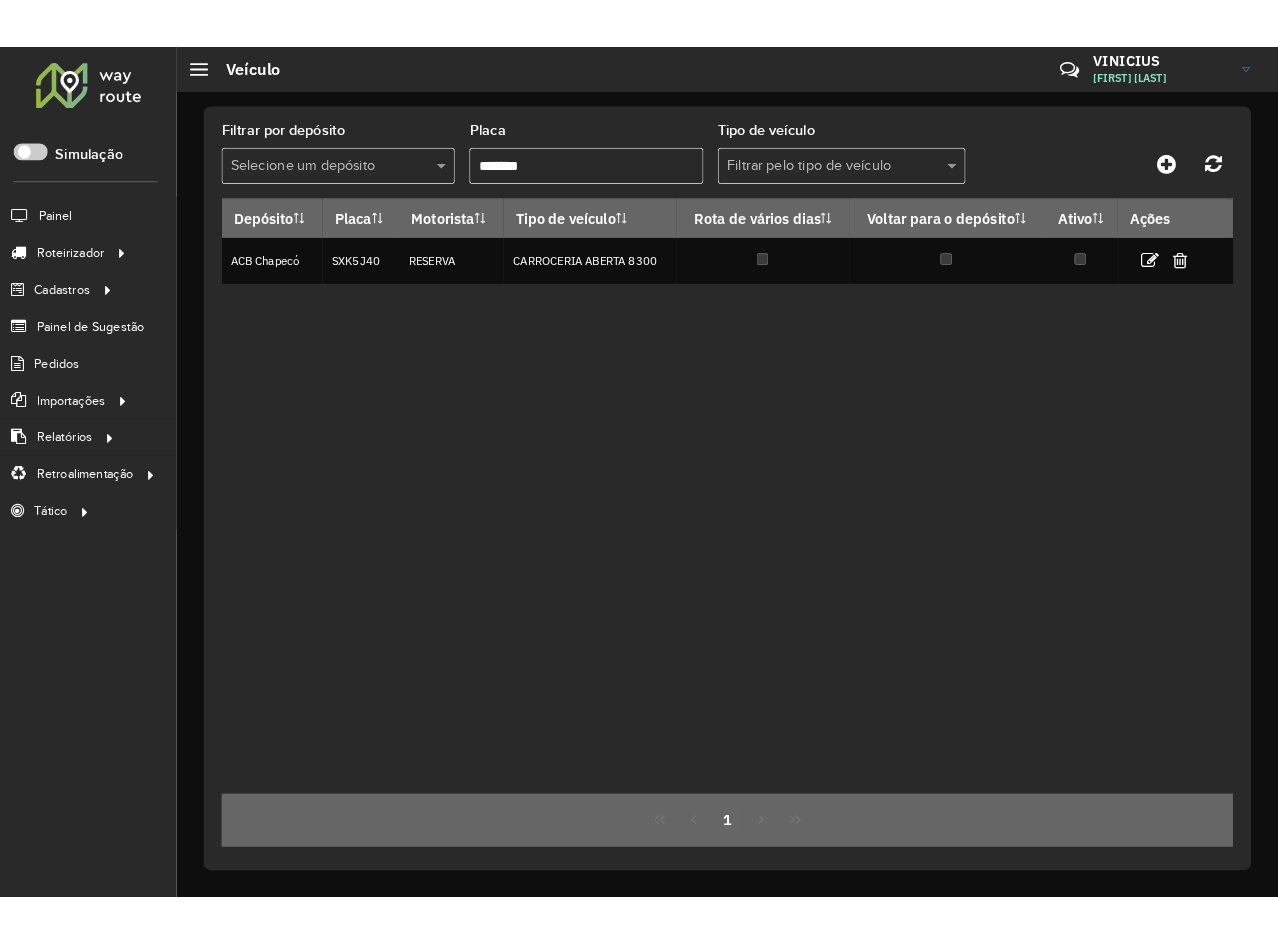 scroll, scrollTop: 0, scrollLeft: 0, axis: both 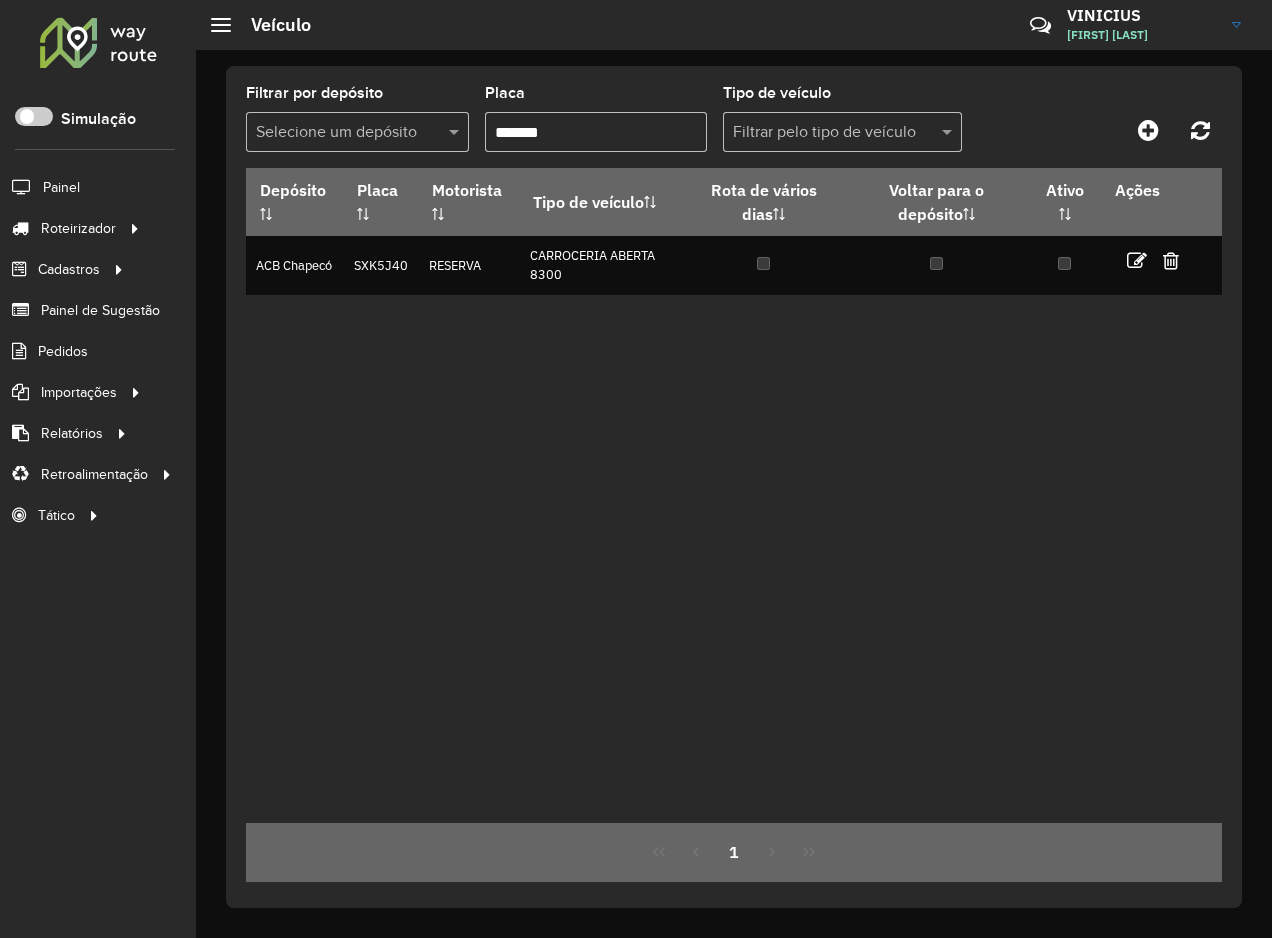click on "Tipo de veículo" 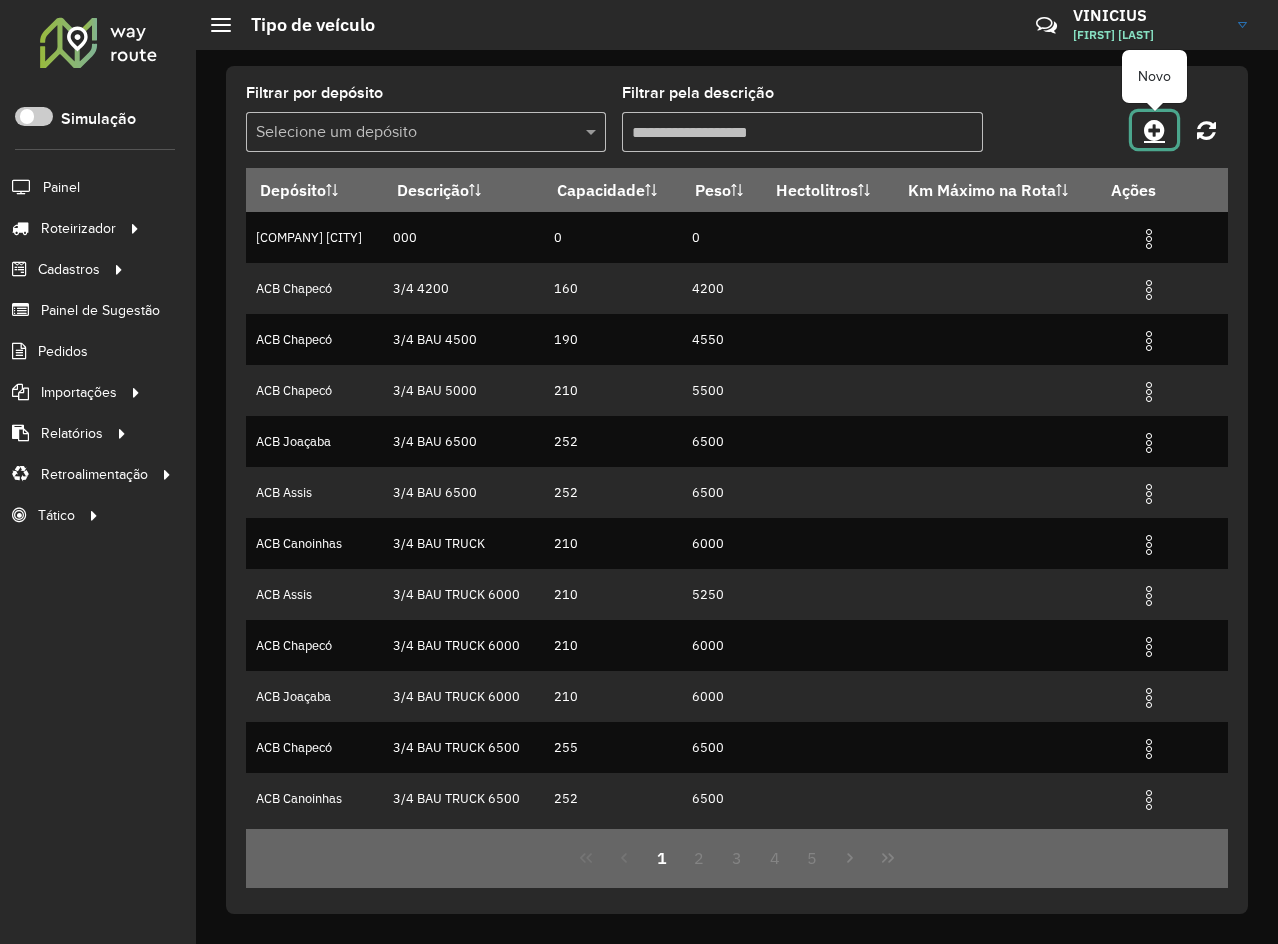 click 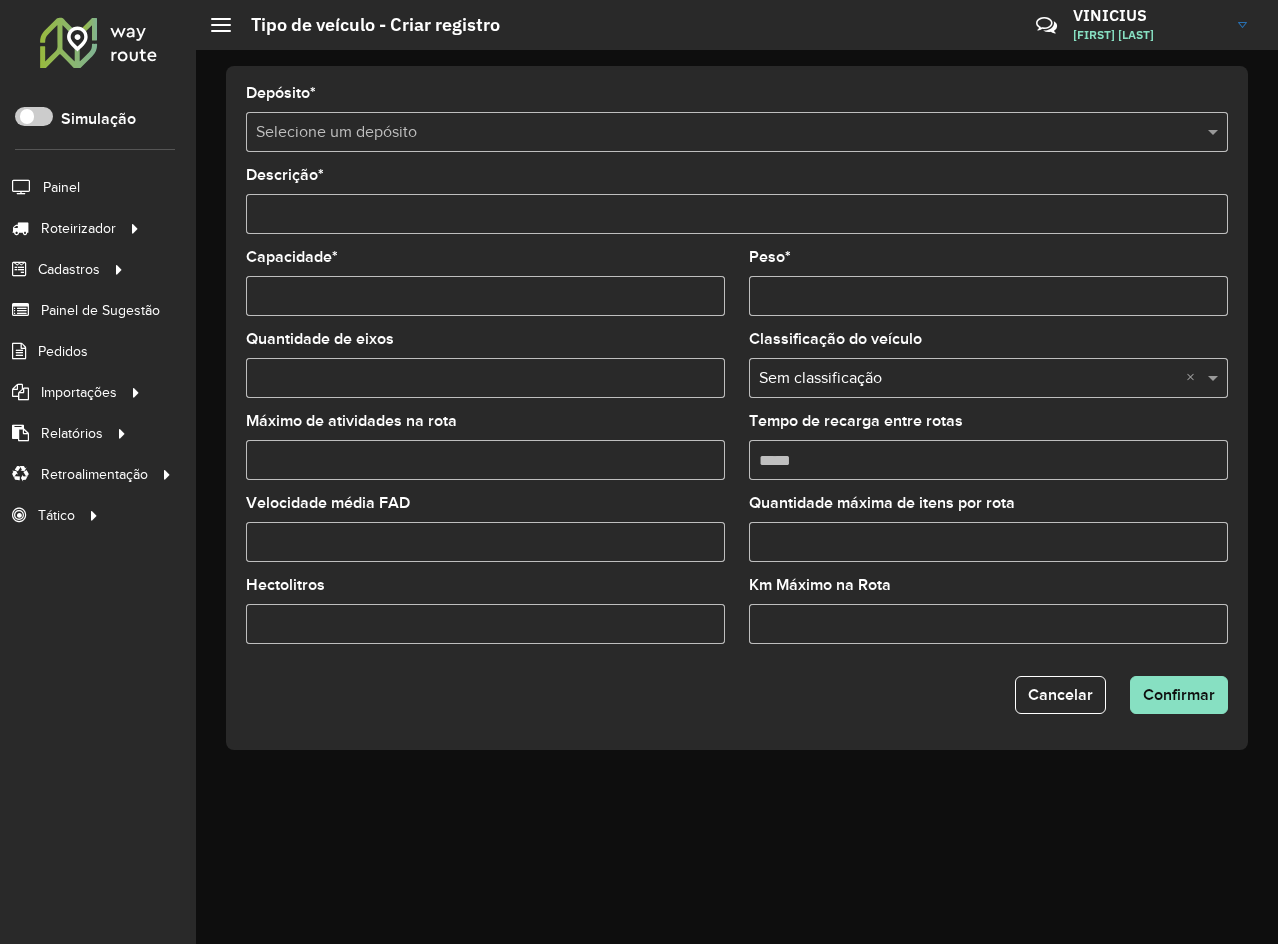 click on "Selecione um depósito" at bounding box center [737, 132] 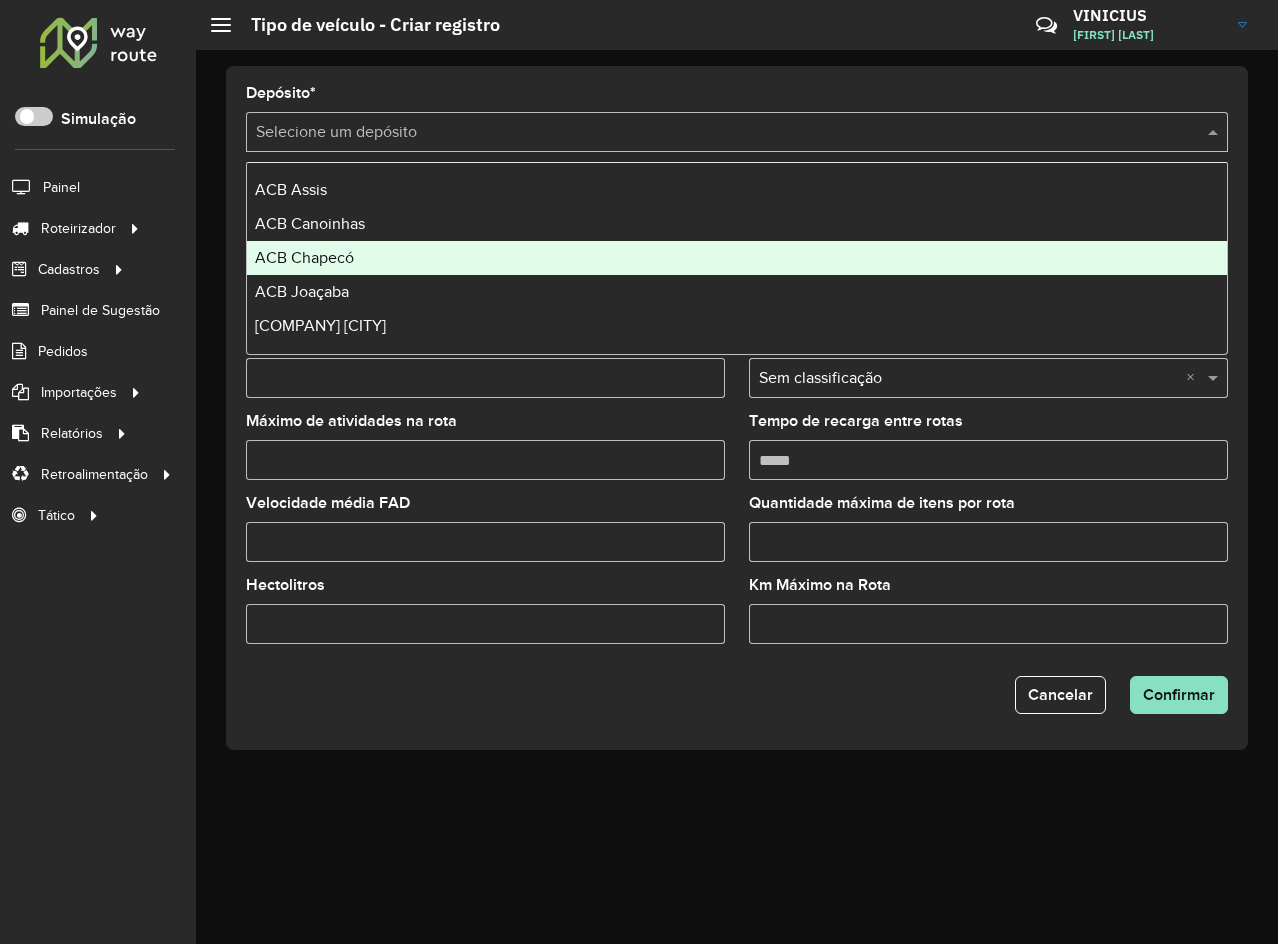 click on "ACB Chapecó" at bounding box center [737, 258] 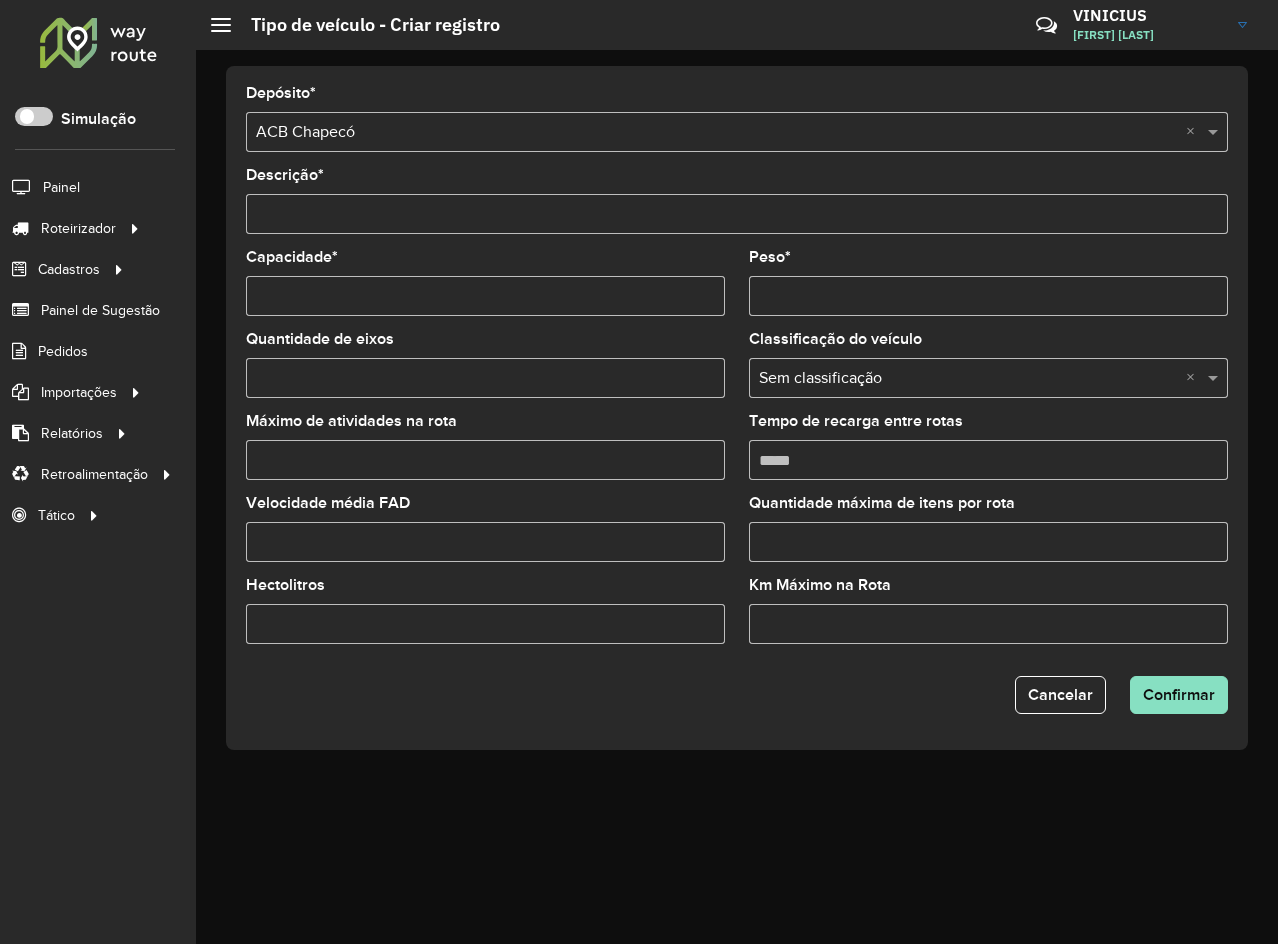 click on "Descrição  *" at bounding box center [737, 214] 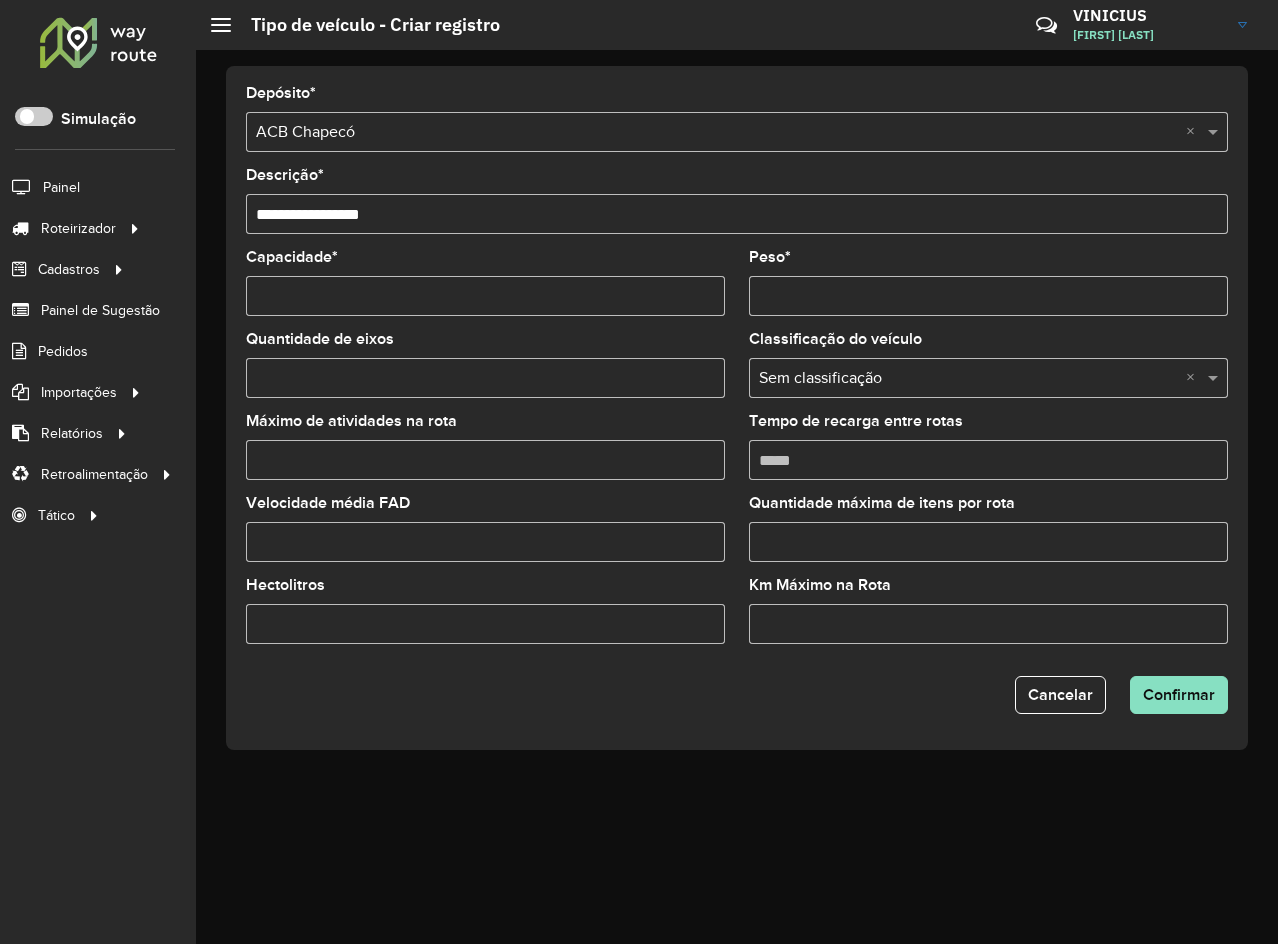 type on "**********" 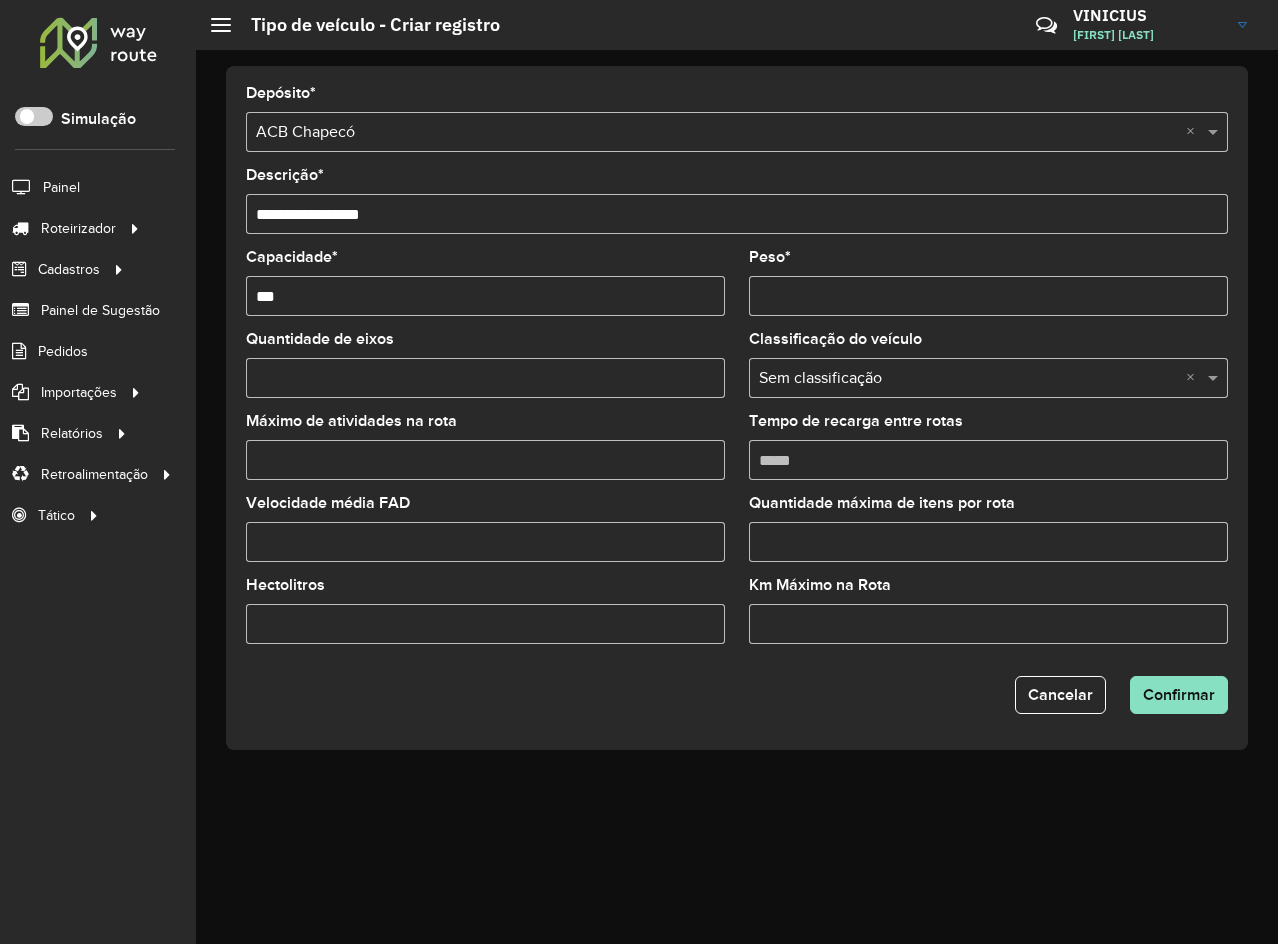 type on "***" 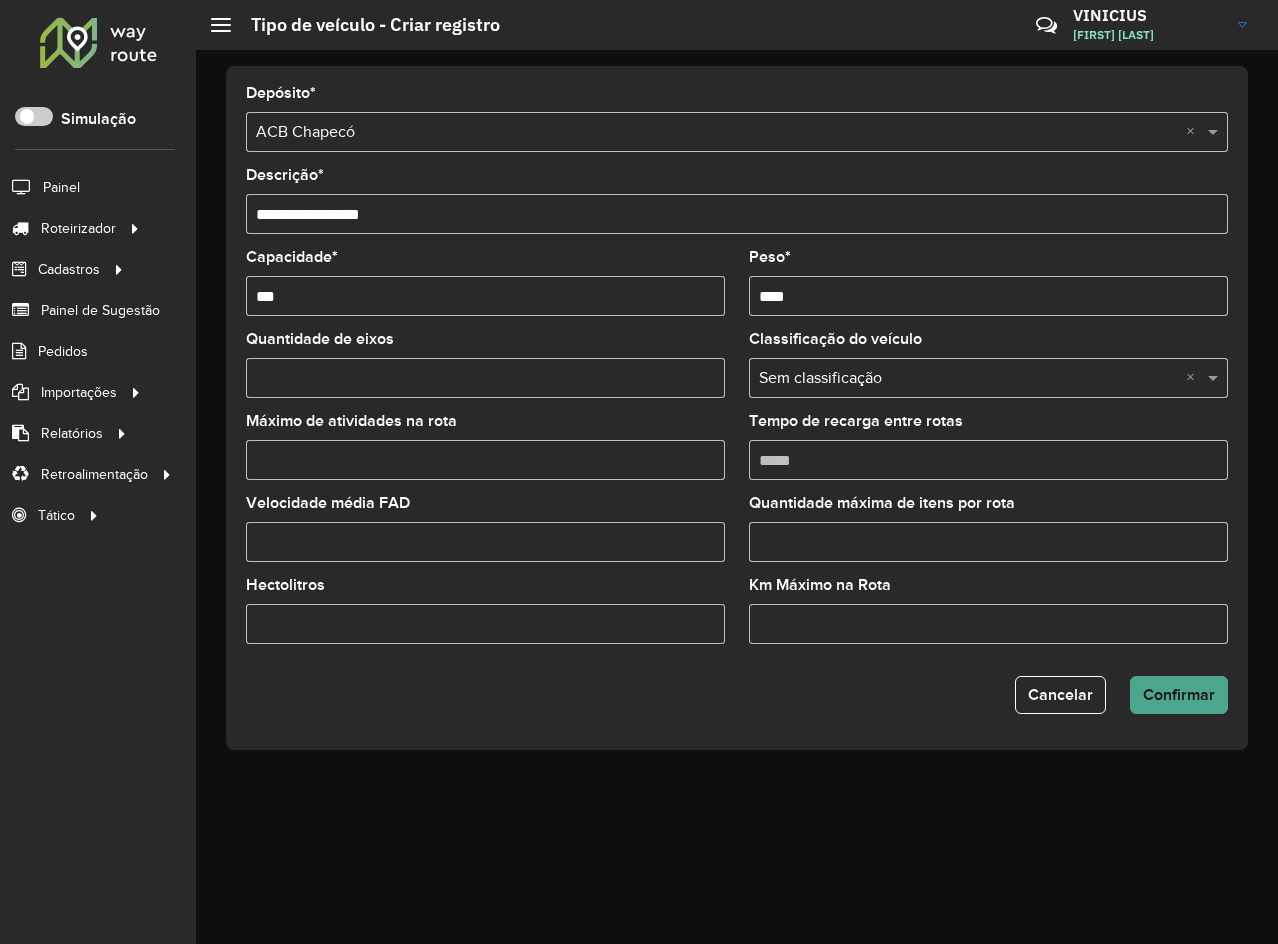 type on "****" 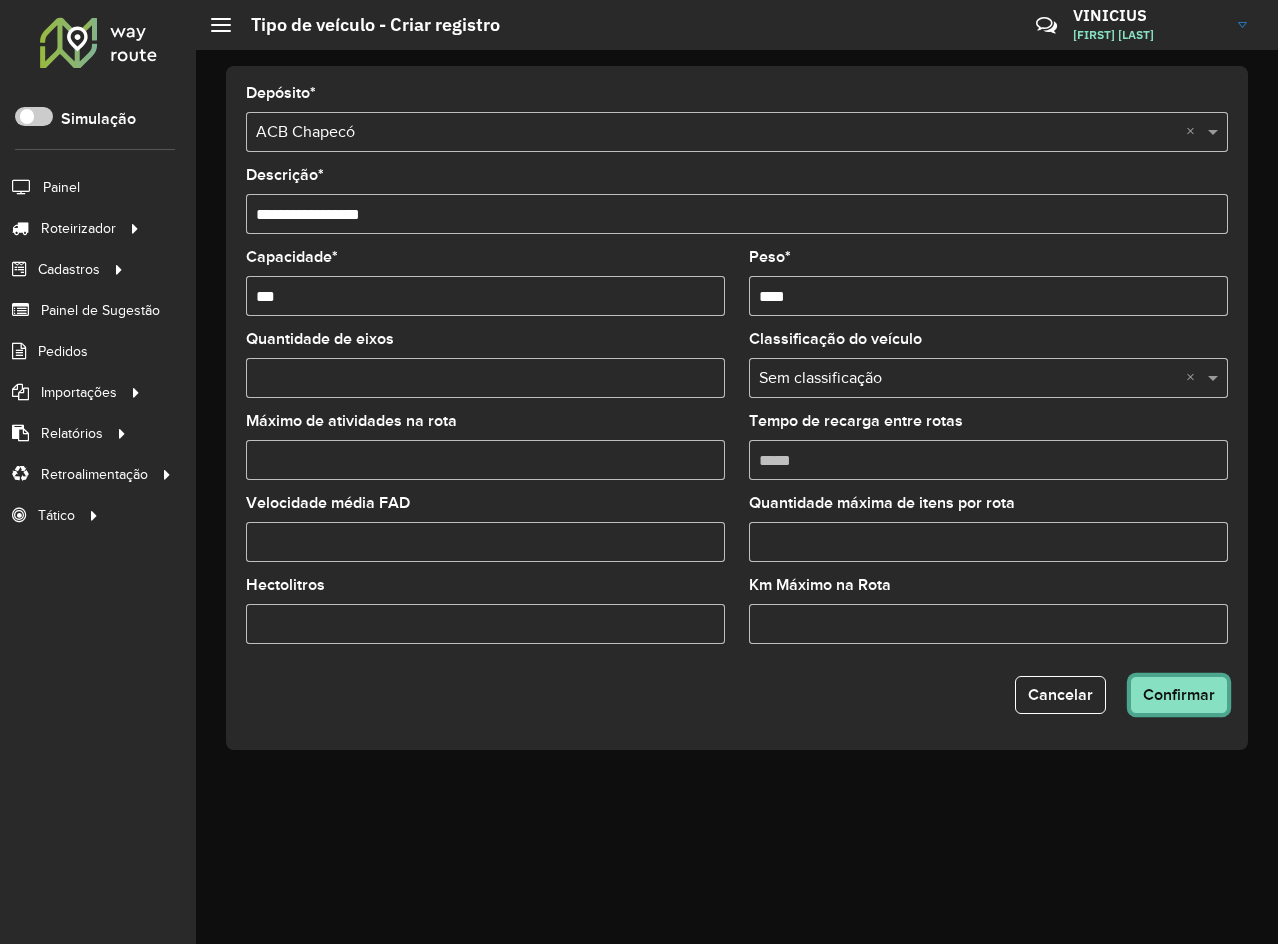 click on "Confirmar" 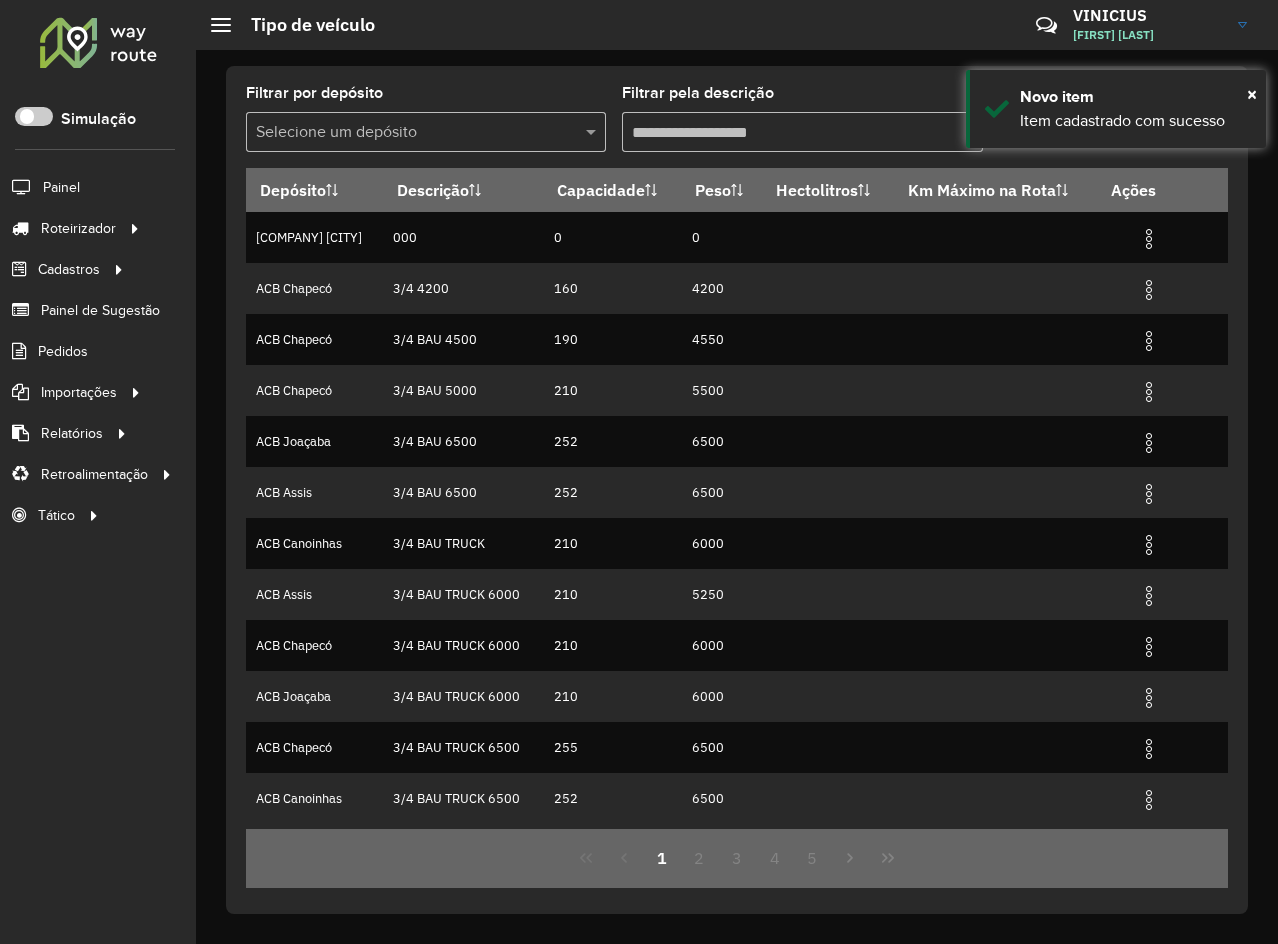 click on "Filtrar pela descrição" at bounding box center (802, 132) 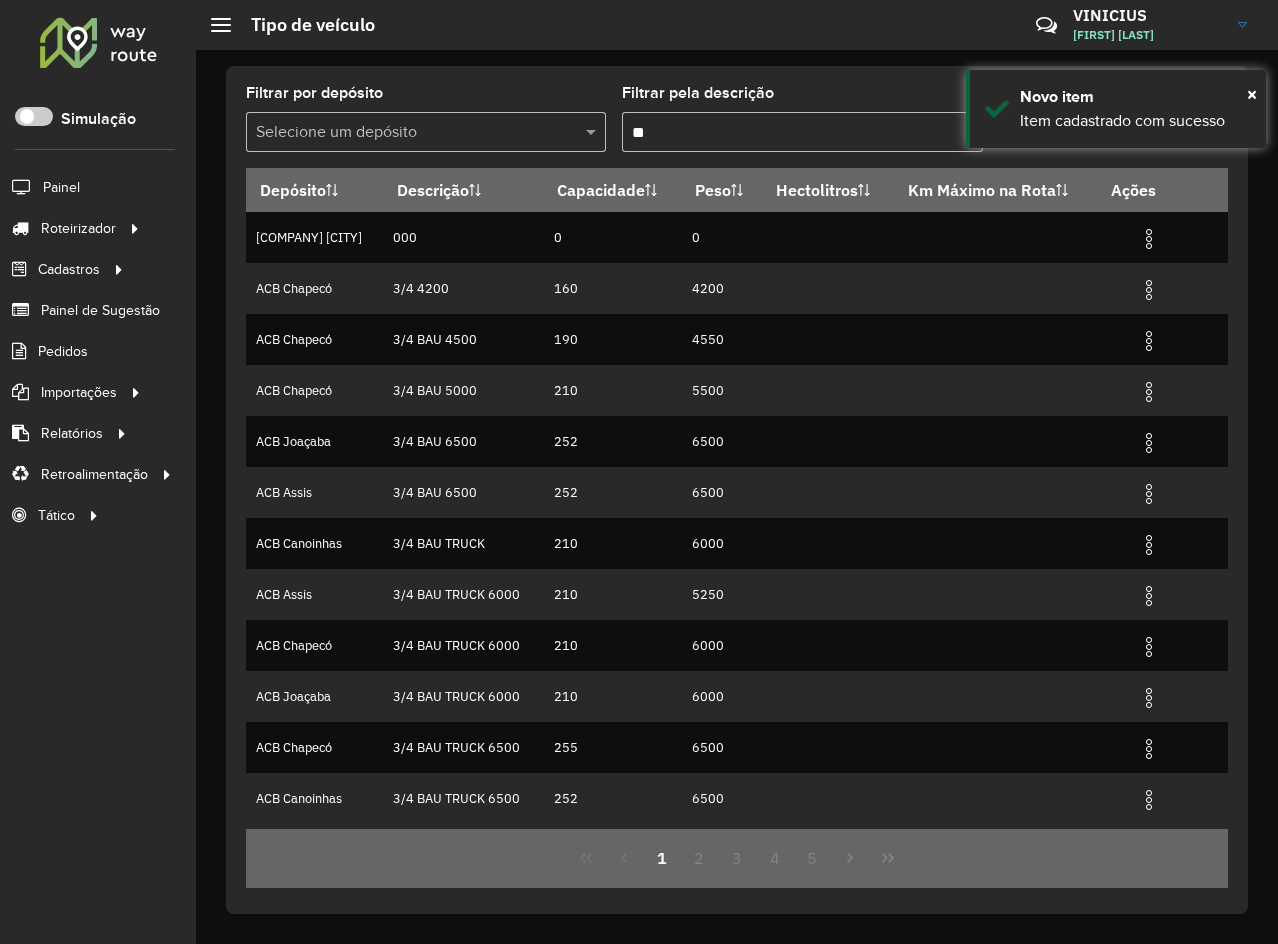type on "*" 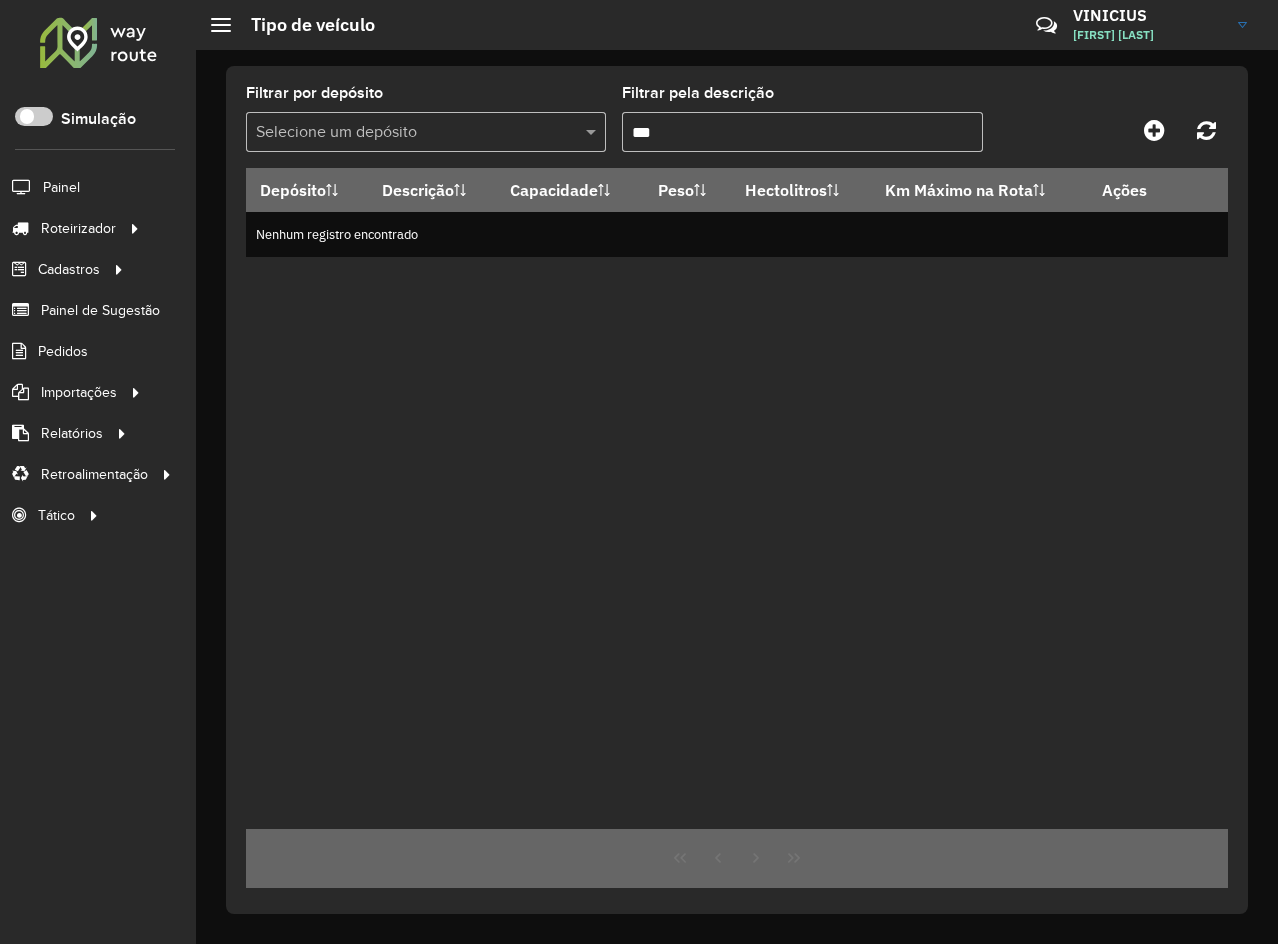 type on "***" 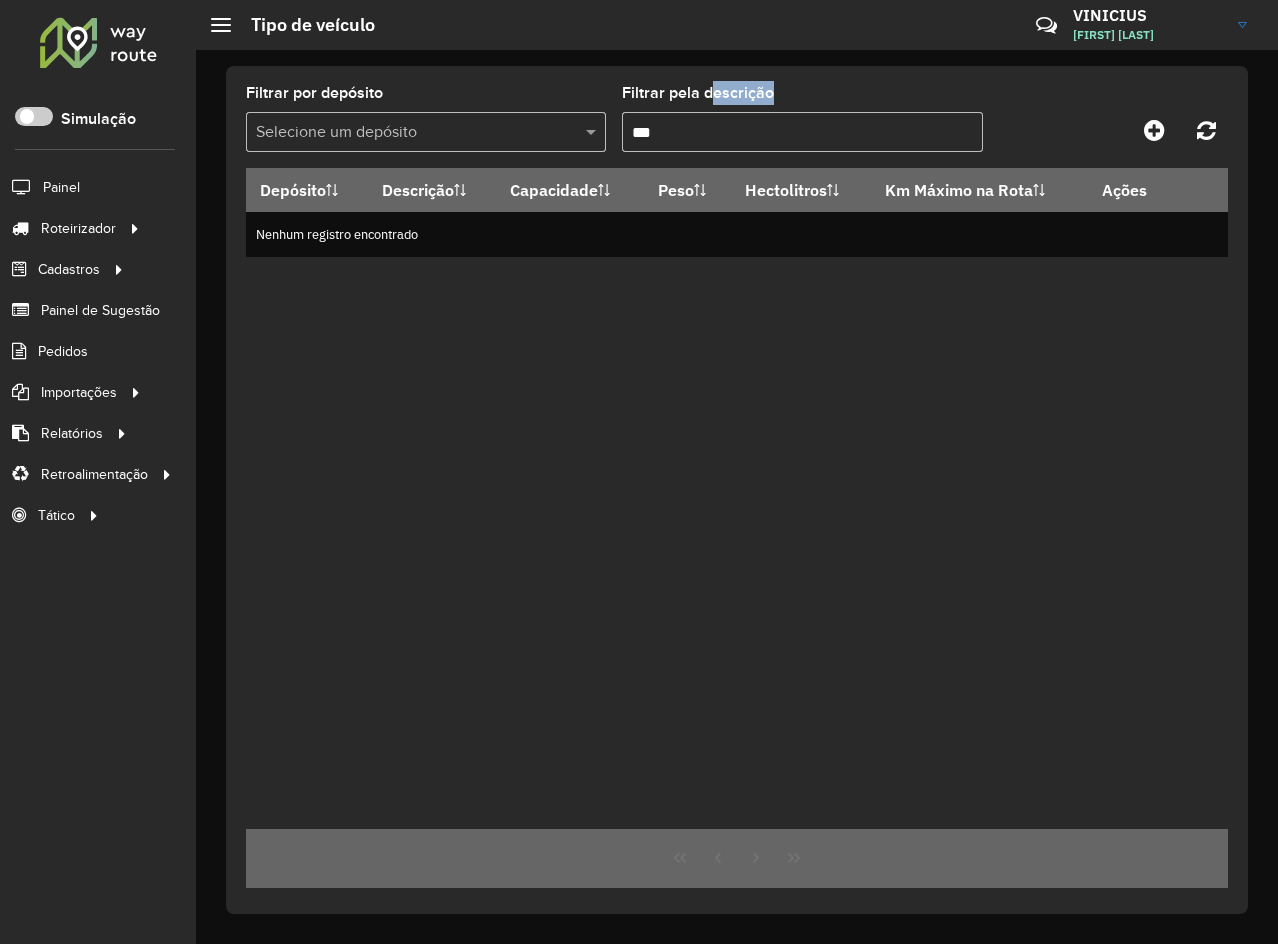 click on "Filtrar pela descrição  ***" 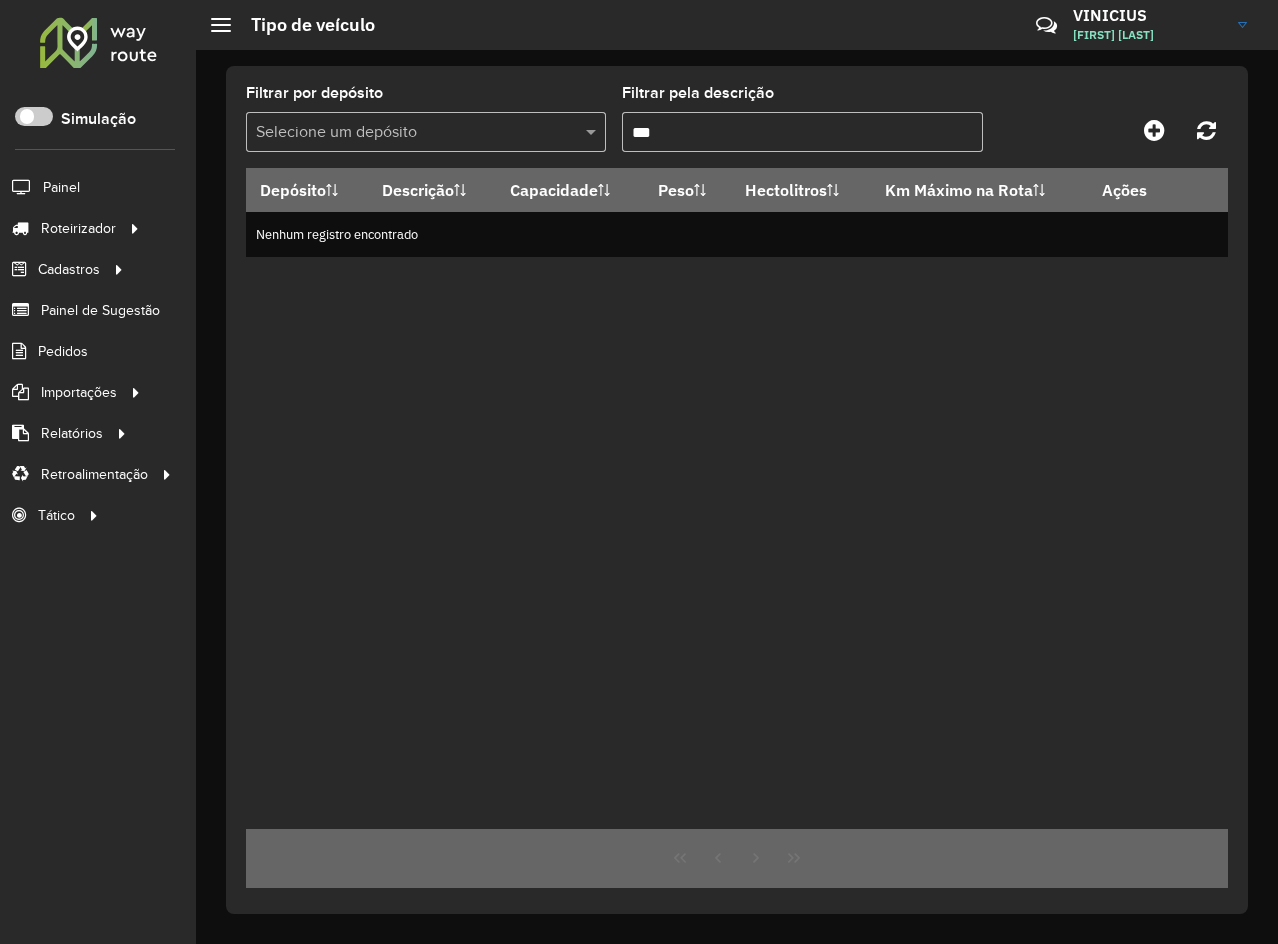 click on "***" at bounding box center (802, 132) 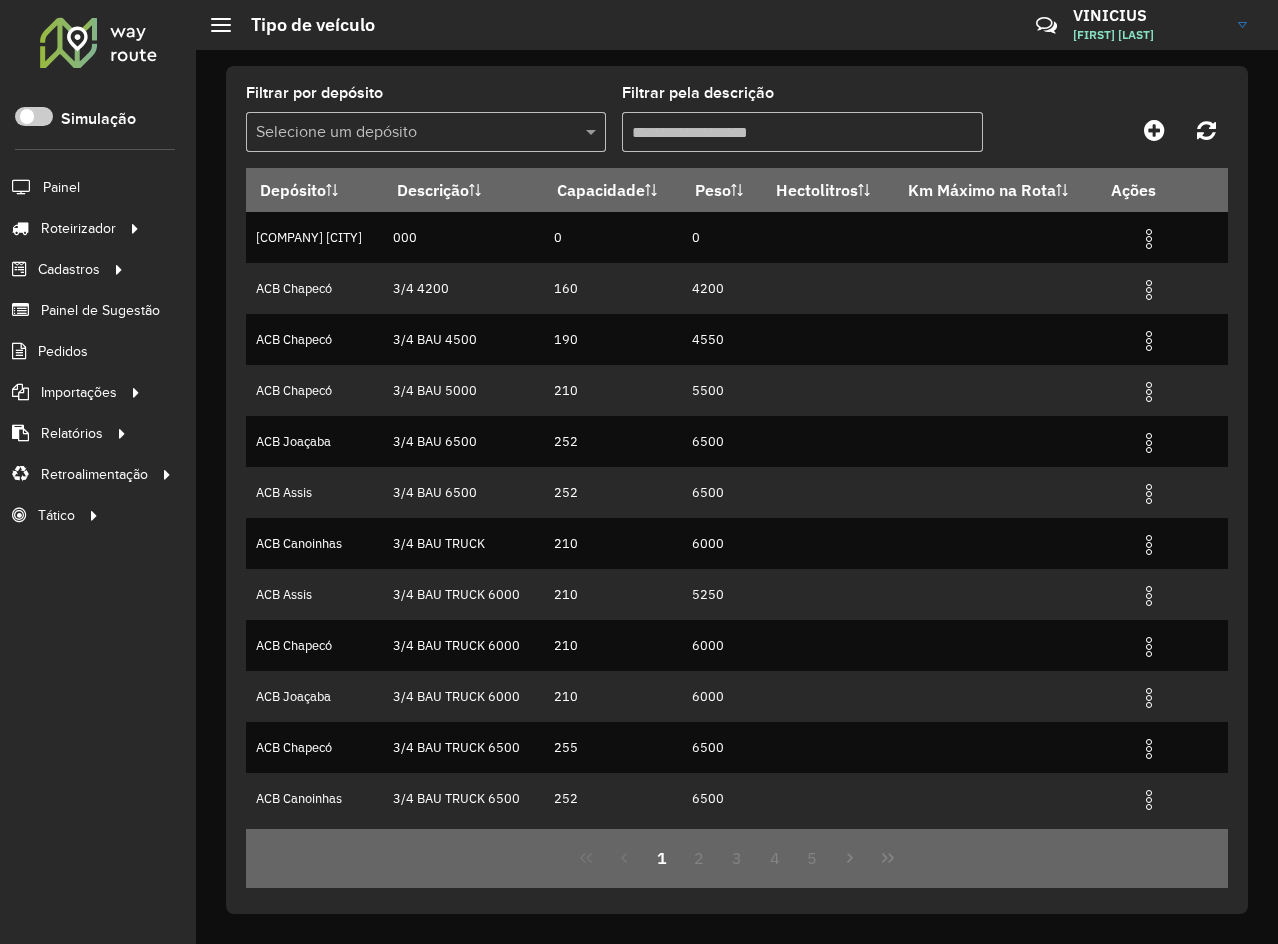 type 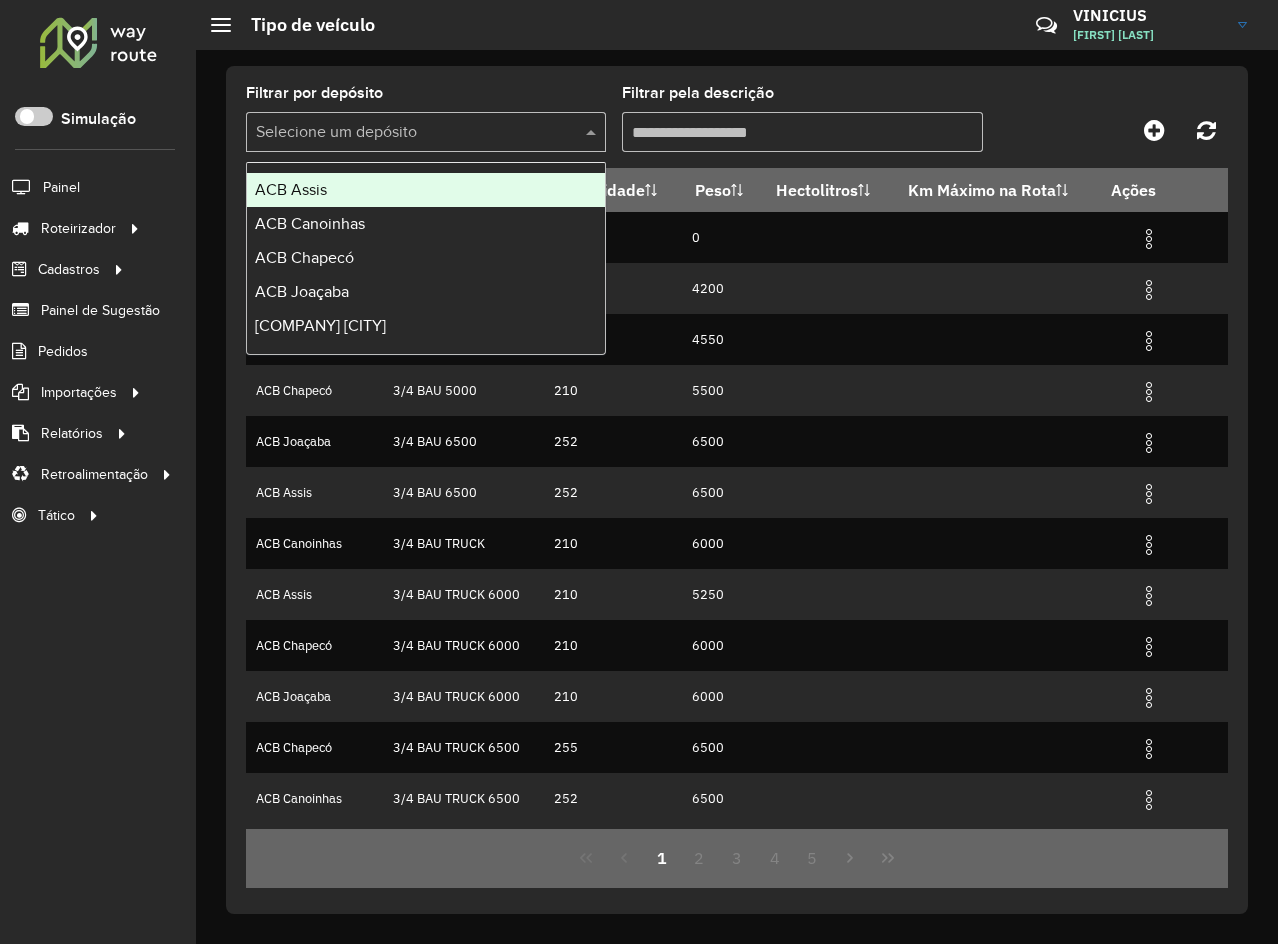 click at bounding box center (406, 133) 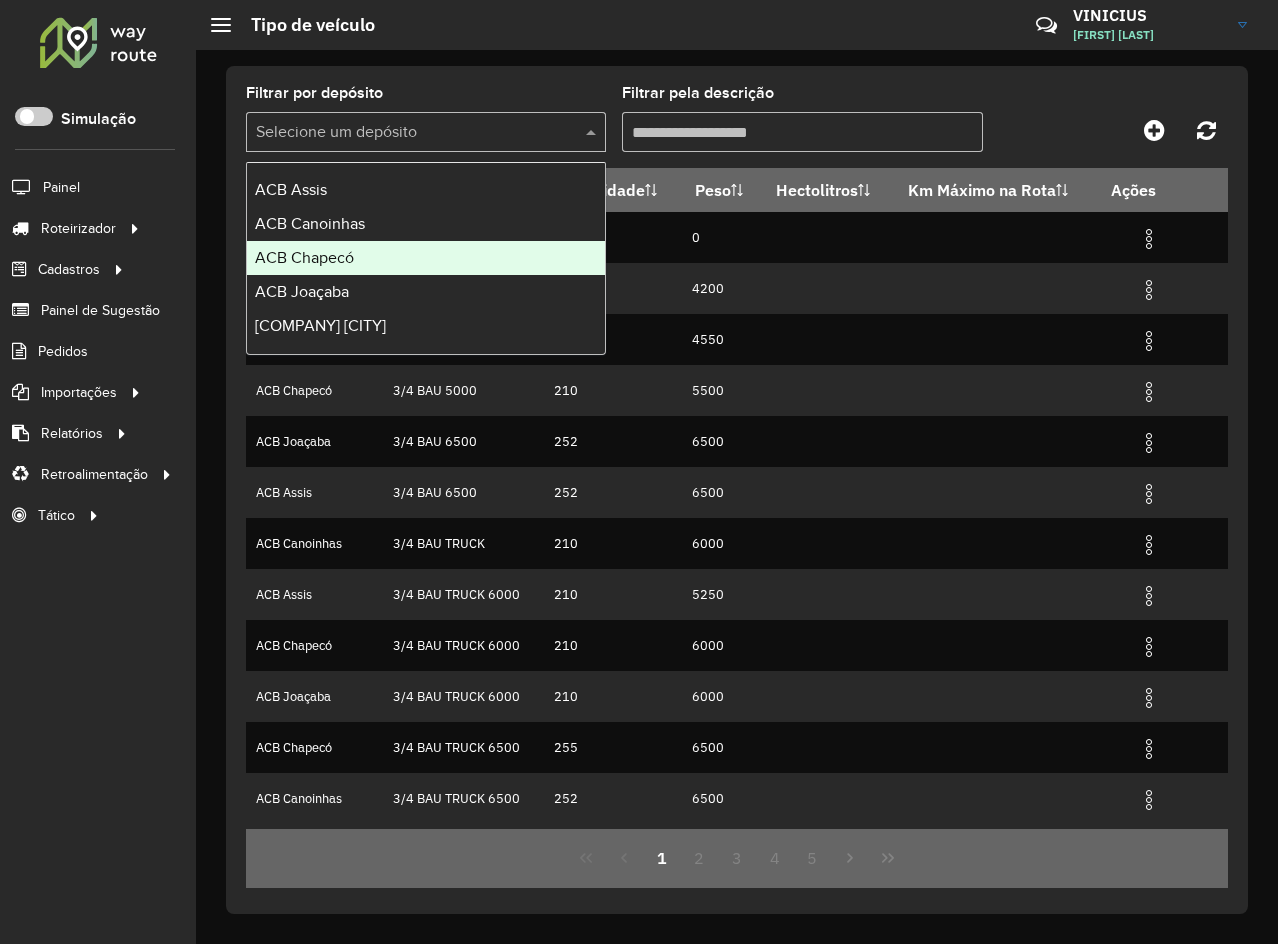 click on "ACB Chapecó" at bounding box center (426, 258) 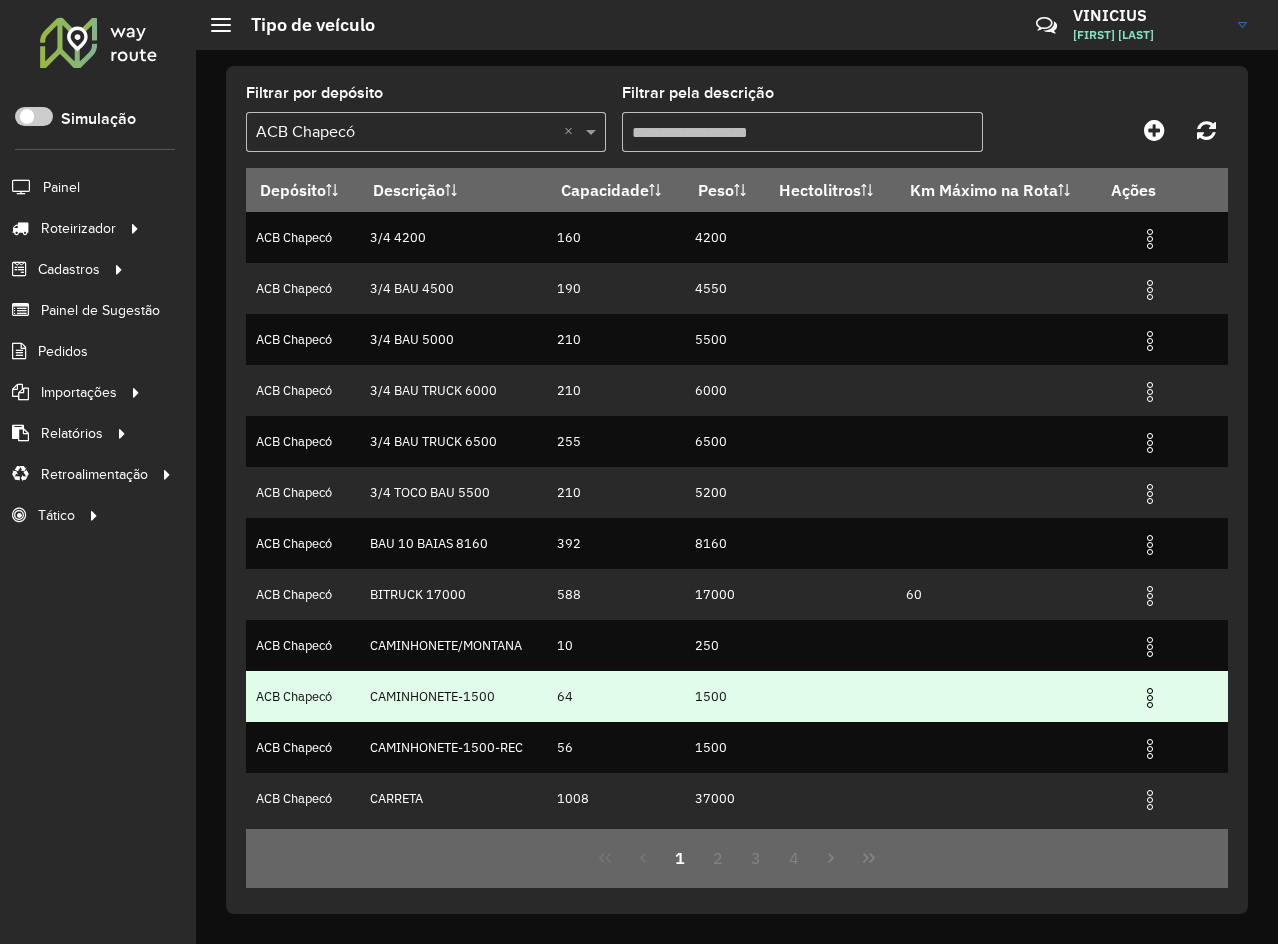 click at bounding box center (1150, 698) 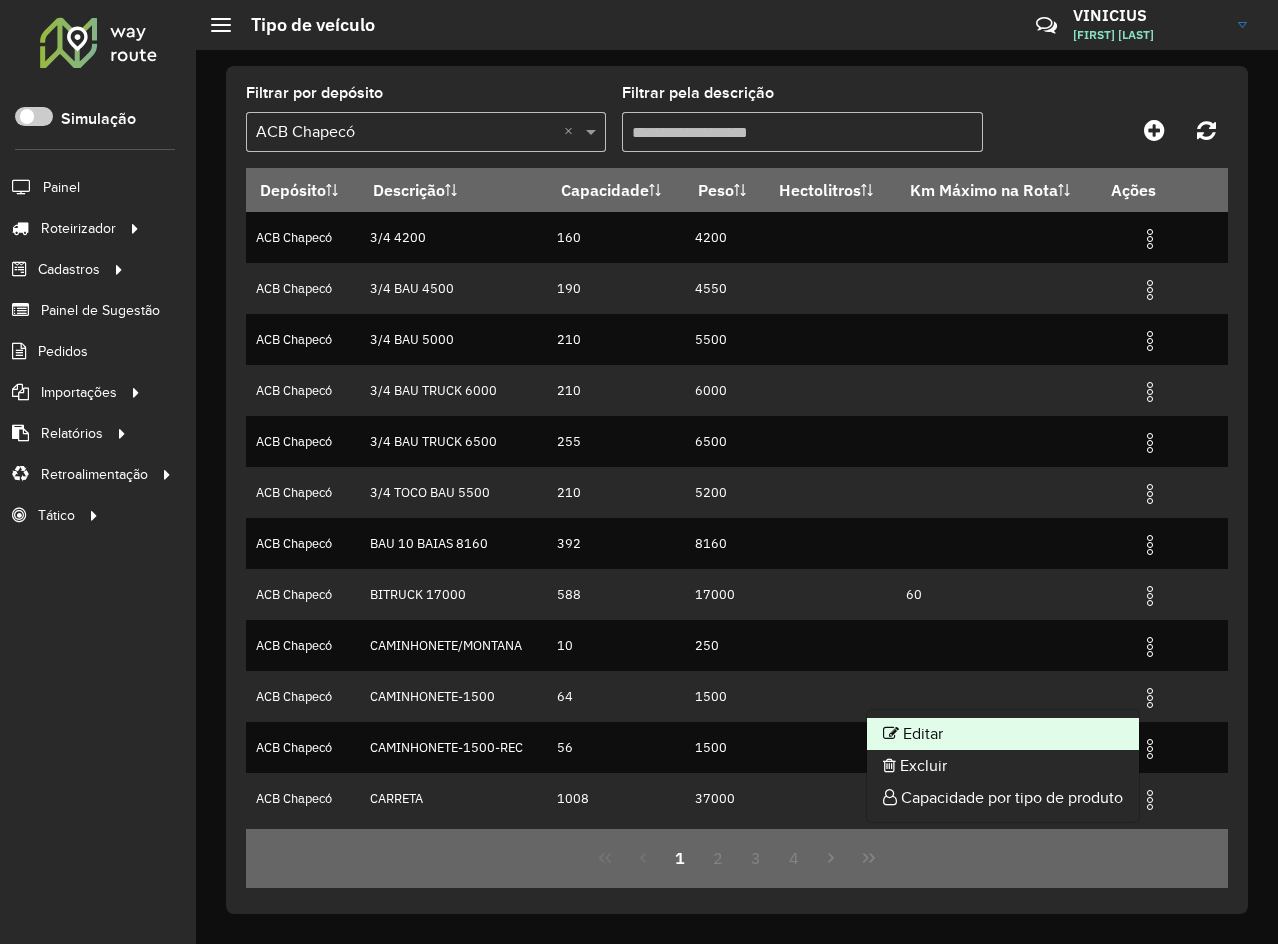 click on "Editar" 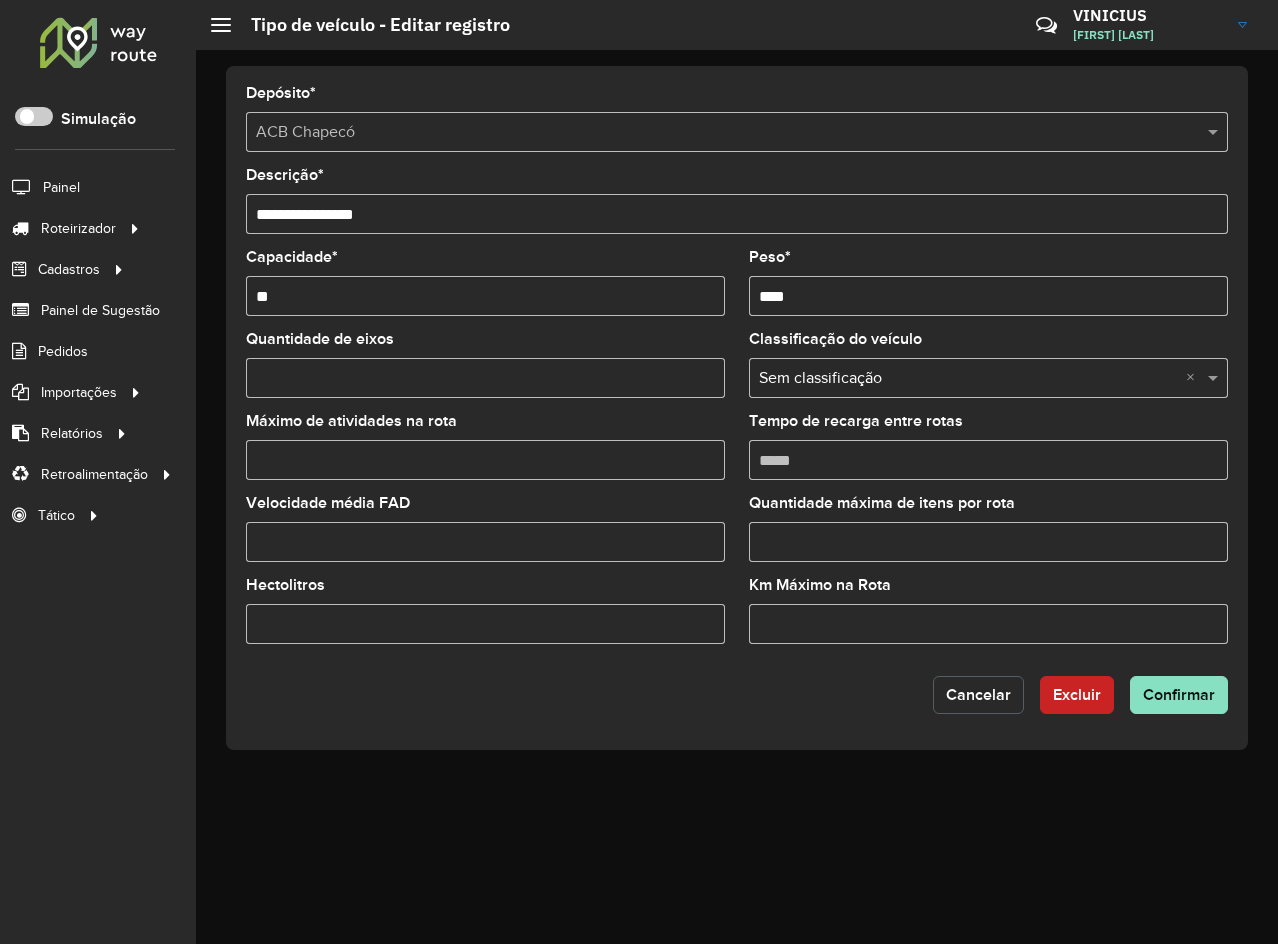 click on "Cancelar" 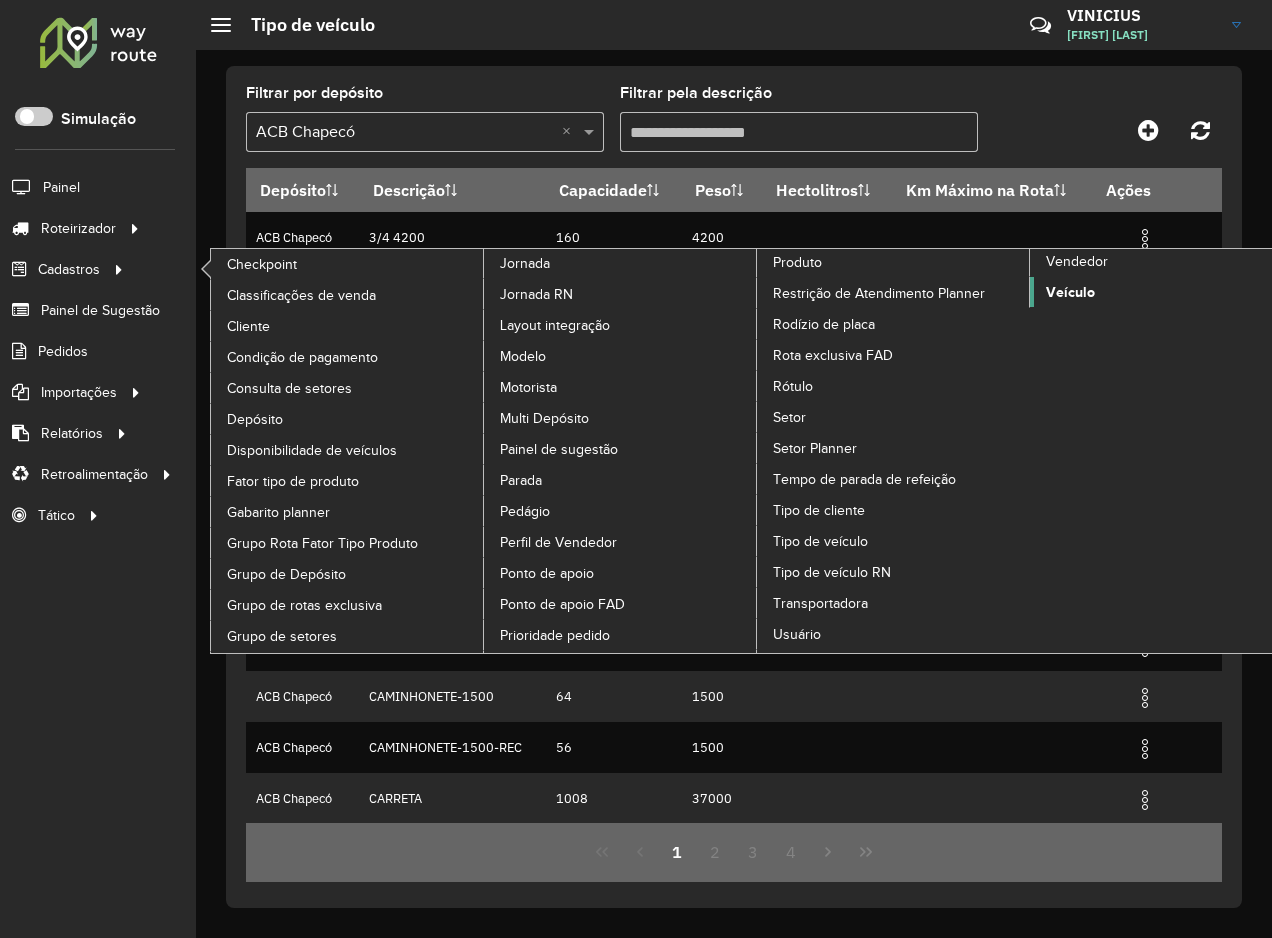 click on "Veículo" 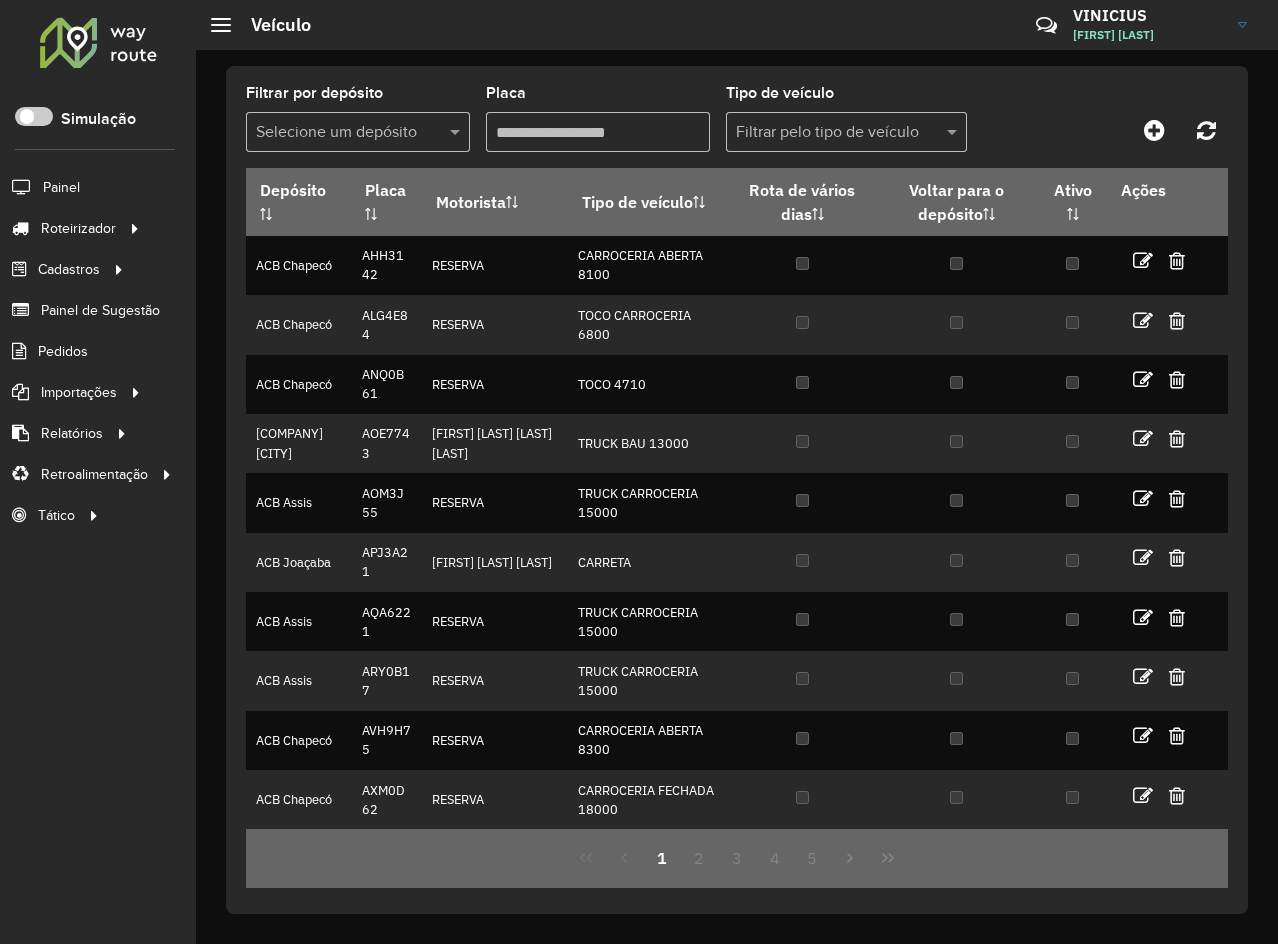 click on "Placa" at bounding box center (598, 132) 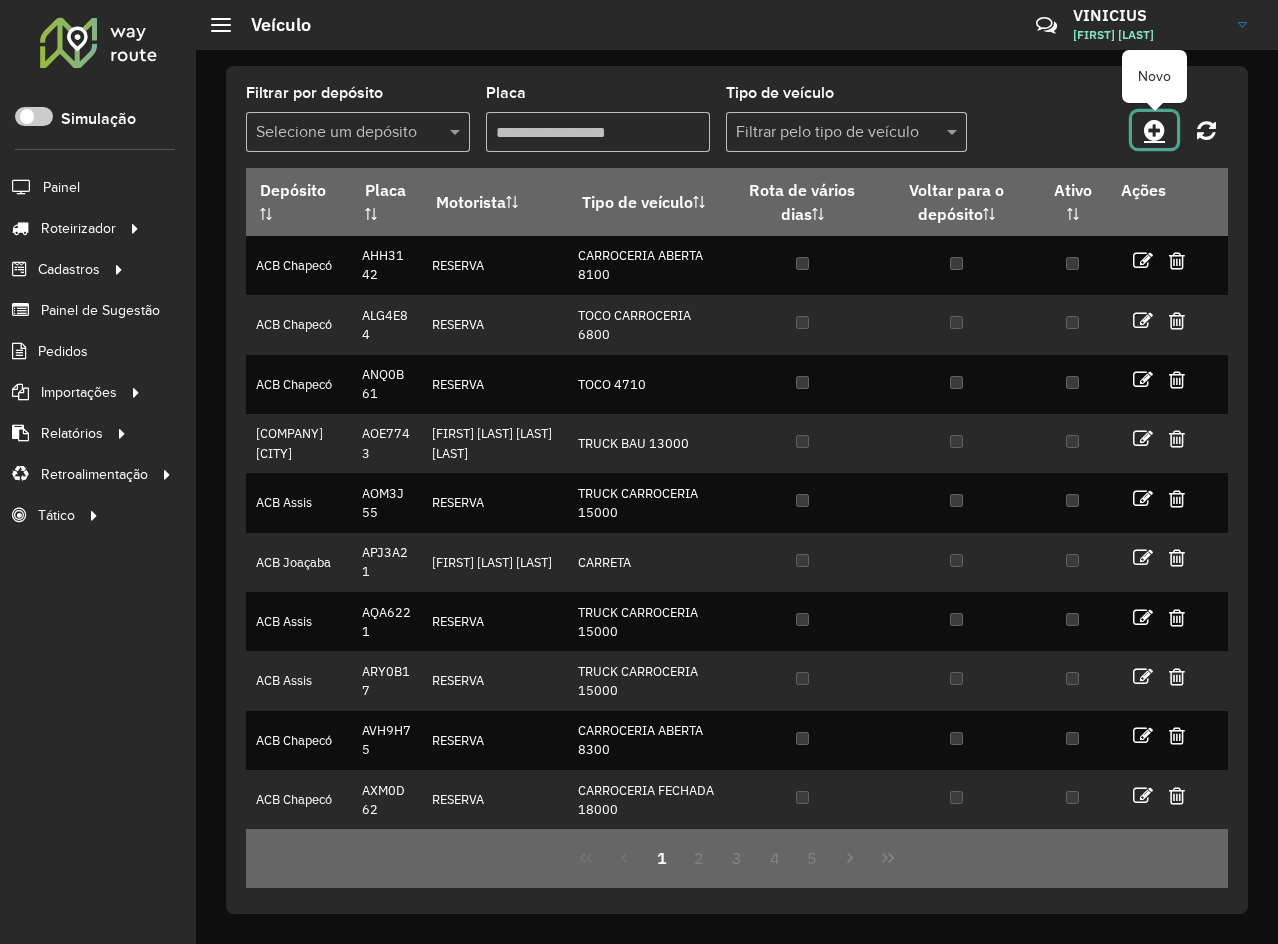 click 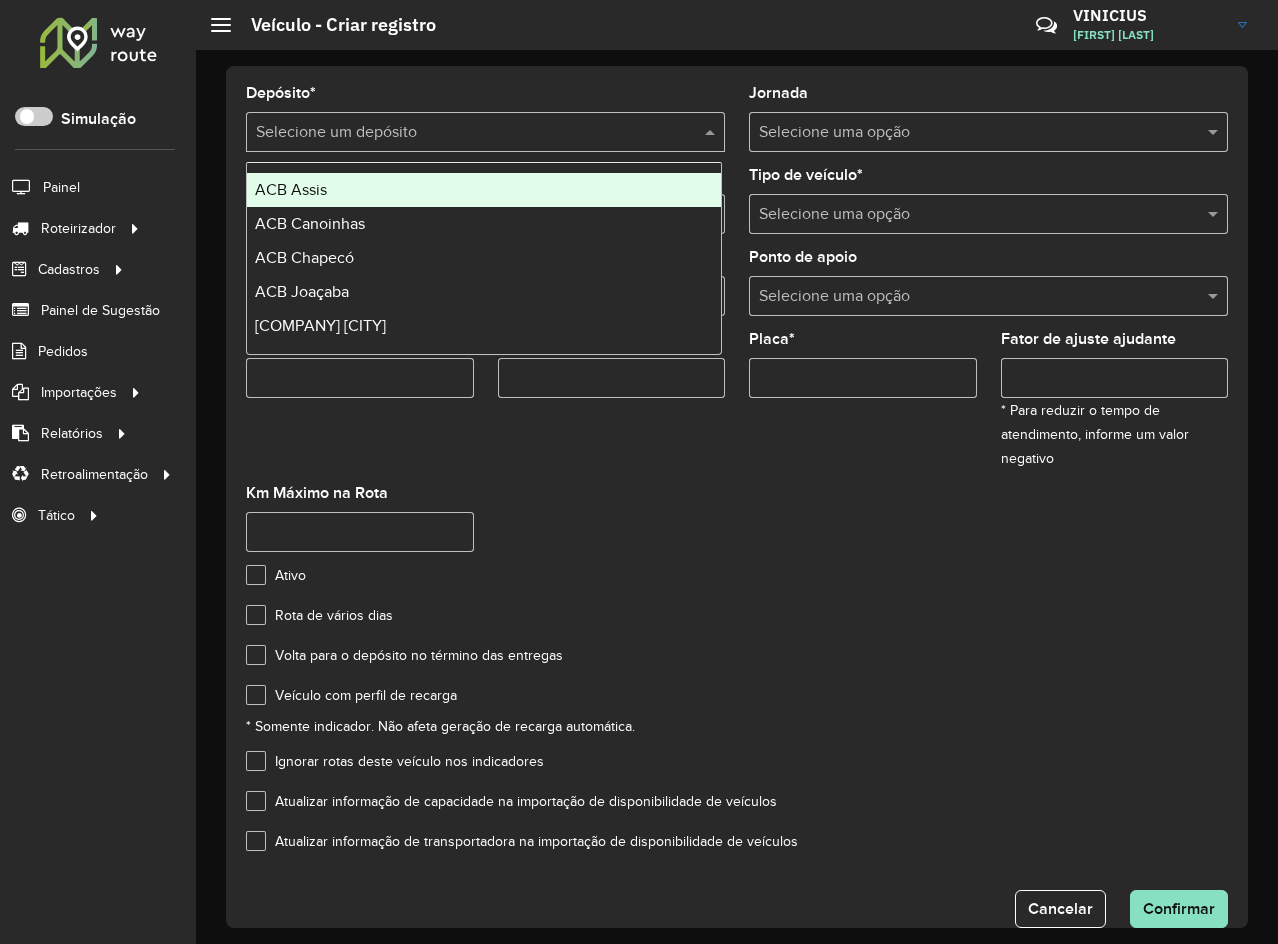 click at bounding box center (465, 133) 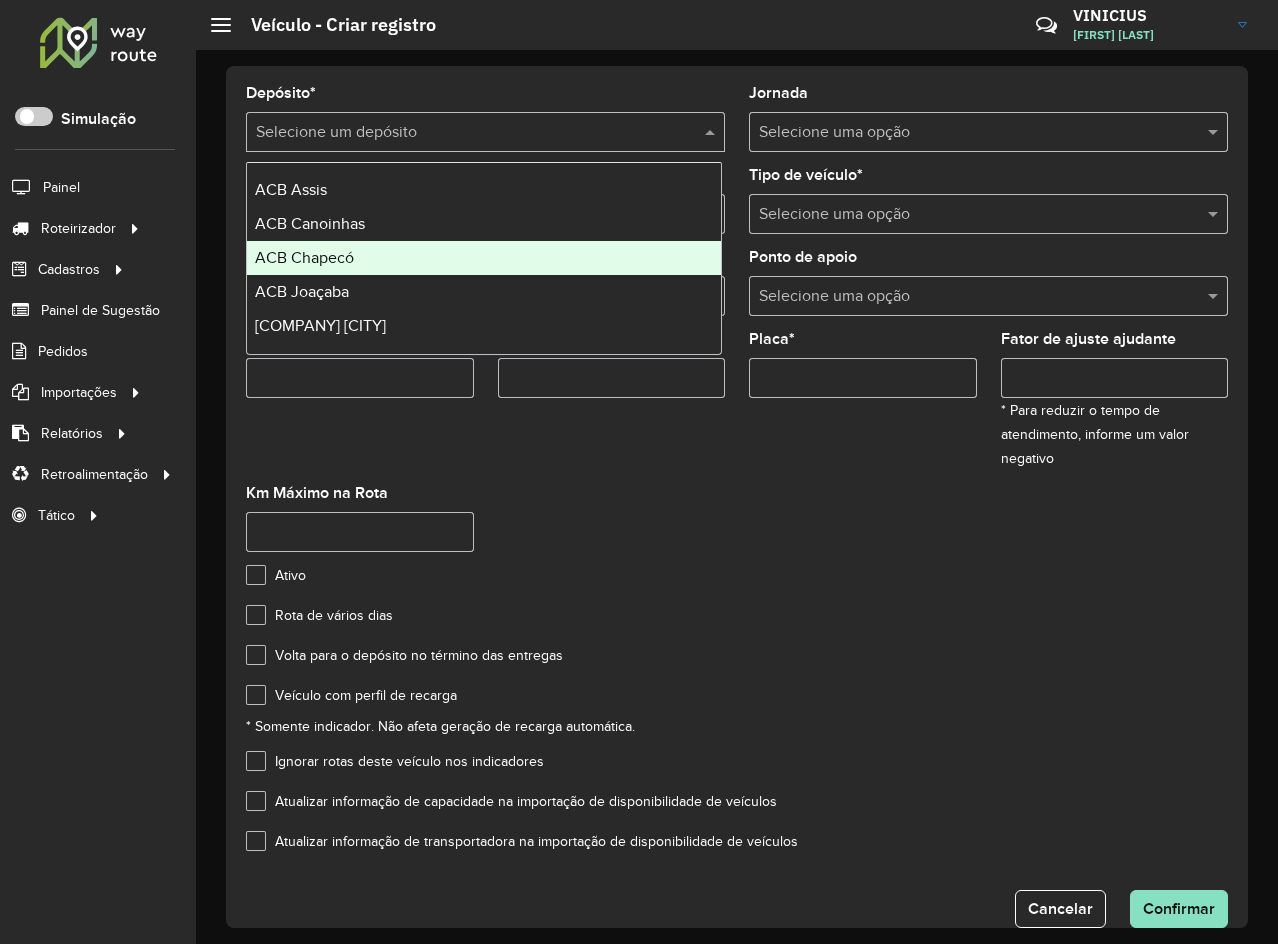 click on "ACB Chapecó" at bounding box center [304, 257] 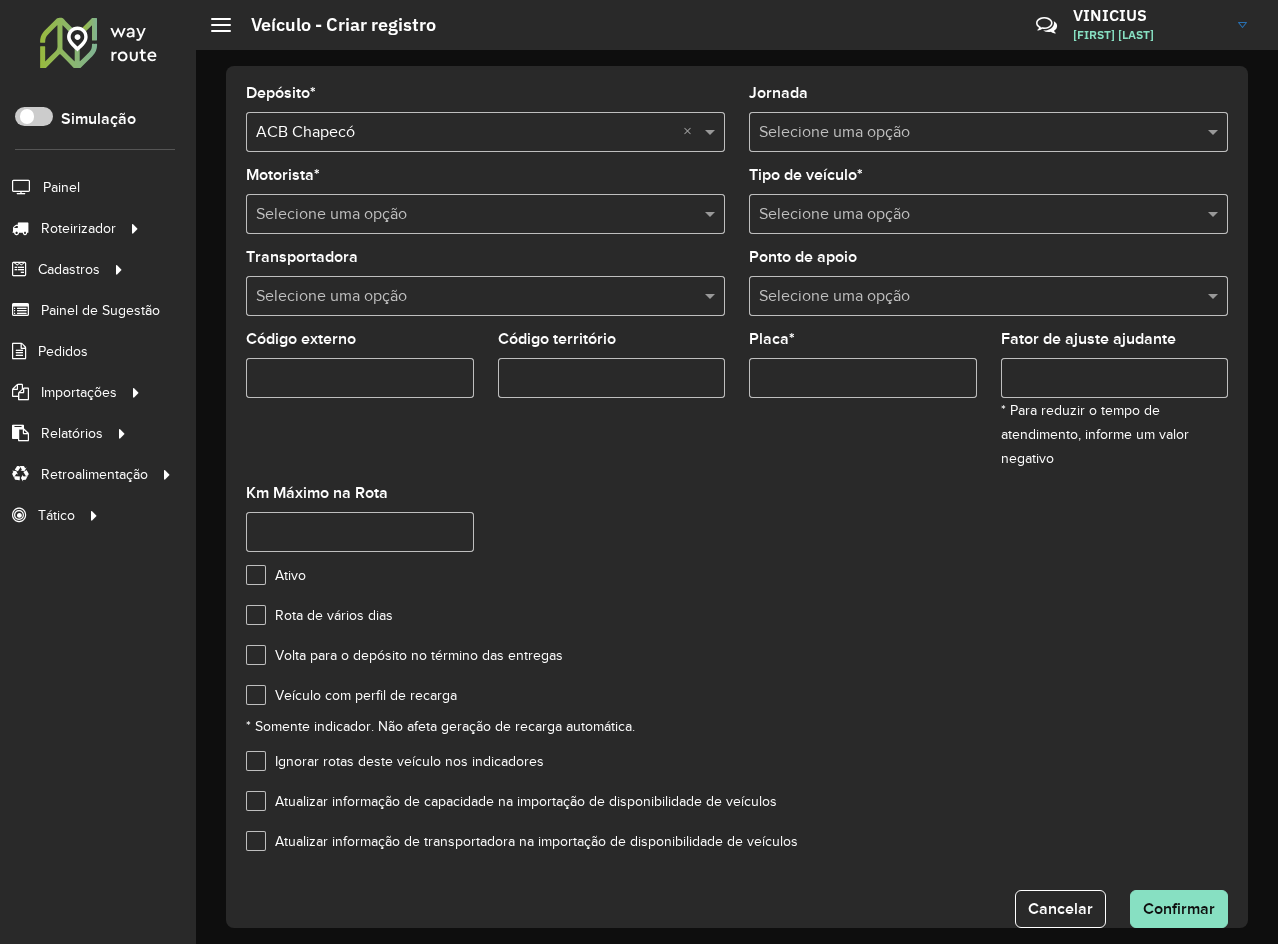 click at bounding box center (465, 215) 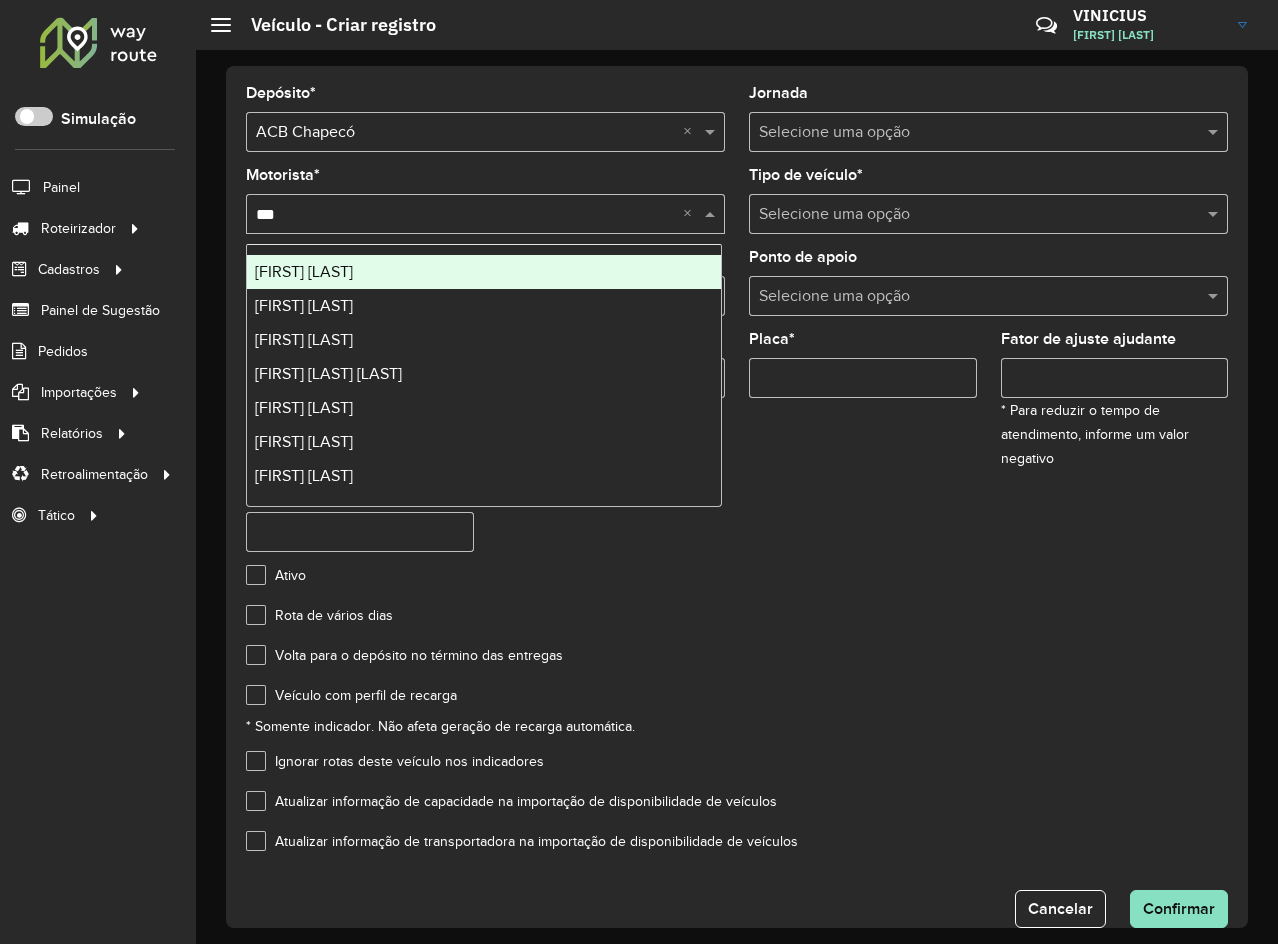 type on "****" 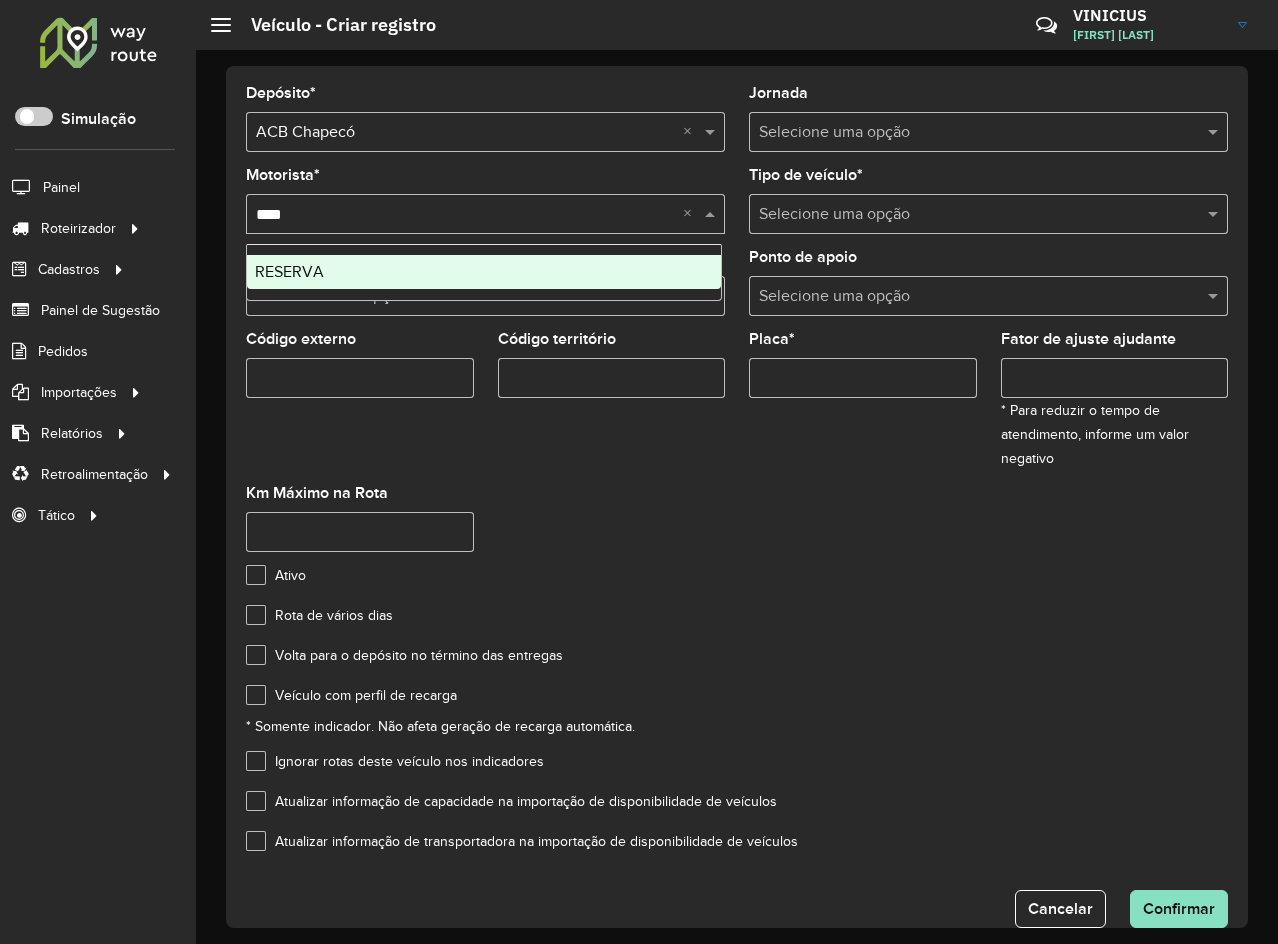 click on "RESERVA" at bounding box center (484, 272) 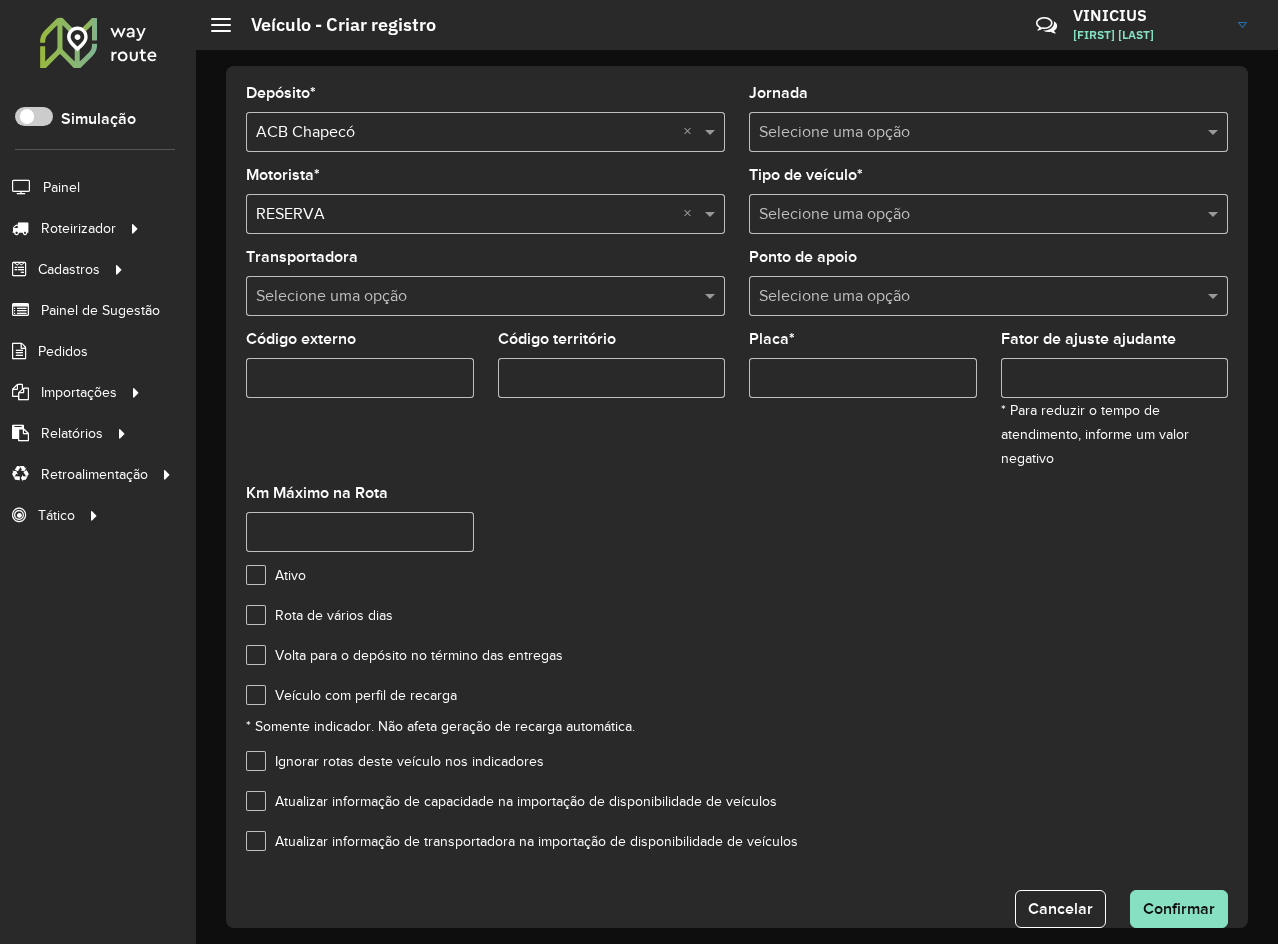 click at bounding box center (968, 215) 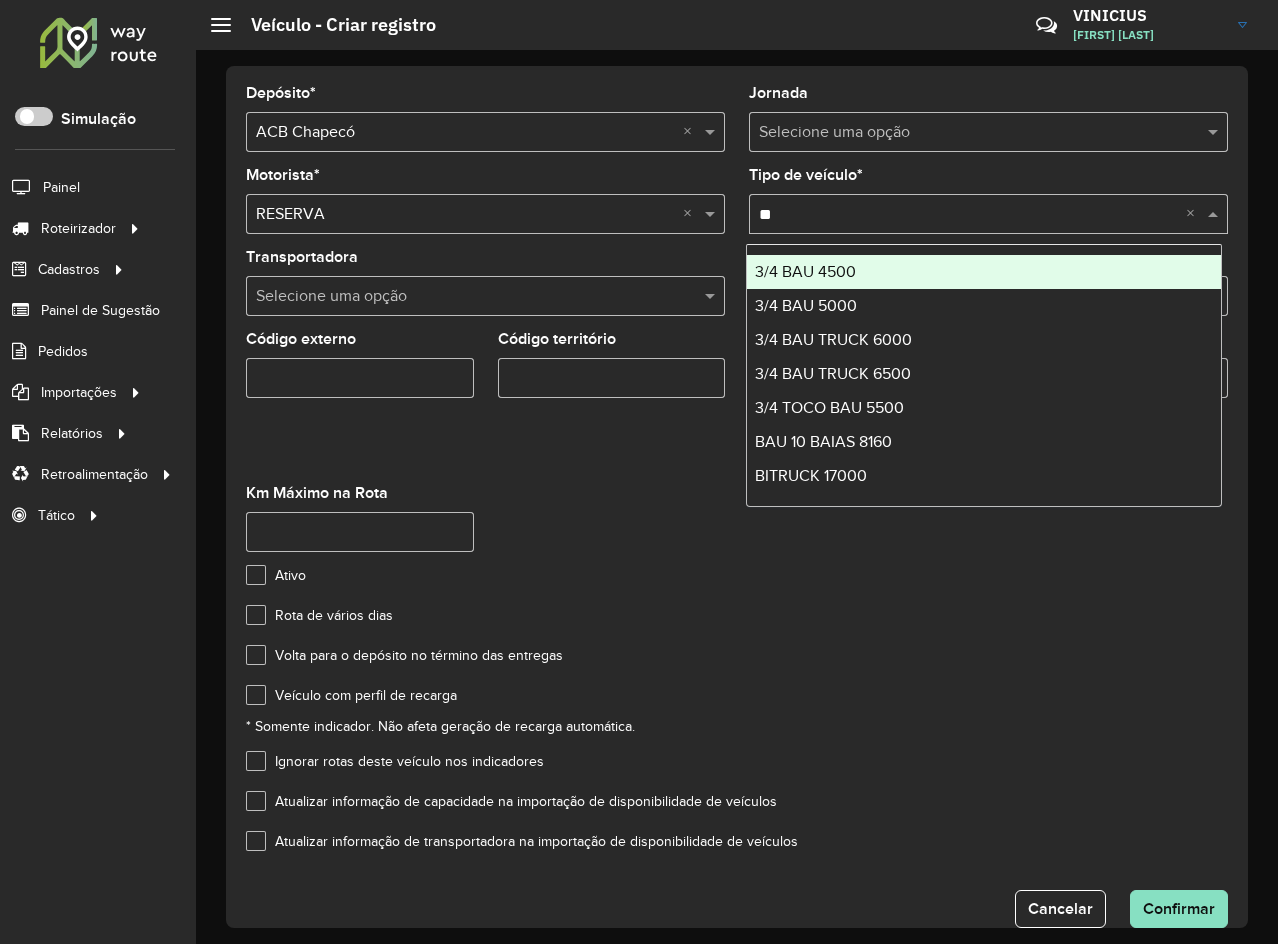 type on "***" 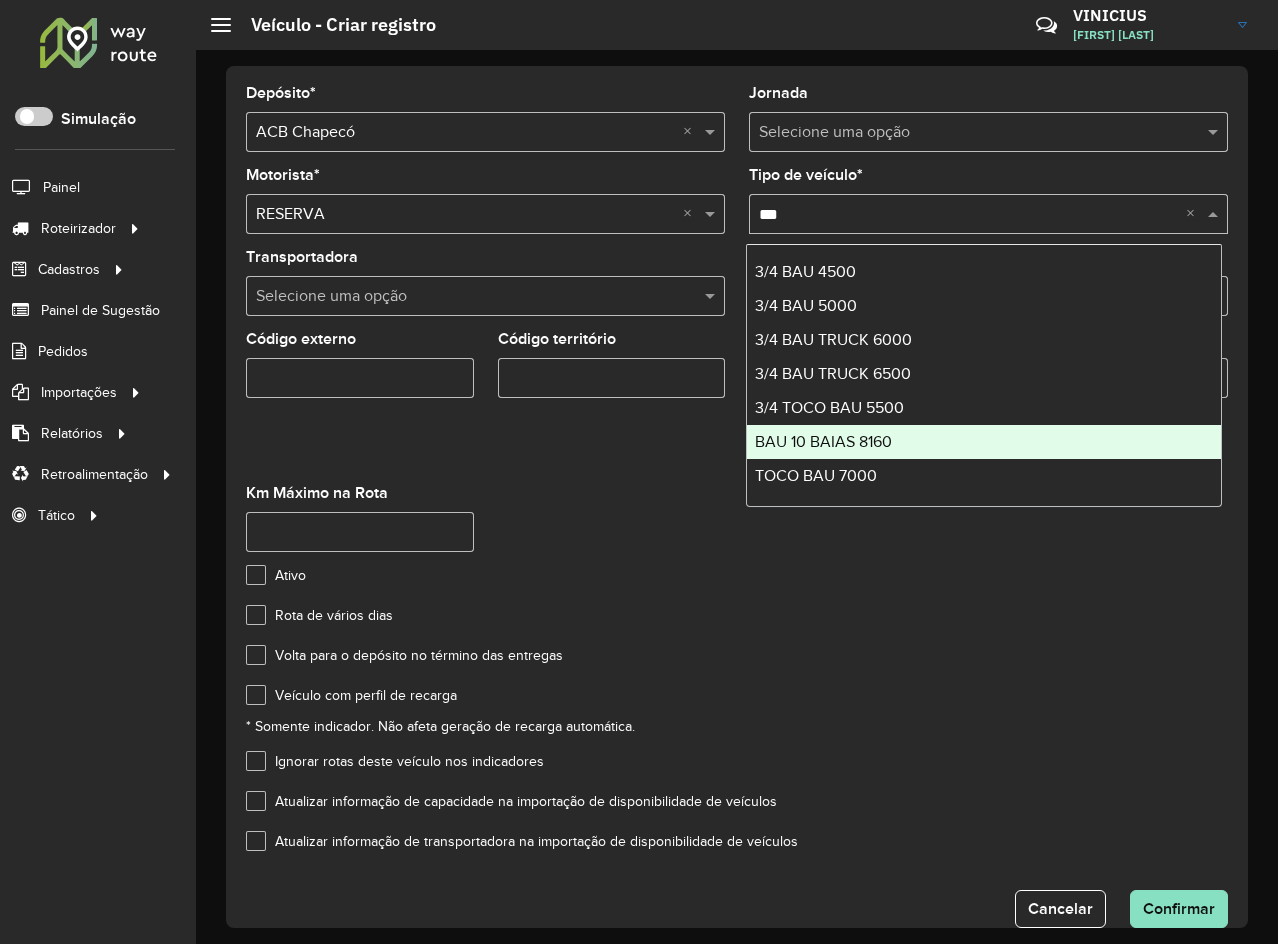 click on "BAU 10 BAIAS 8160" at bounding box center [823, 441] 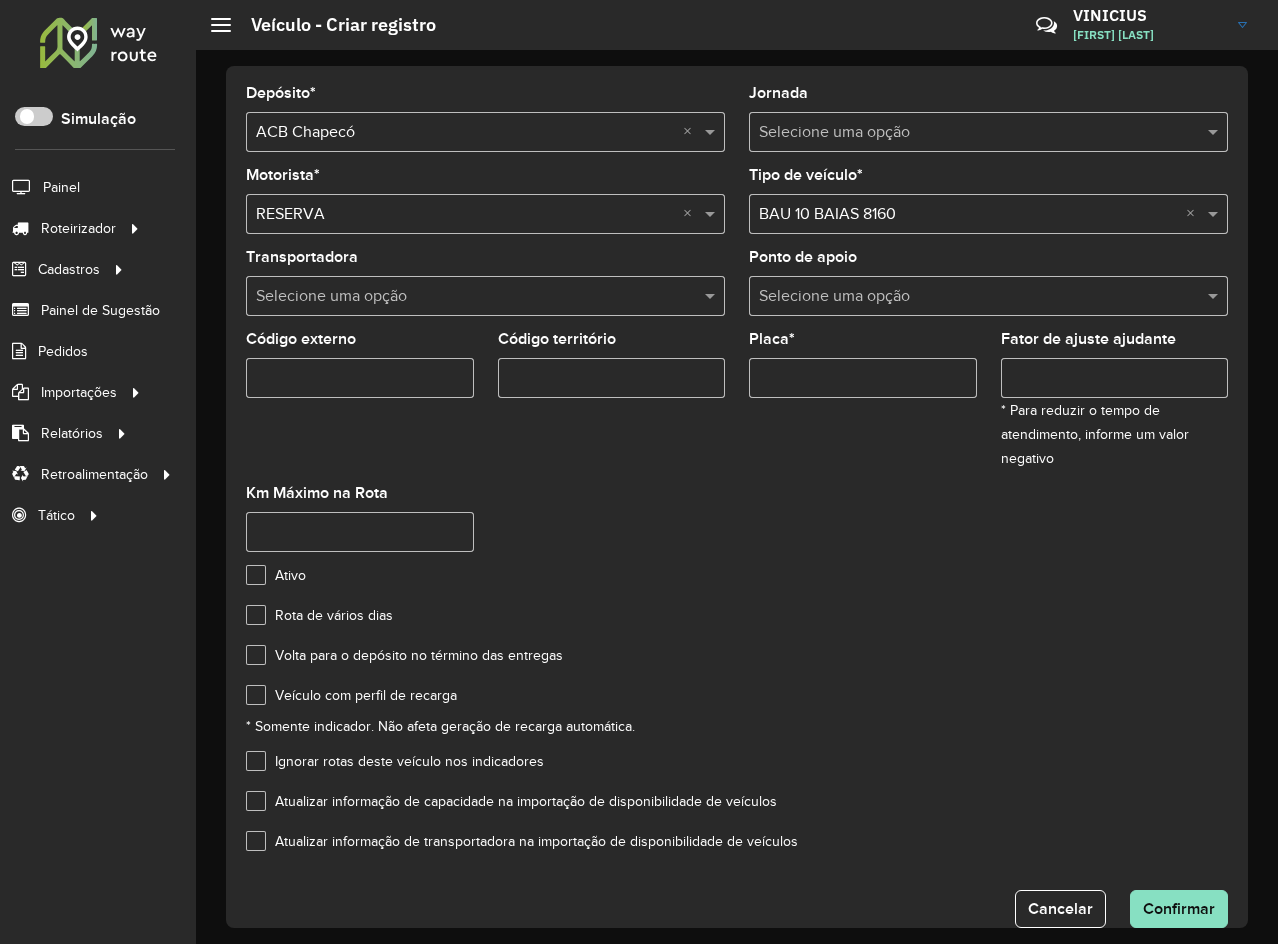 click at bounding box center (465, 297) 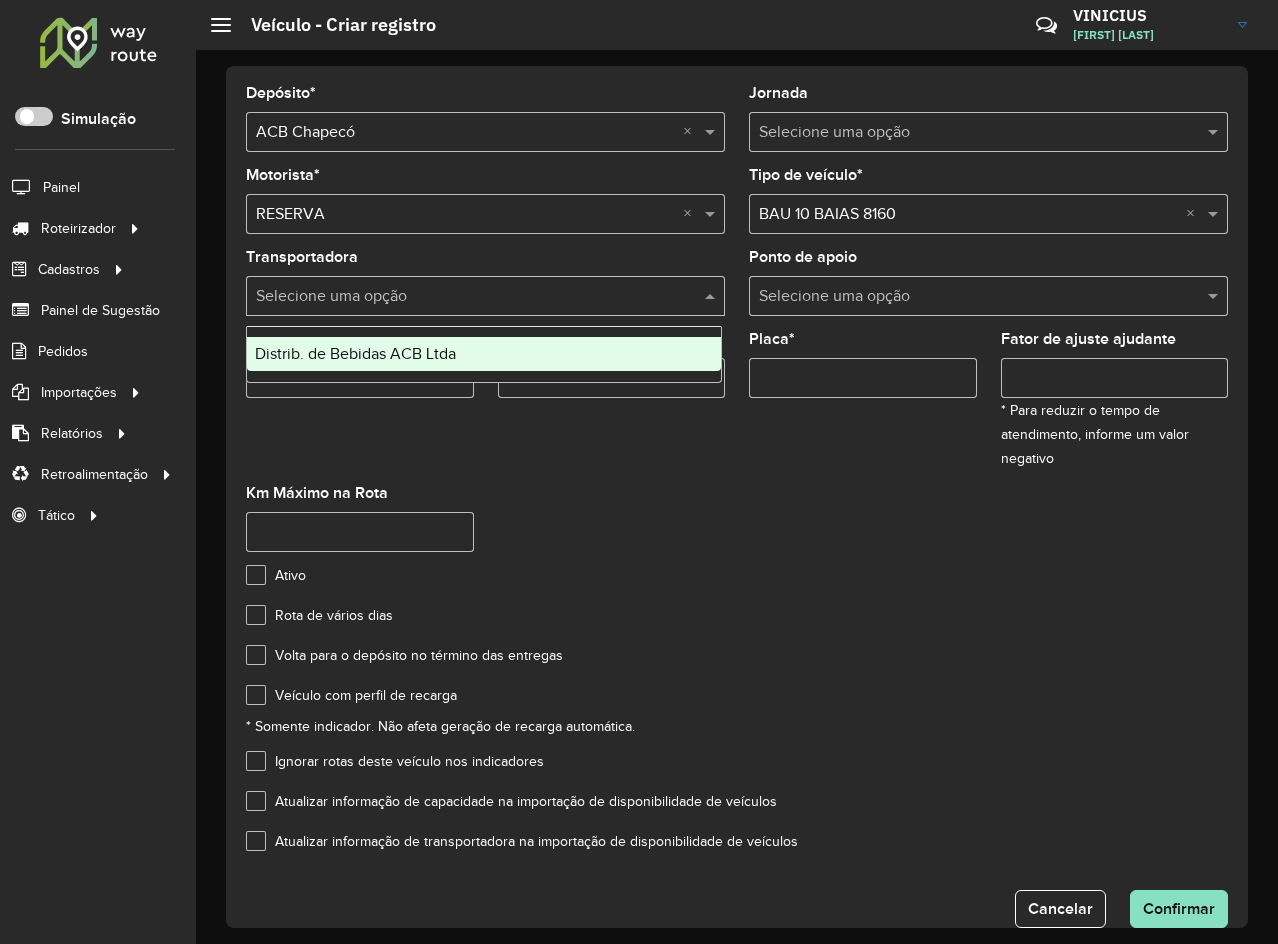 click on "Distrib. de Bebidas ACB Ltda" at bounding box center [484, 354] 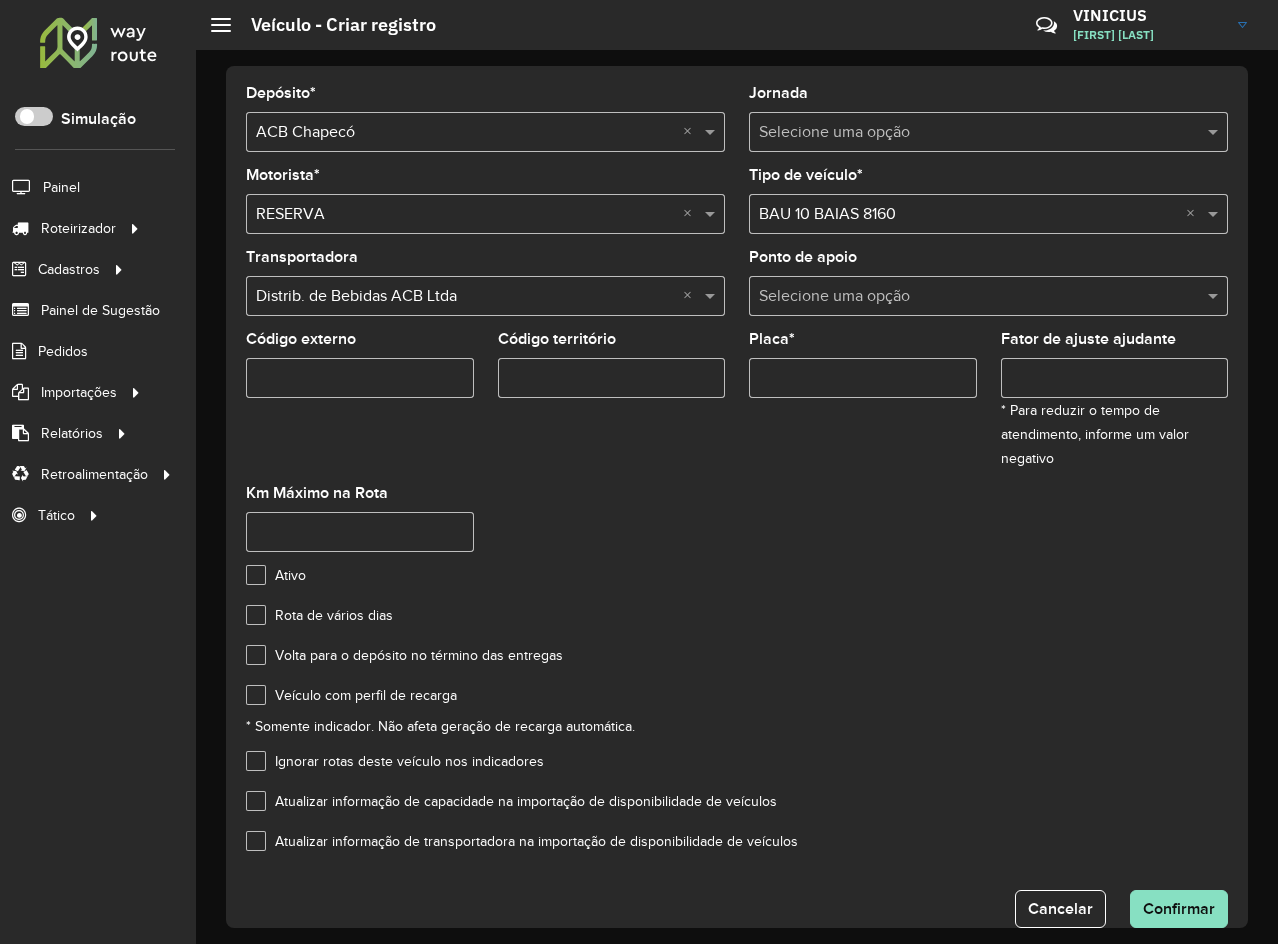 click at bounding box center [968, 297] 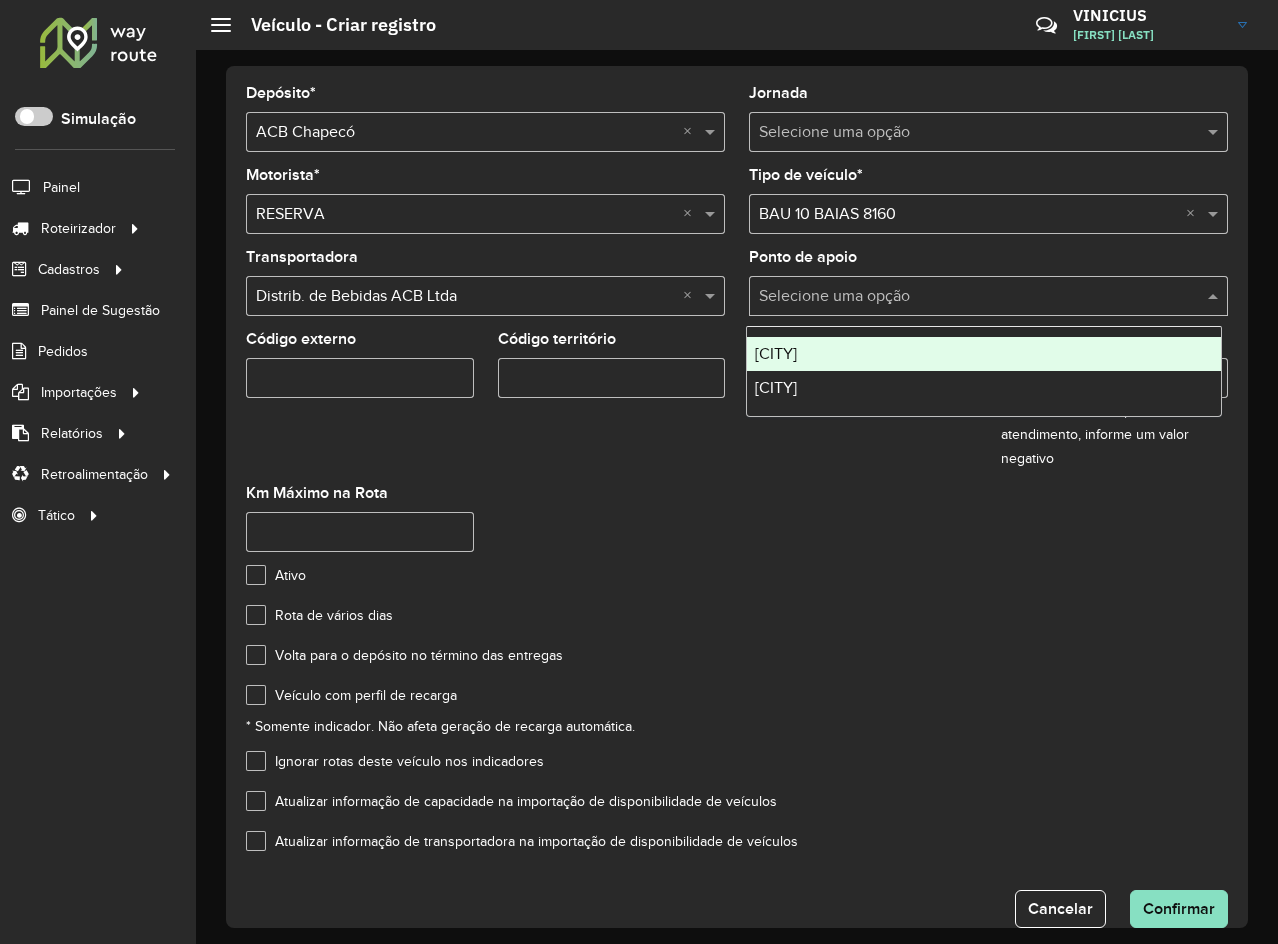 click at bounding box center (968, 297) 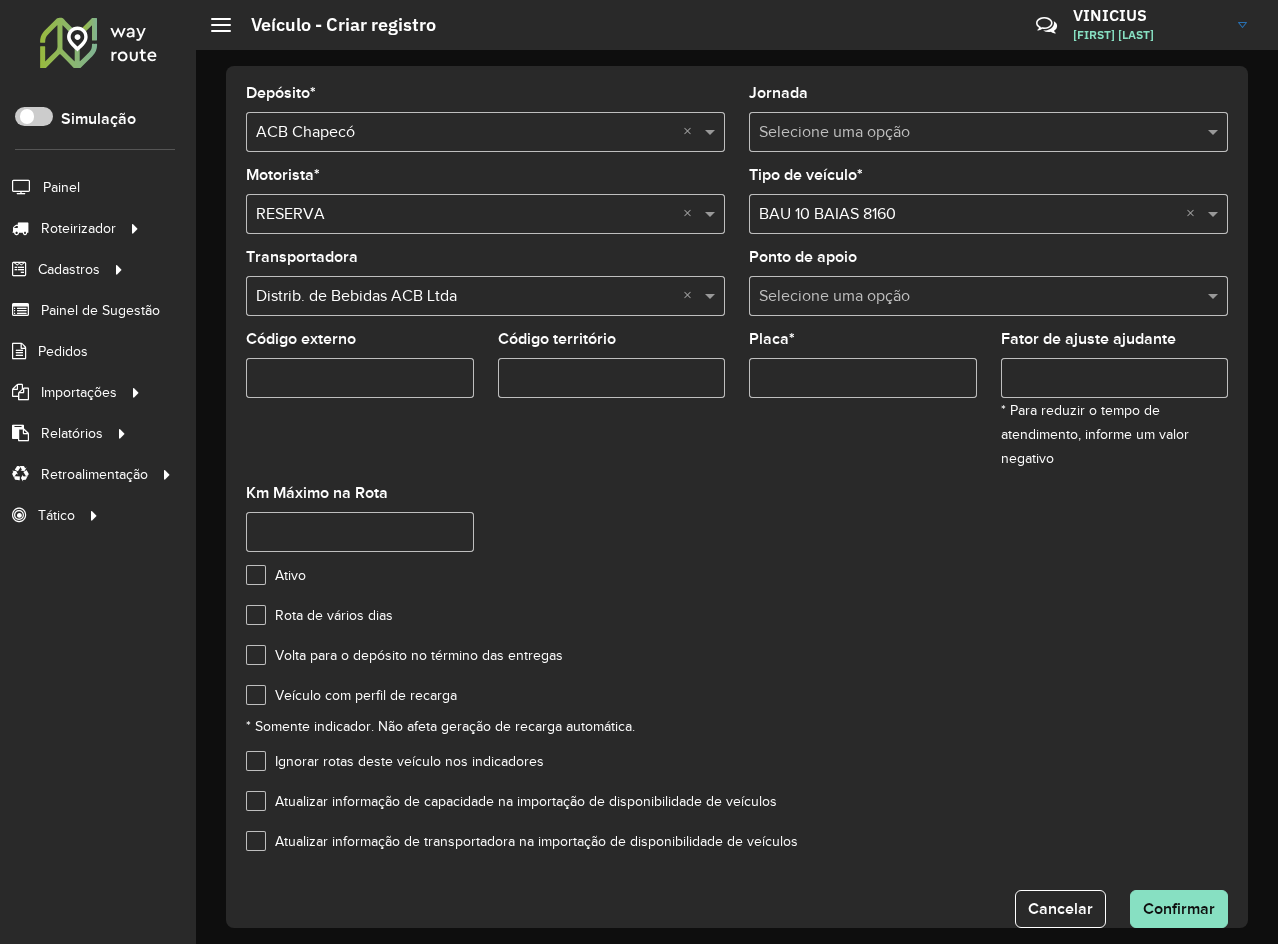 click on "Código externo" at bounding box center [360, 378] 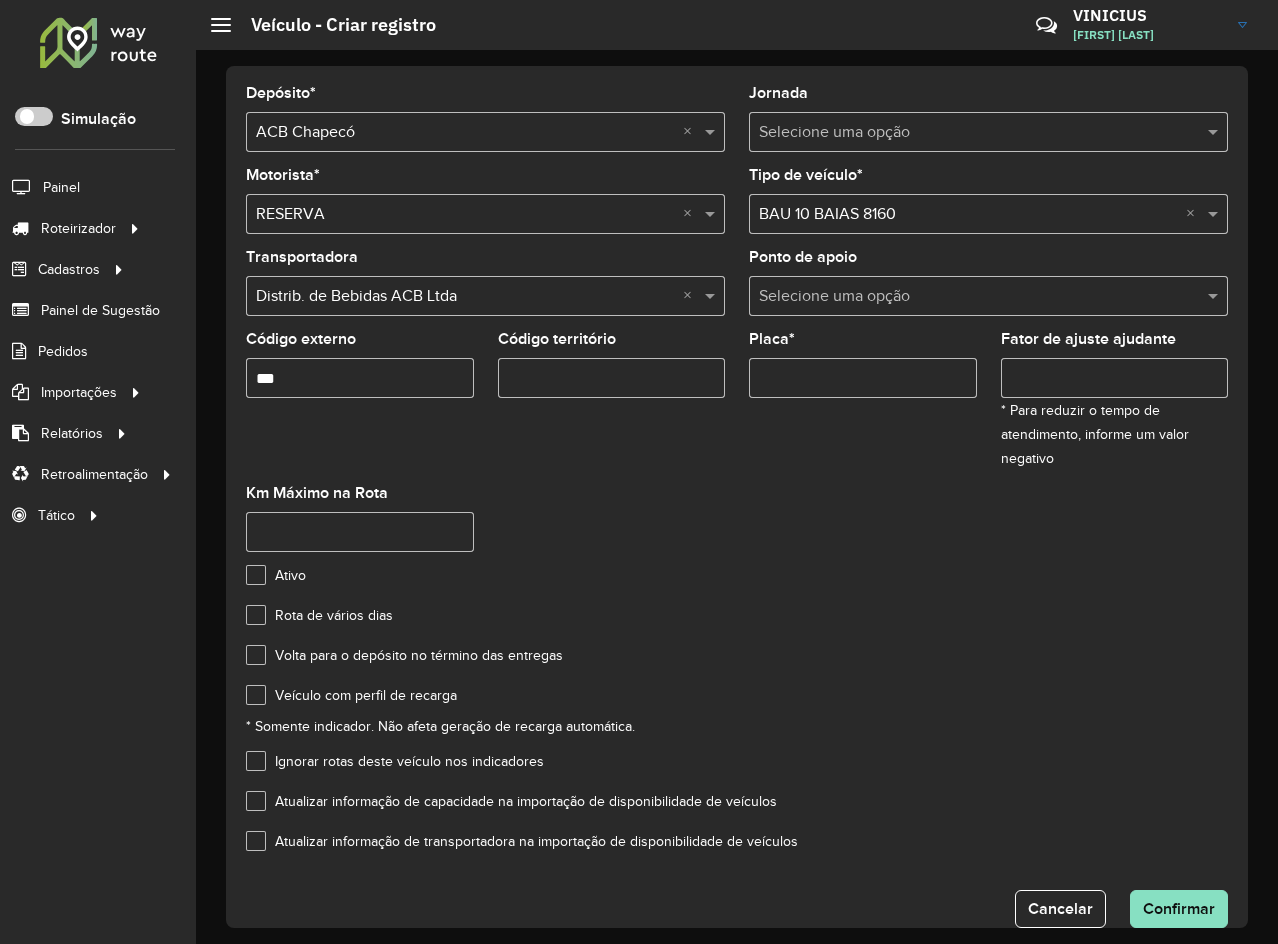 type on "***" 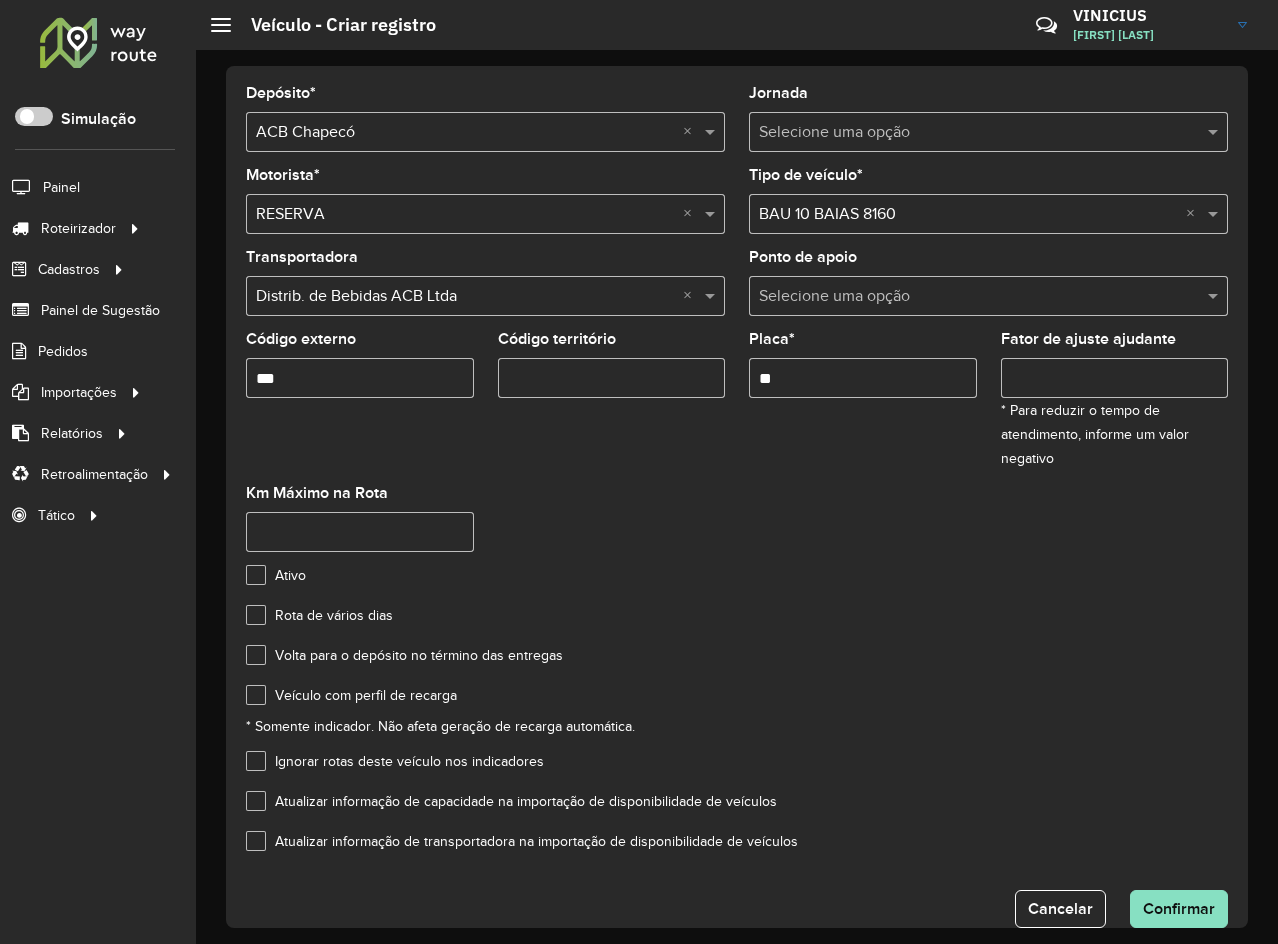 type on "*" 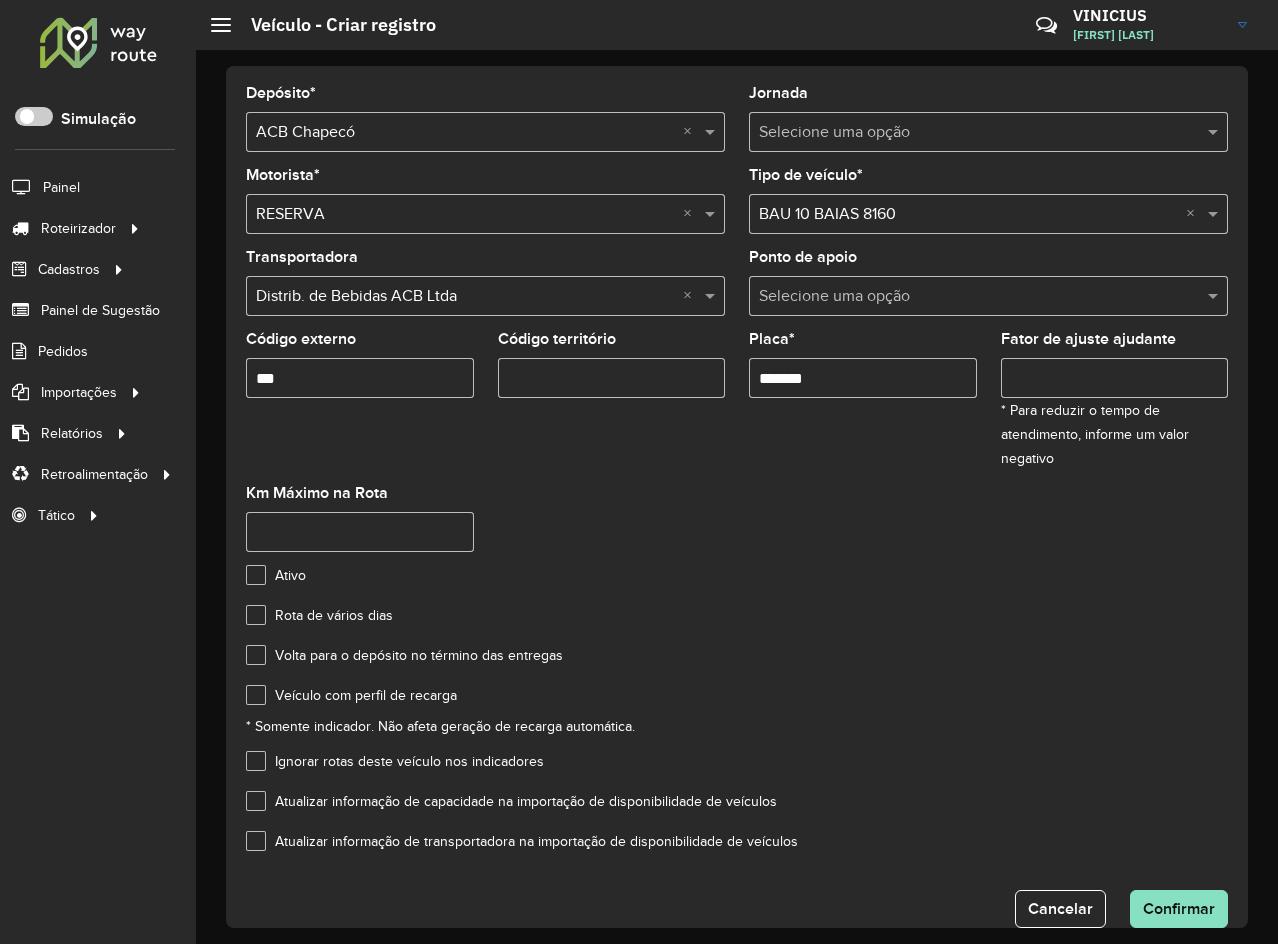 type on "*******" 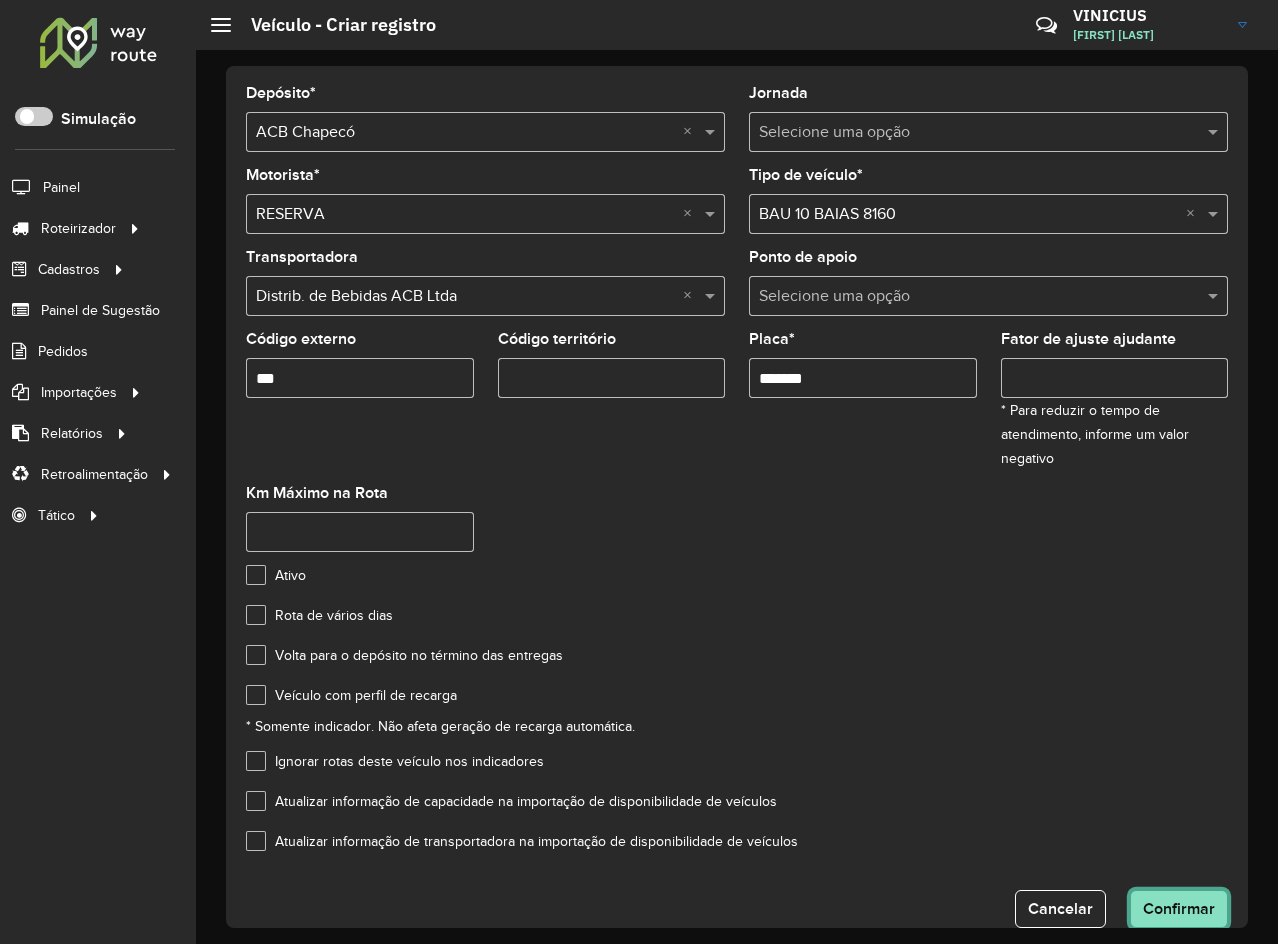 click on "Confirmar" 